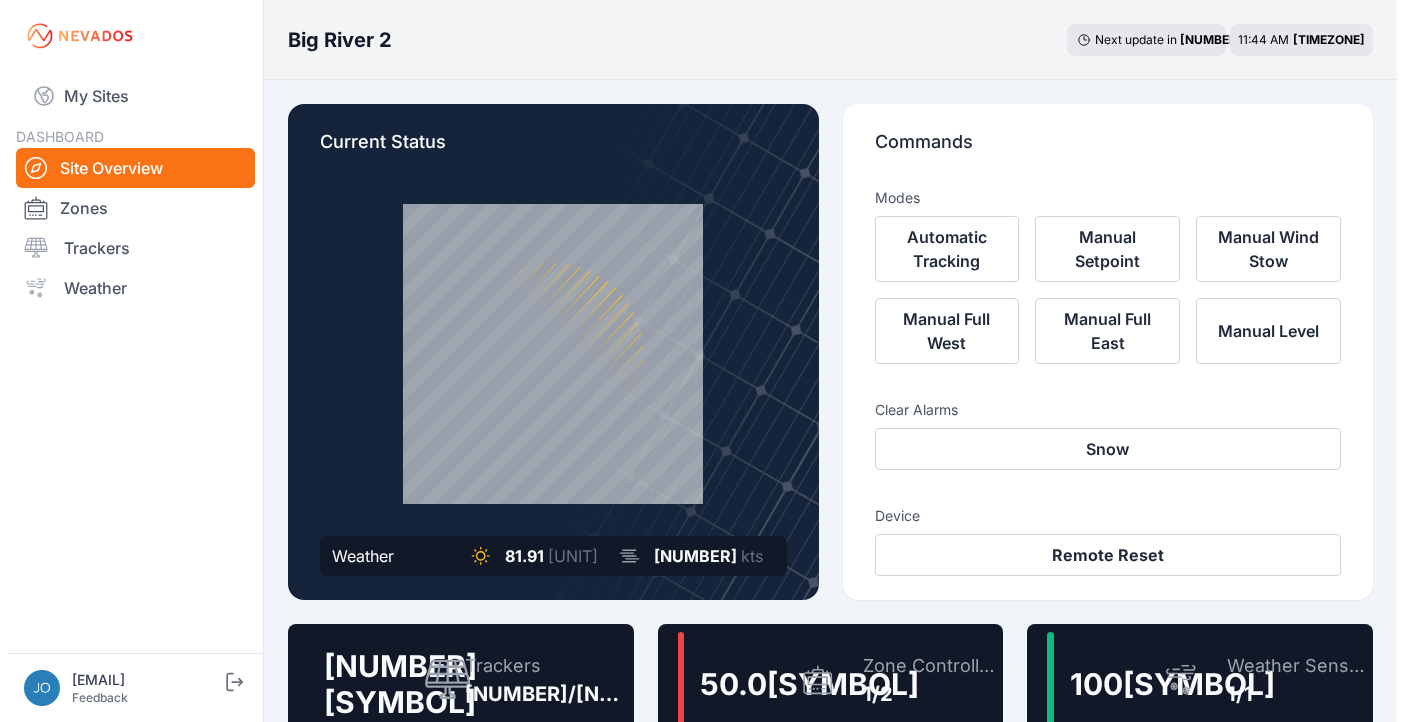 scroll, scrollTop: 0, scrollLeft: 0, axis: both 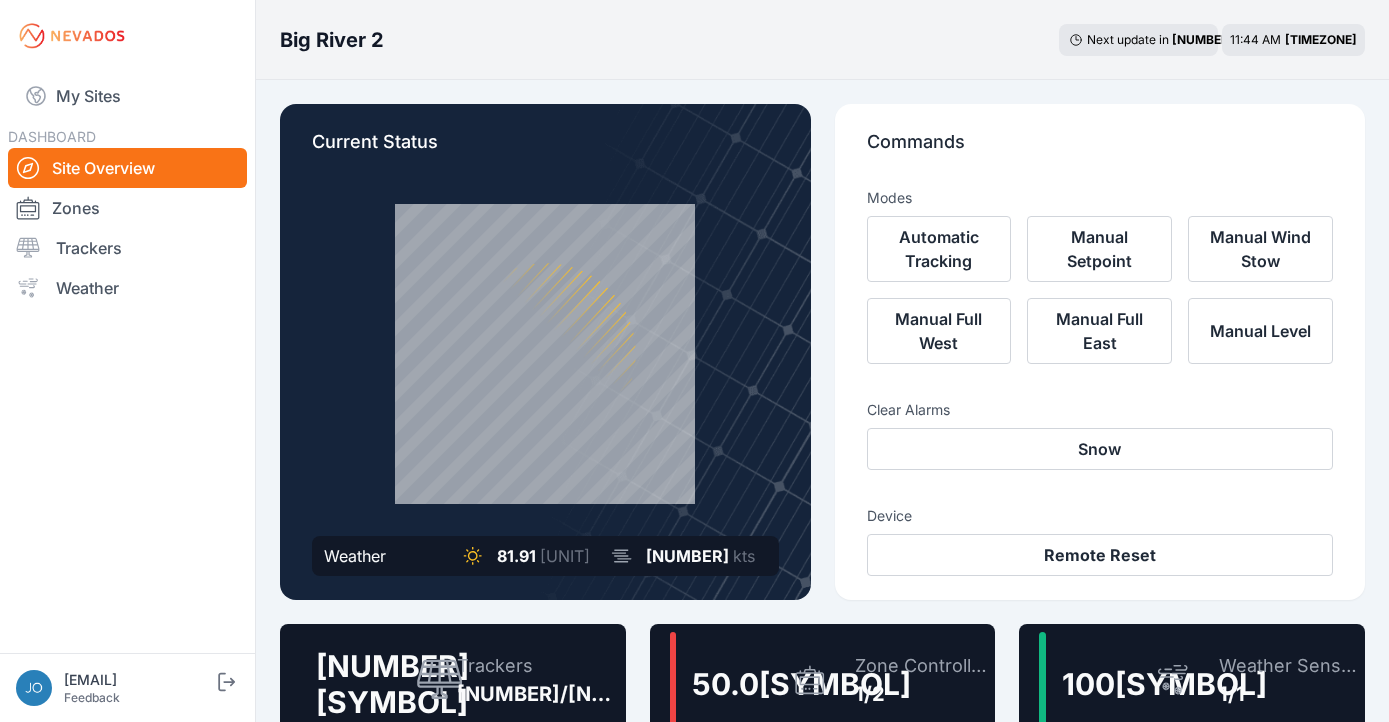click on "Trackers 130/134" at bounding box center [527, 680] 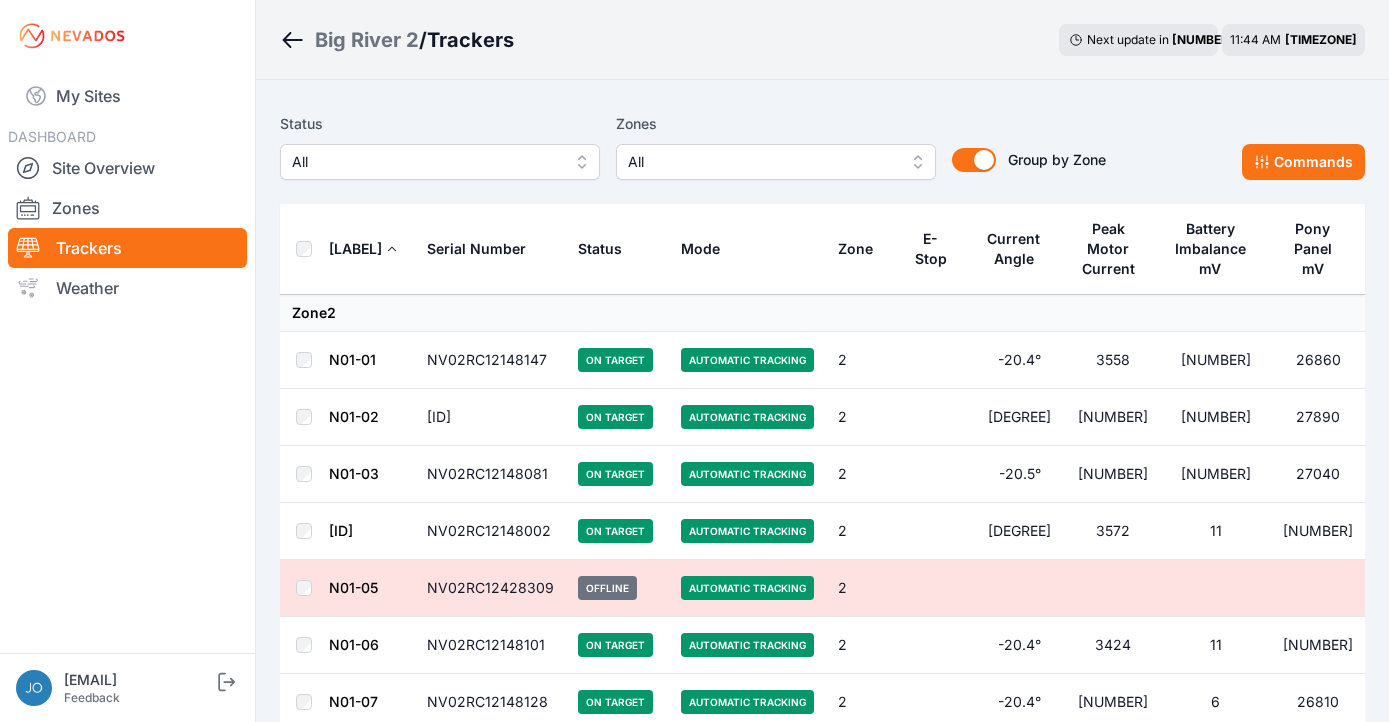 click on "All" at bounding box center (426, 162) 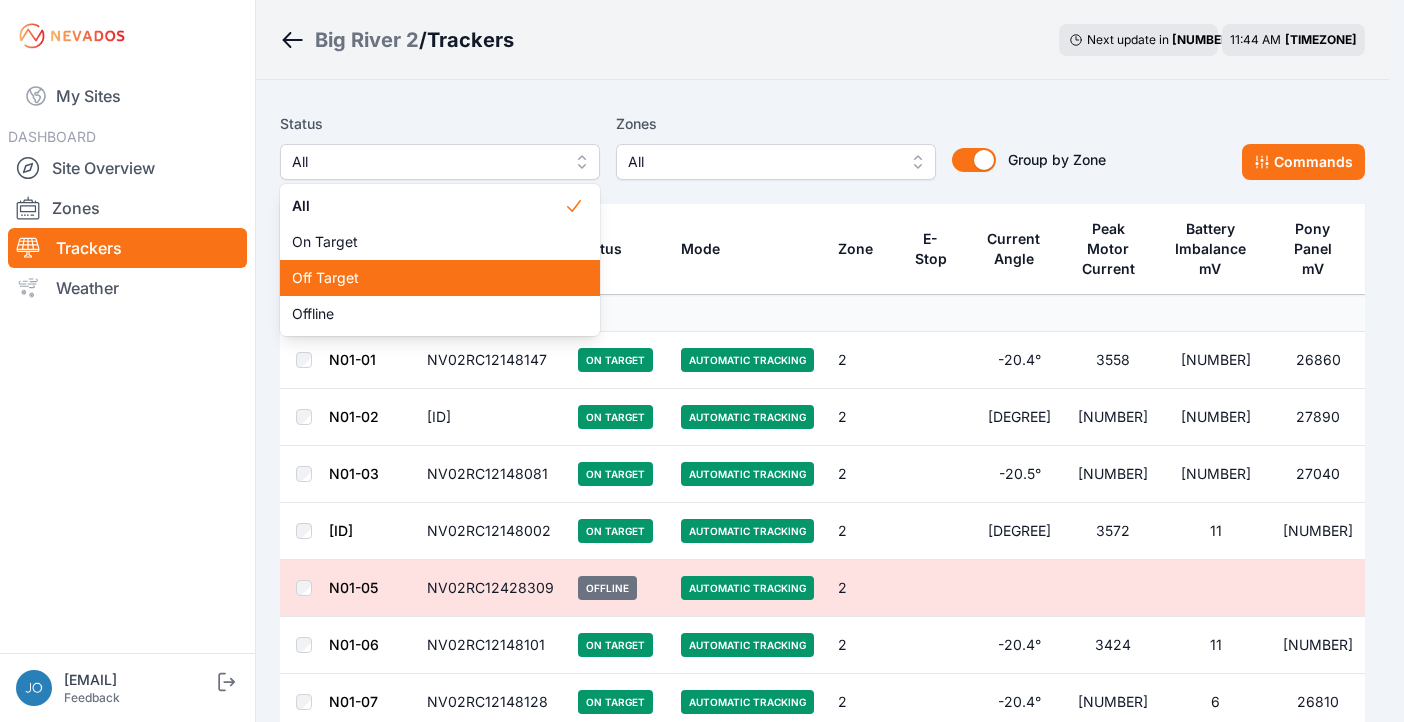 click on "[STATUS]" at bounding box center (440, 278) 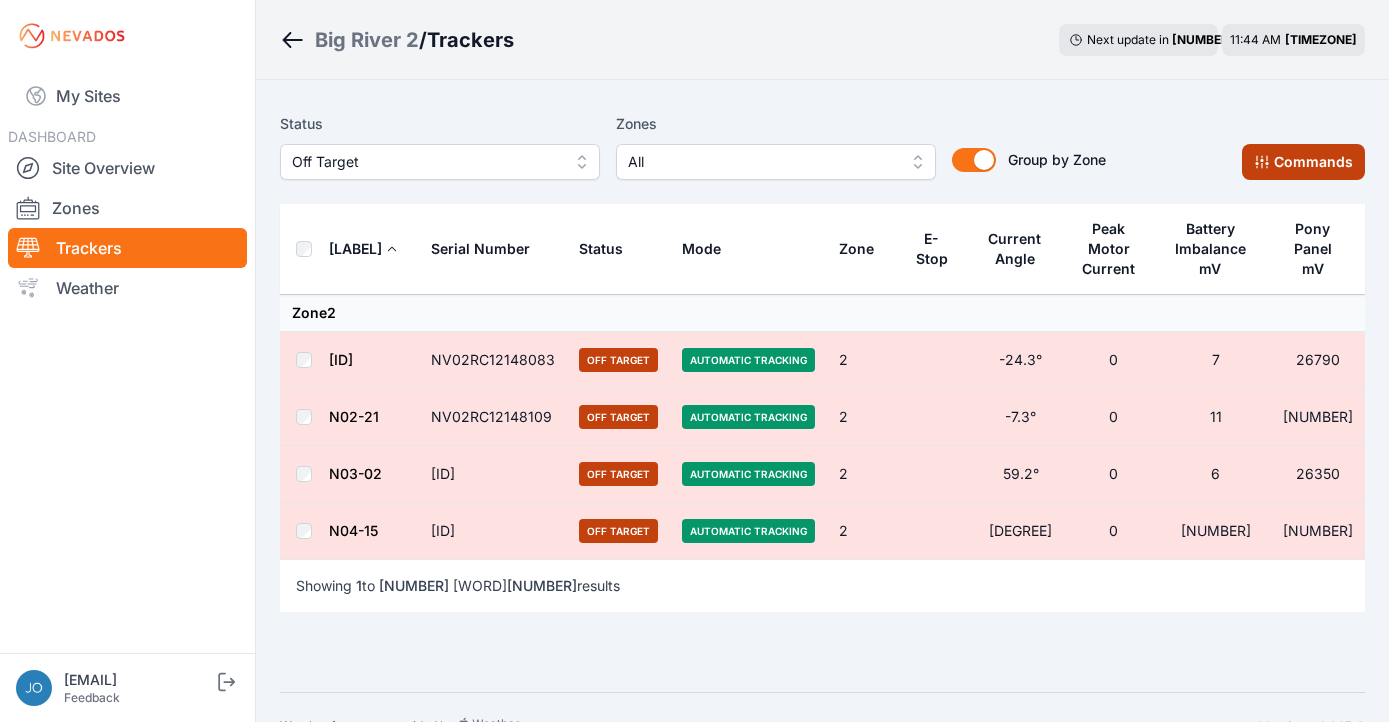 click on "[COMMAND_TYPE]" at bounding box center [1303, 162] 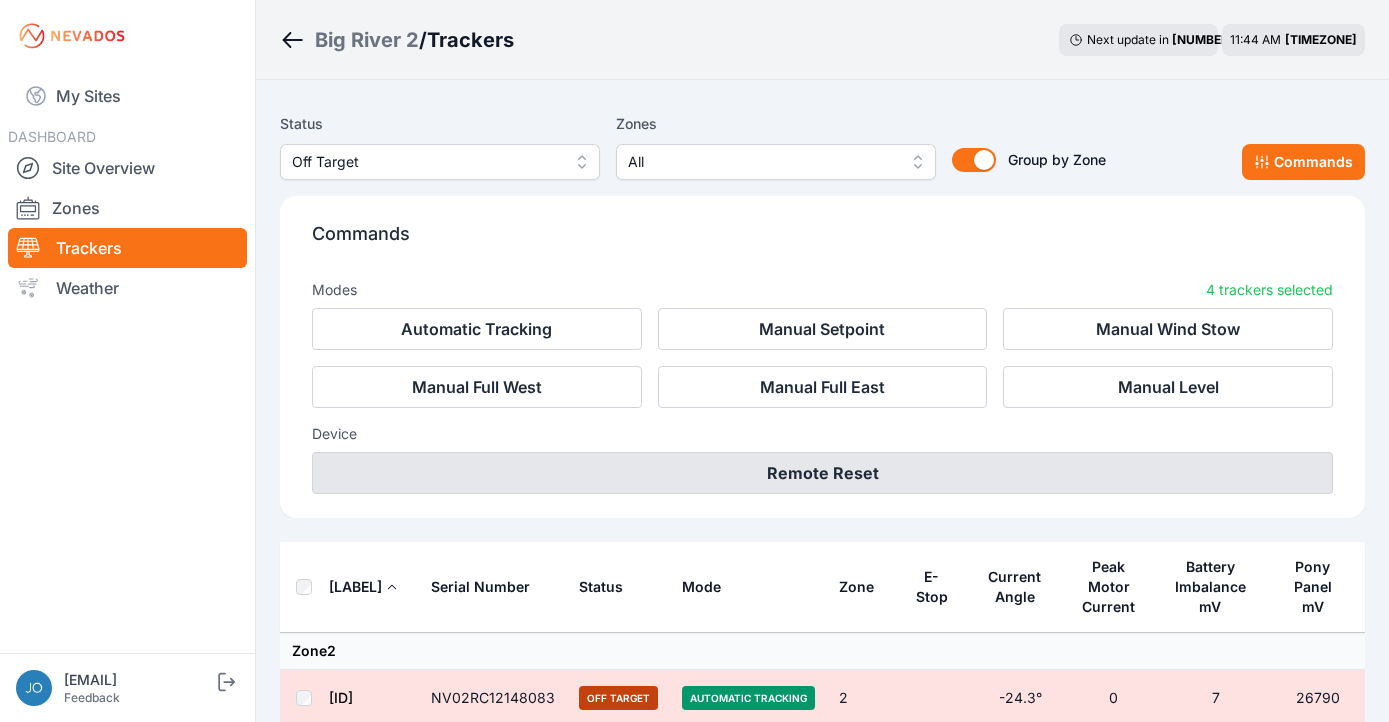 click on "[COMMAND_TYPE]" at bounding box center (822, 473) 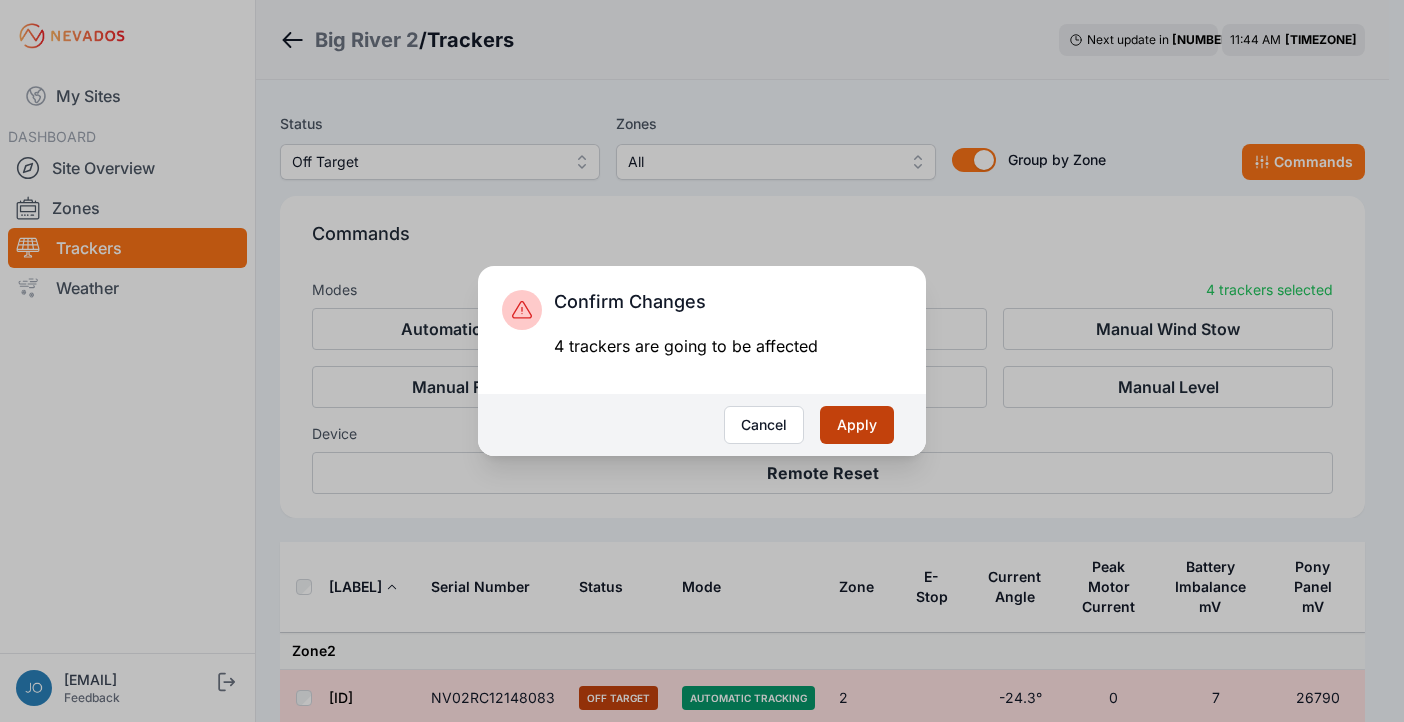 click on "Apply" at bounding box center (857, 425) 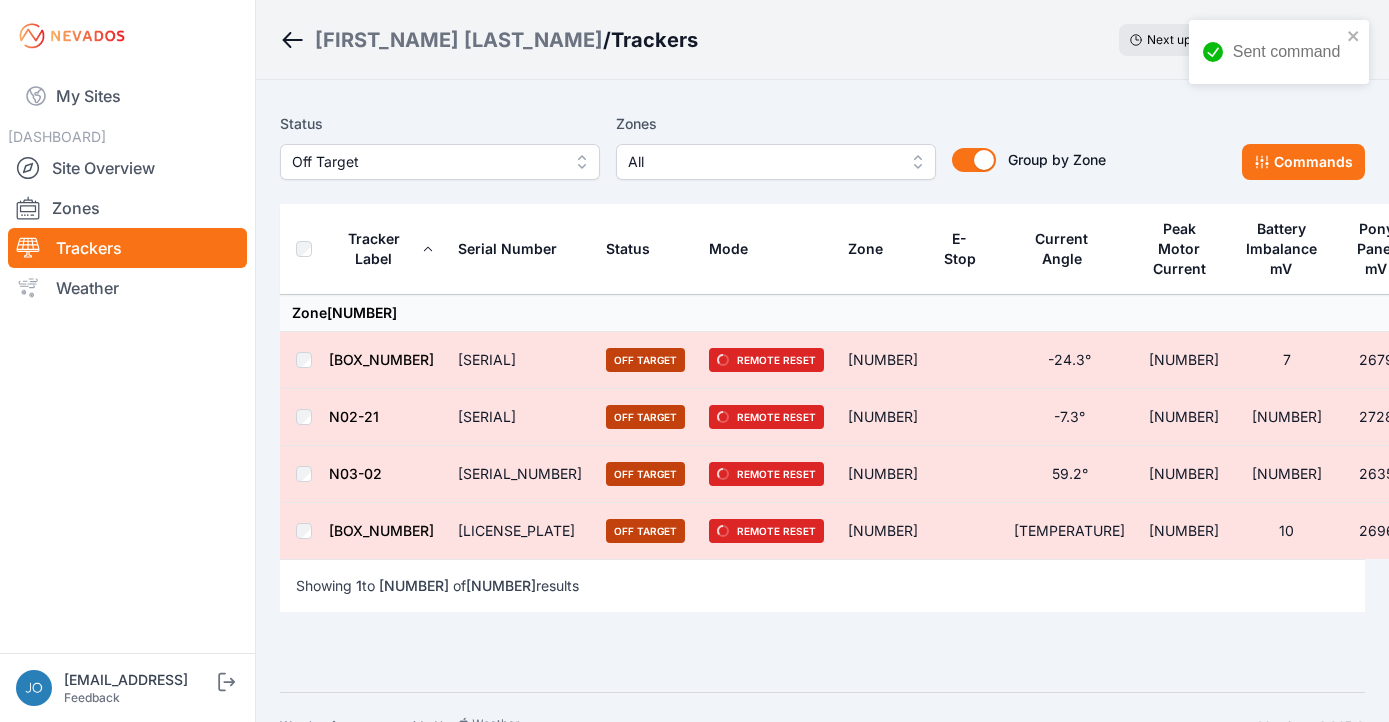 scroll, scrollTop: 0, scrollLeft: 0, axis: both 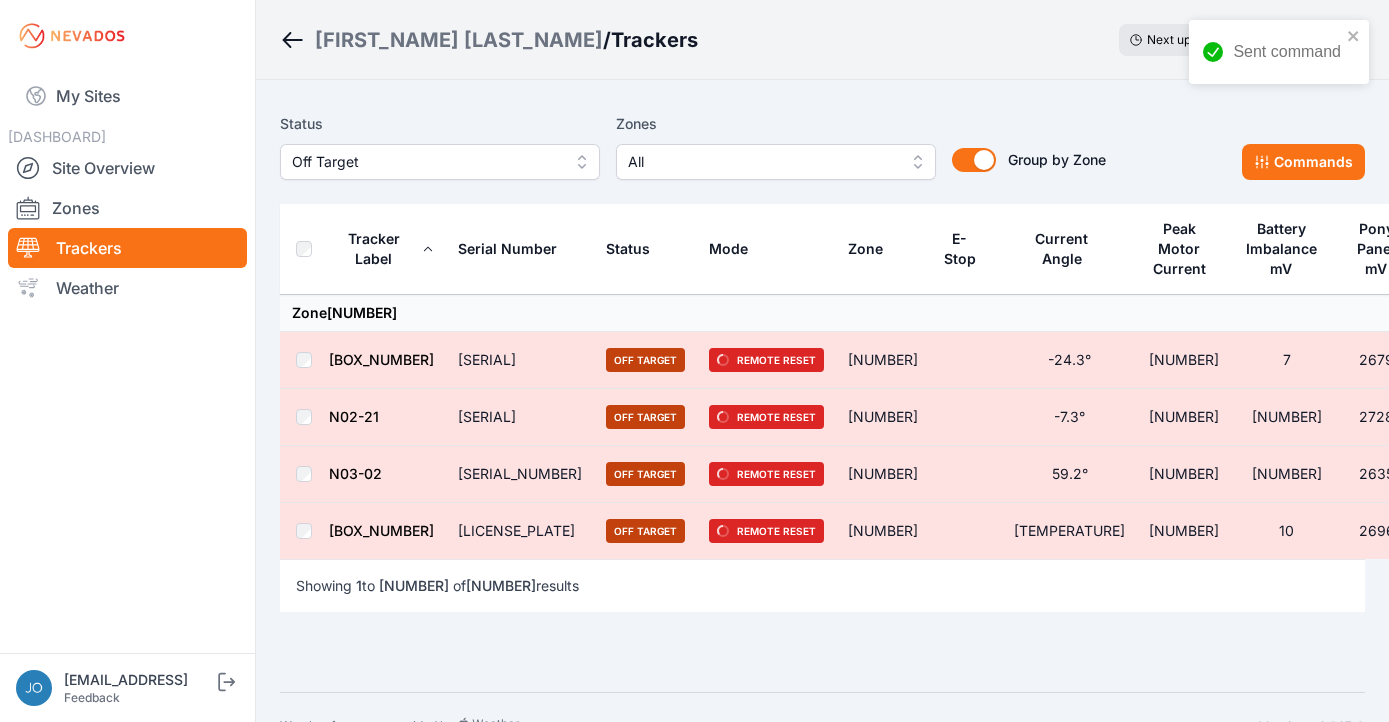 click on "Off Target" at bounding box center (426, 162) 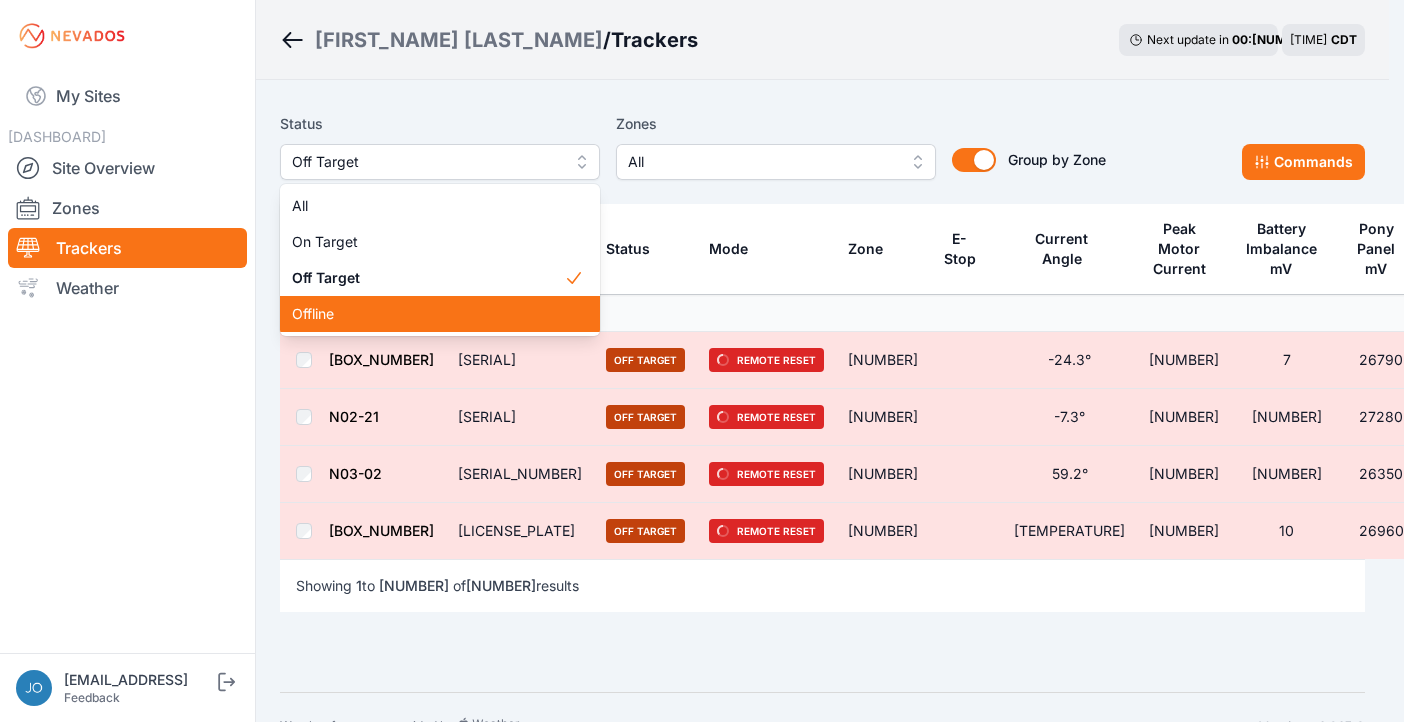 click on "[STATUS]" at bounding box center [428, 314] 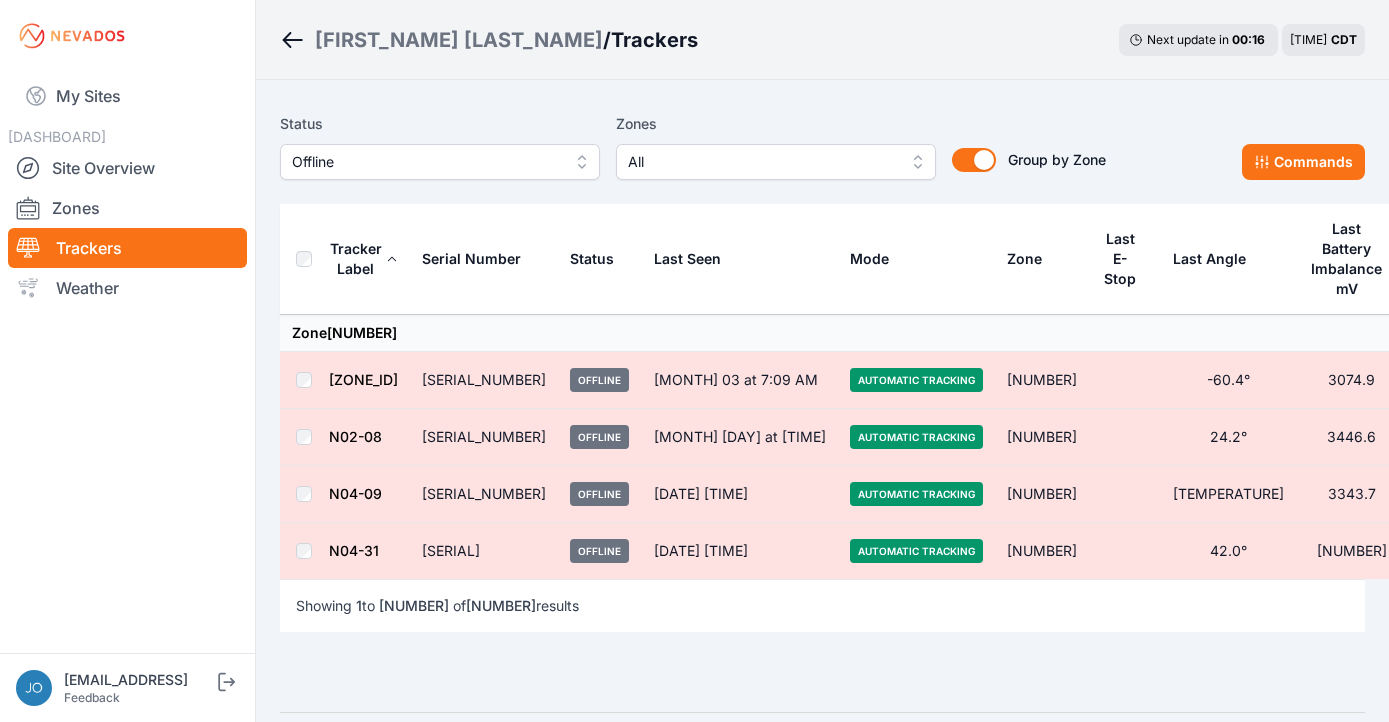 click on "N01-05" at bounding box center [363, 379] 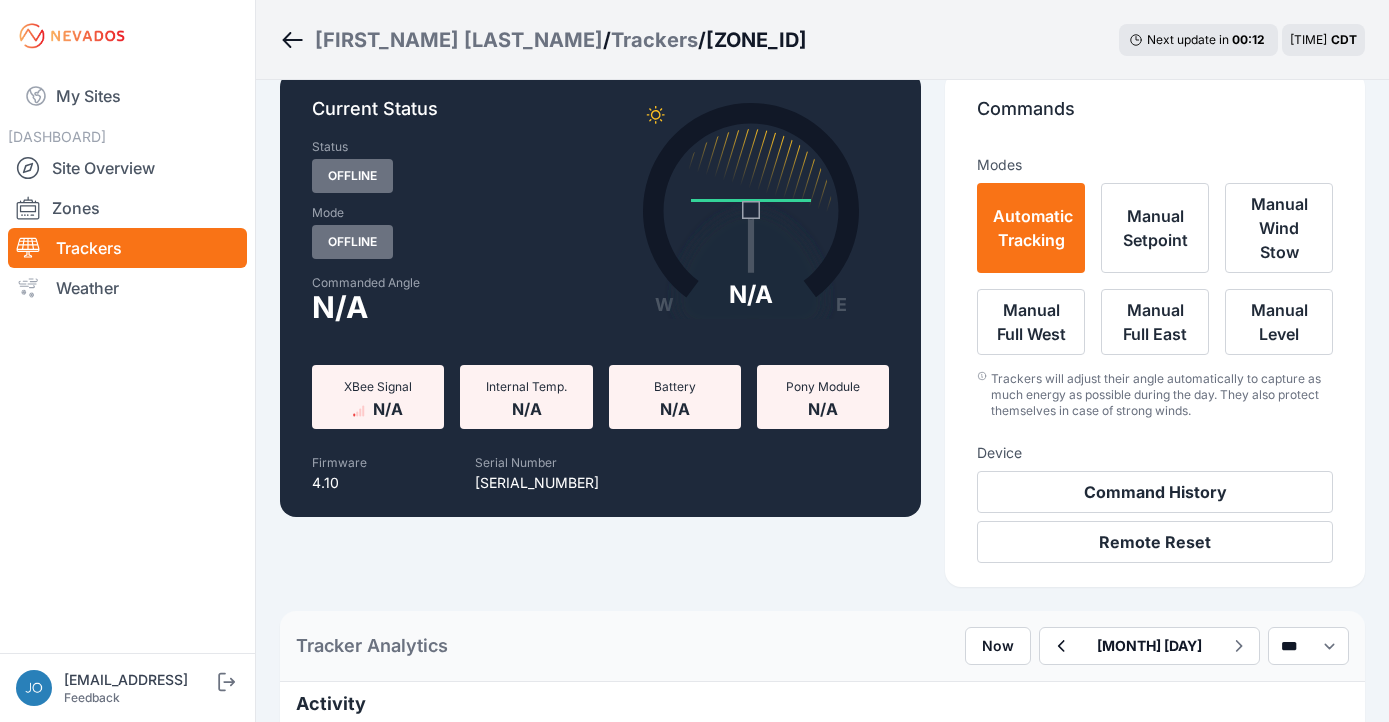 scroll, scrollTop: 111, scrollLeft: 0, axis: vertical 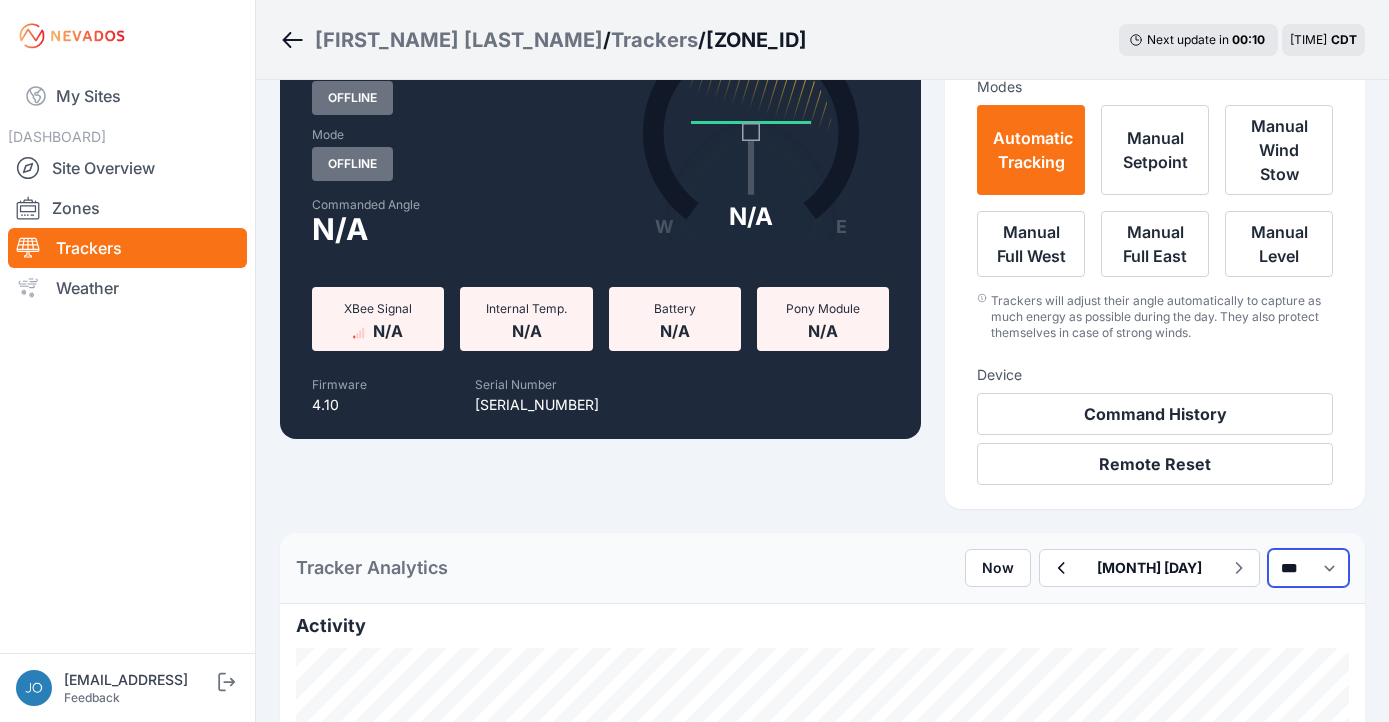 select on "******" 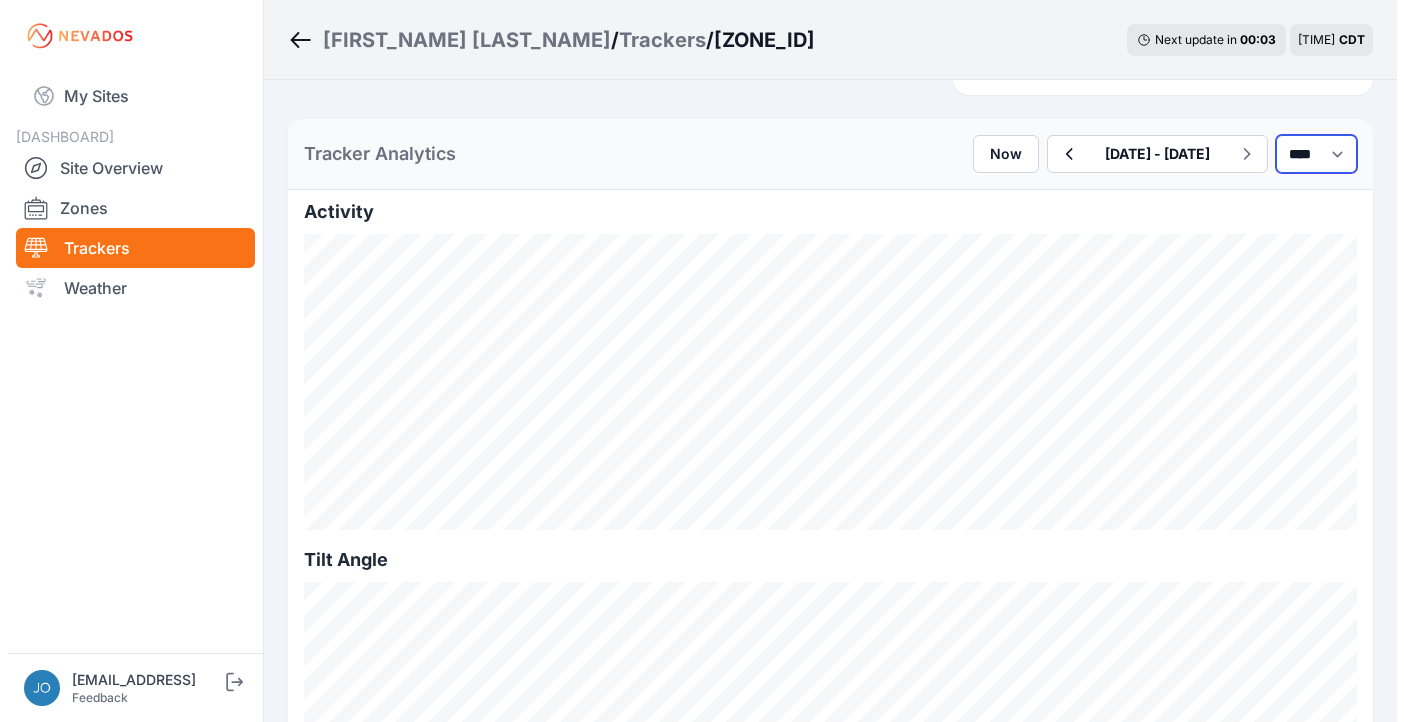 scroll, scrollTop: 0, scrollLeft: 0, axis: both 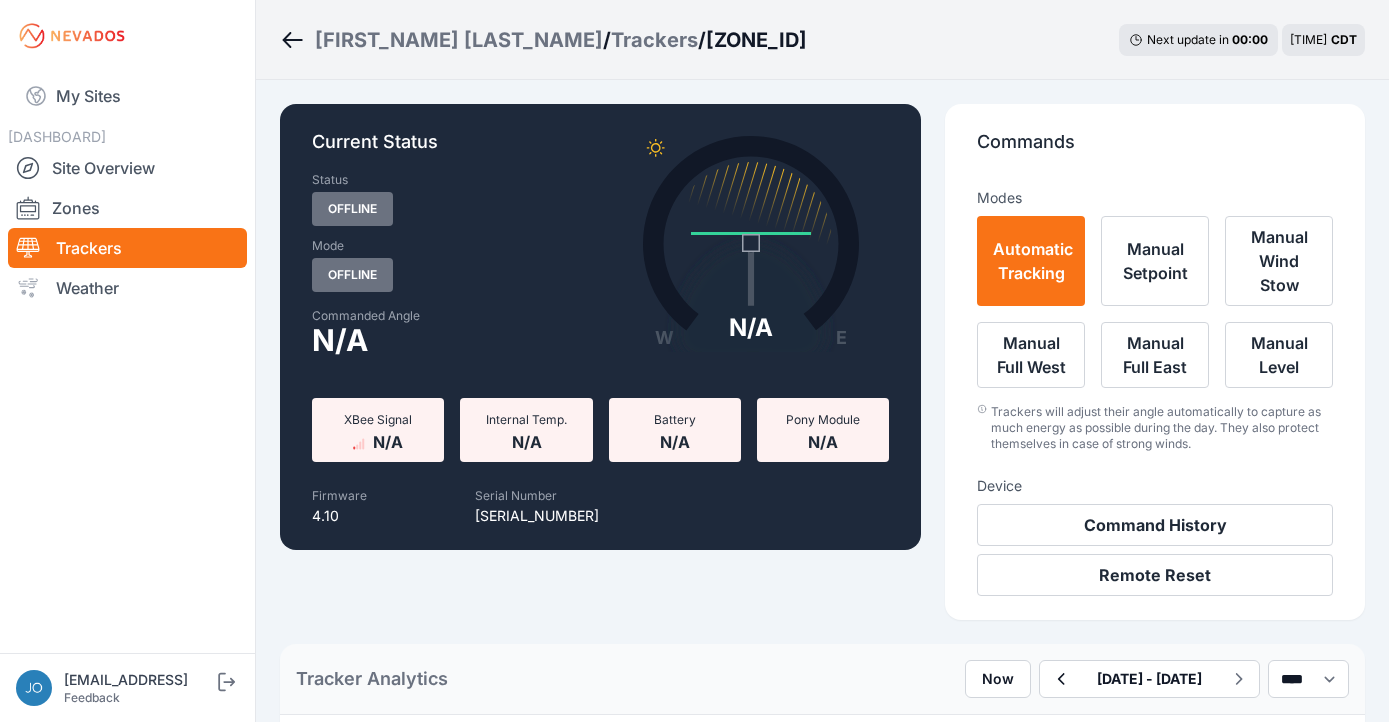 click on "Trackers" at bounding box center [654, 40] 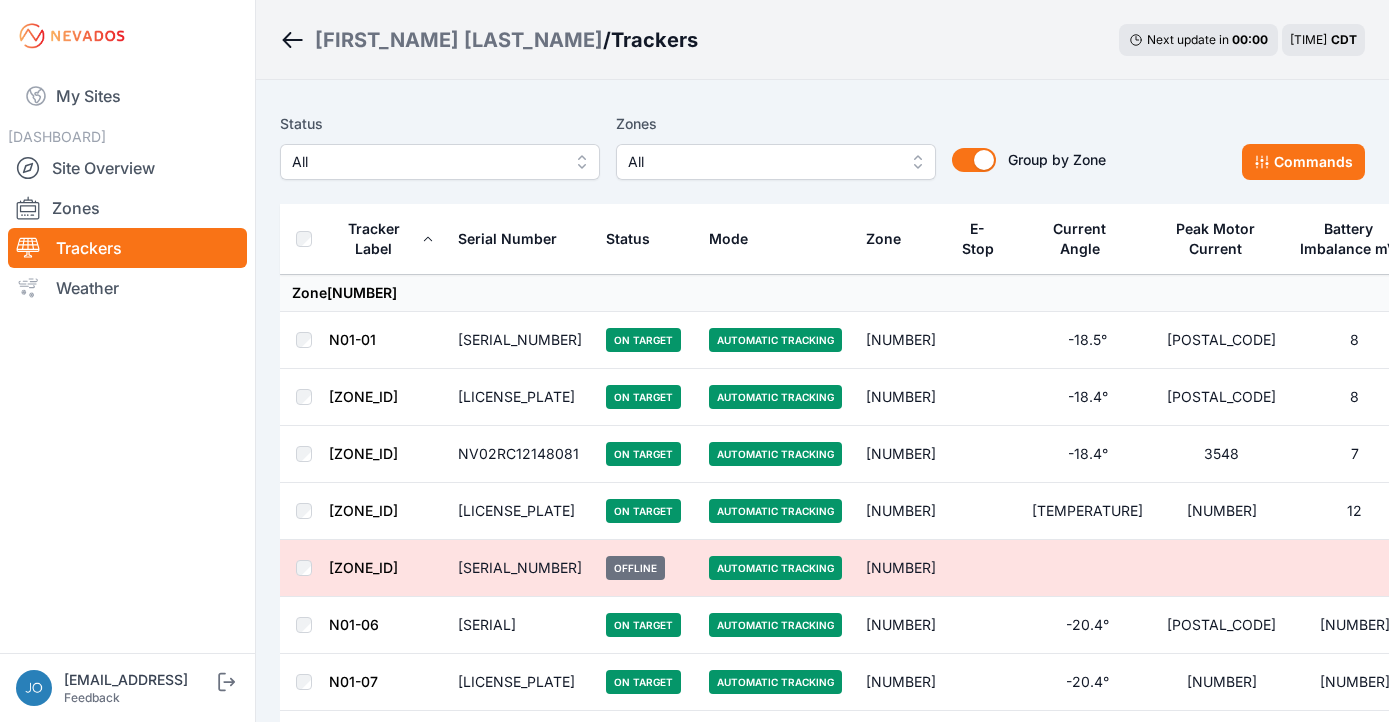 click on "All" at bounding box center [426, 162] 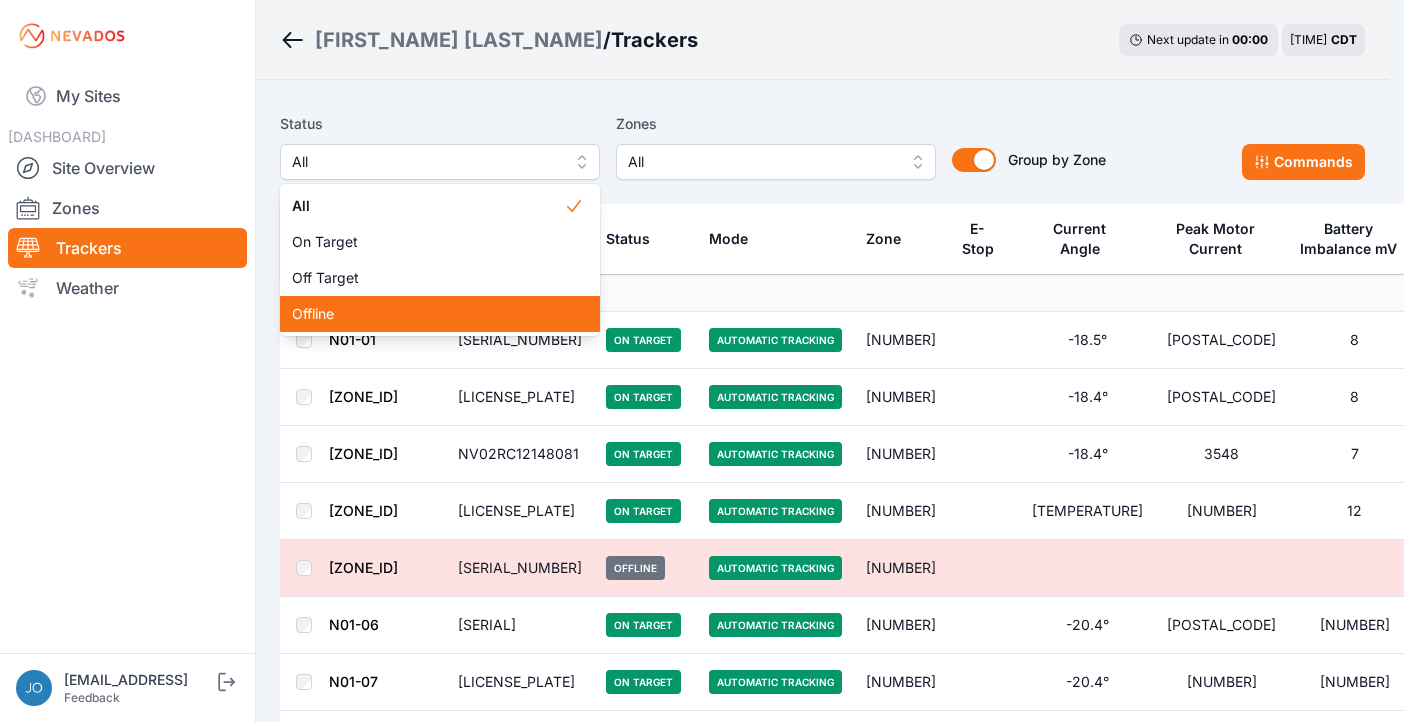 click on "Offline" at bounding box center [428, 314] 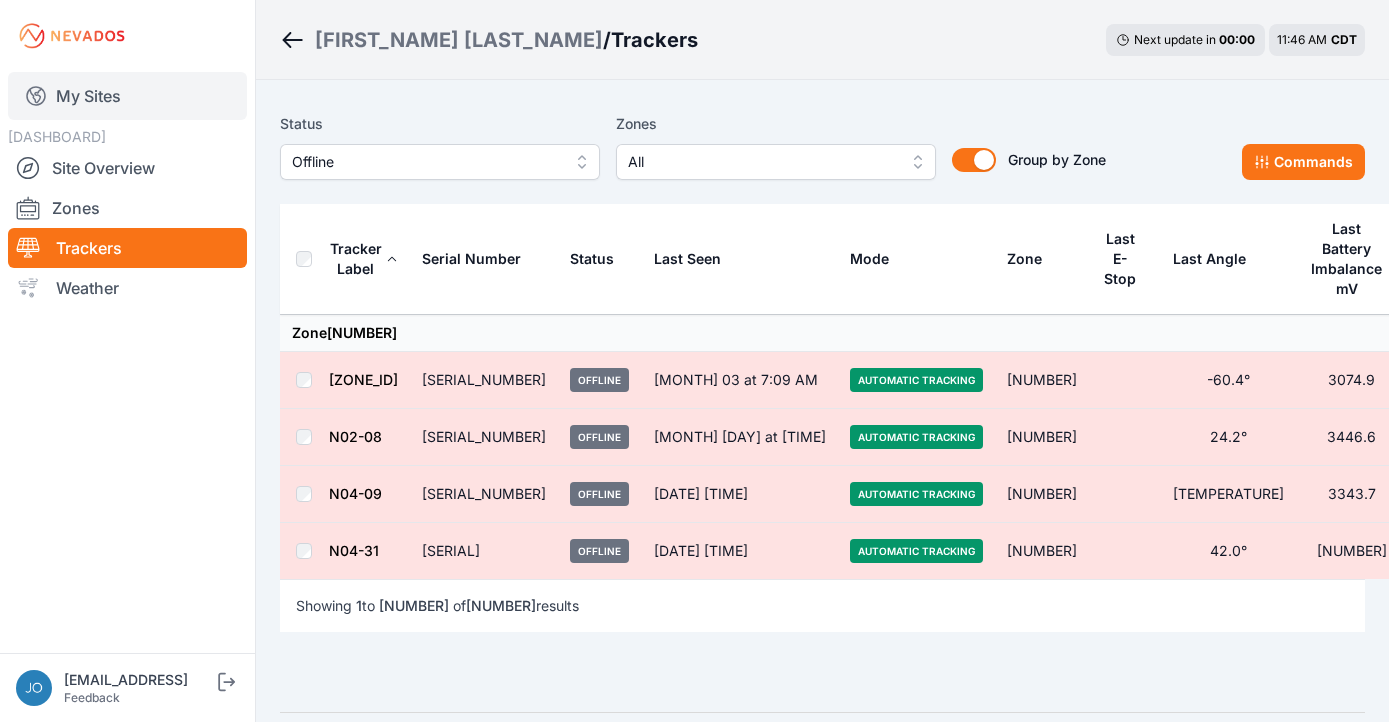 click on "Command History" at bounding box center [127, 96] 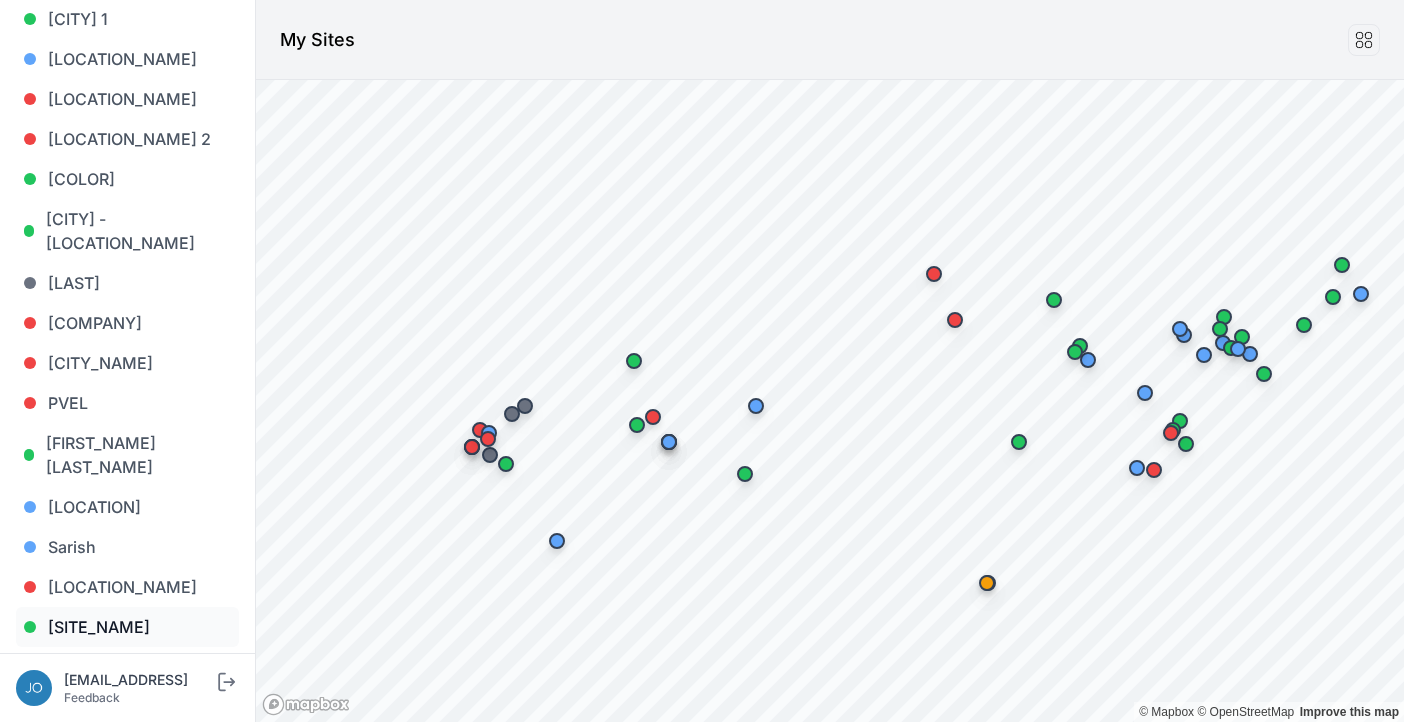 scroll, scrollTop: 1515, scrollLeft: 0, axis: vertical 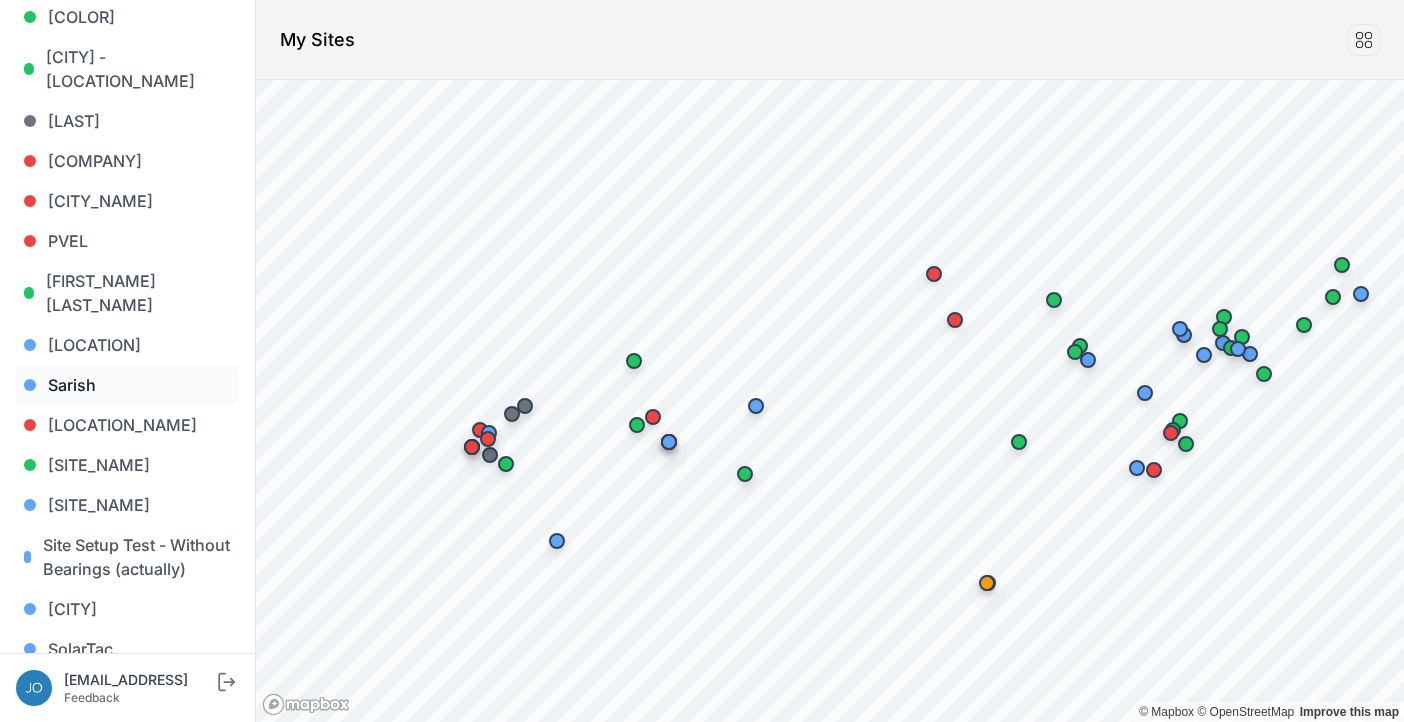 click on "Sarish" at bounding box center (127, 385) 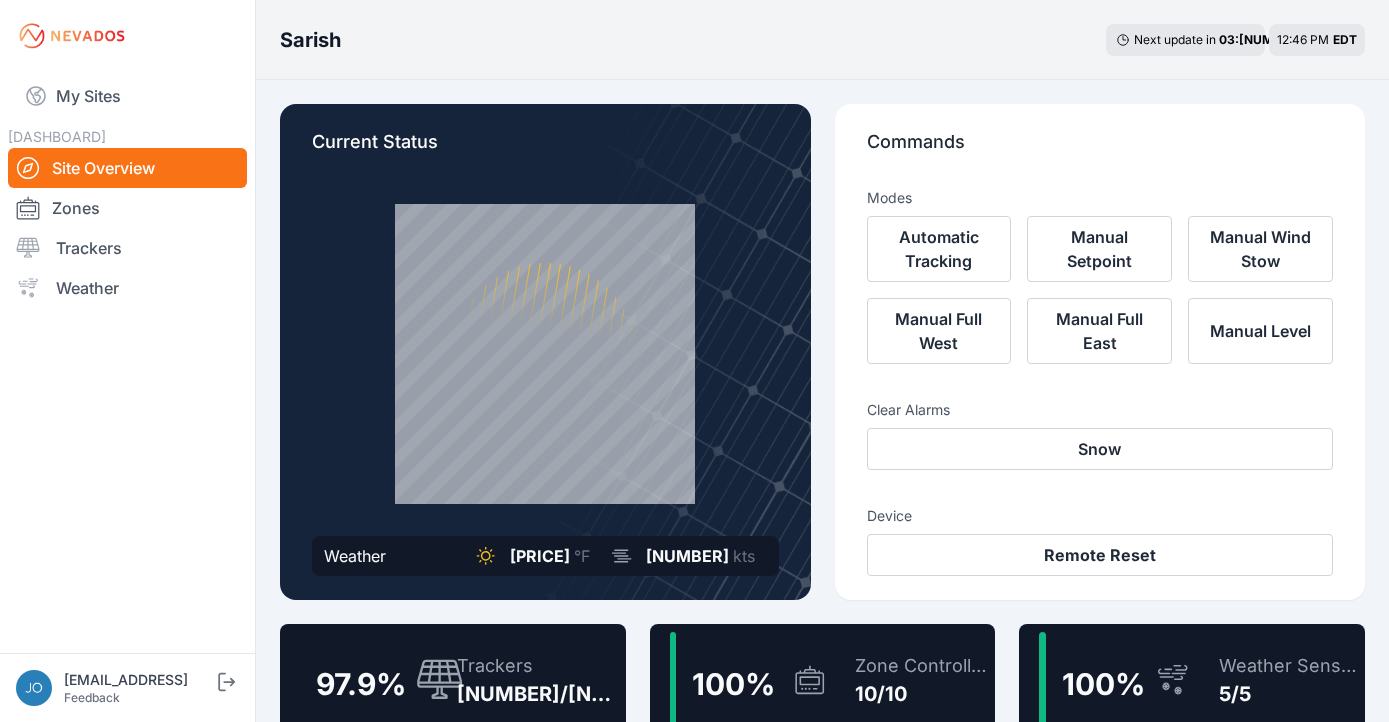 click on "97.9 % Trackers 660/674" at bounding box center [453, 680] 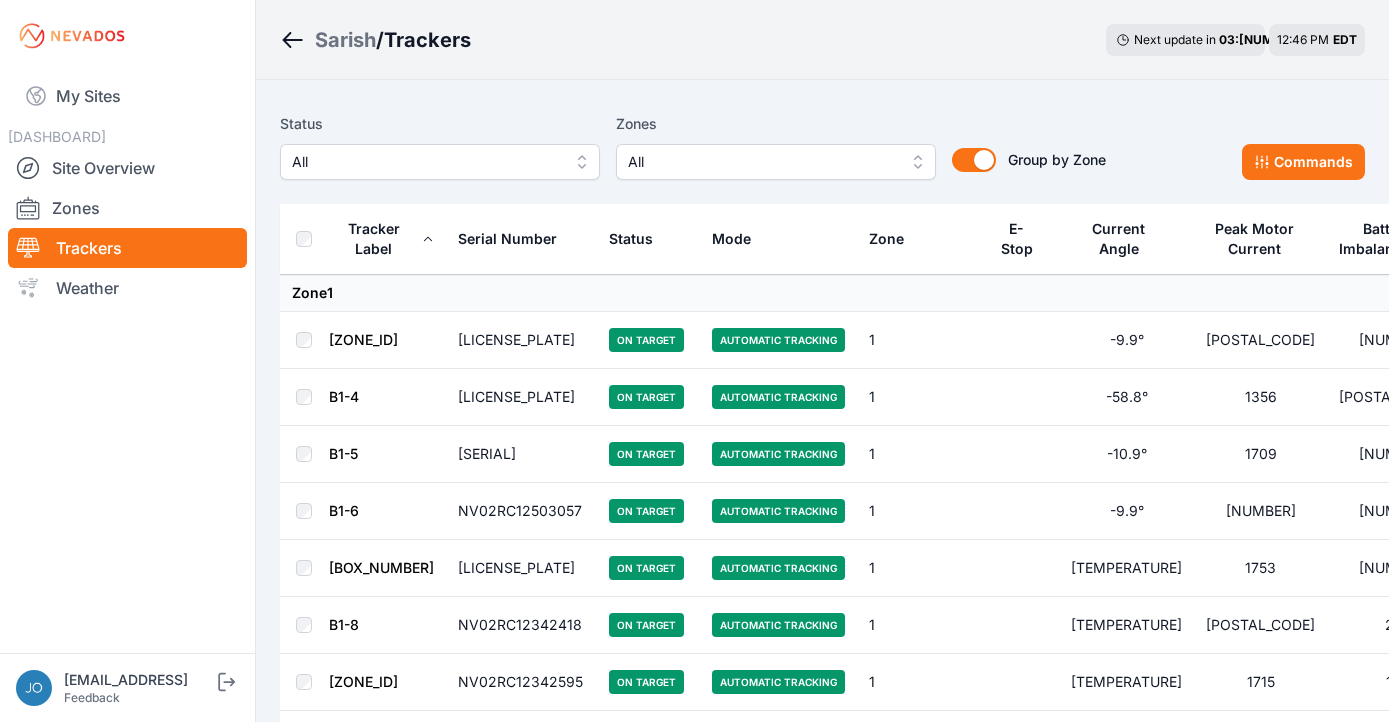 click on "All" at bounding box center [440, 162] 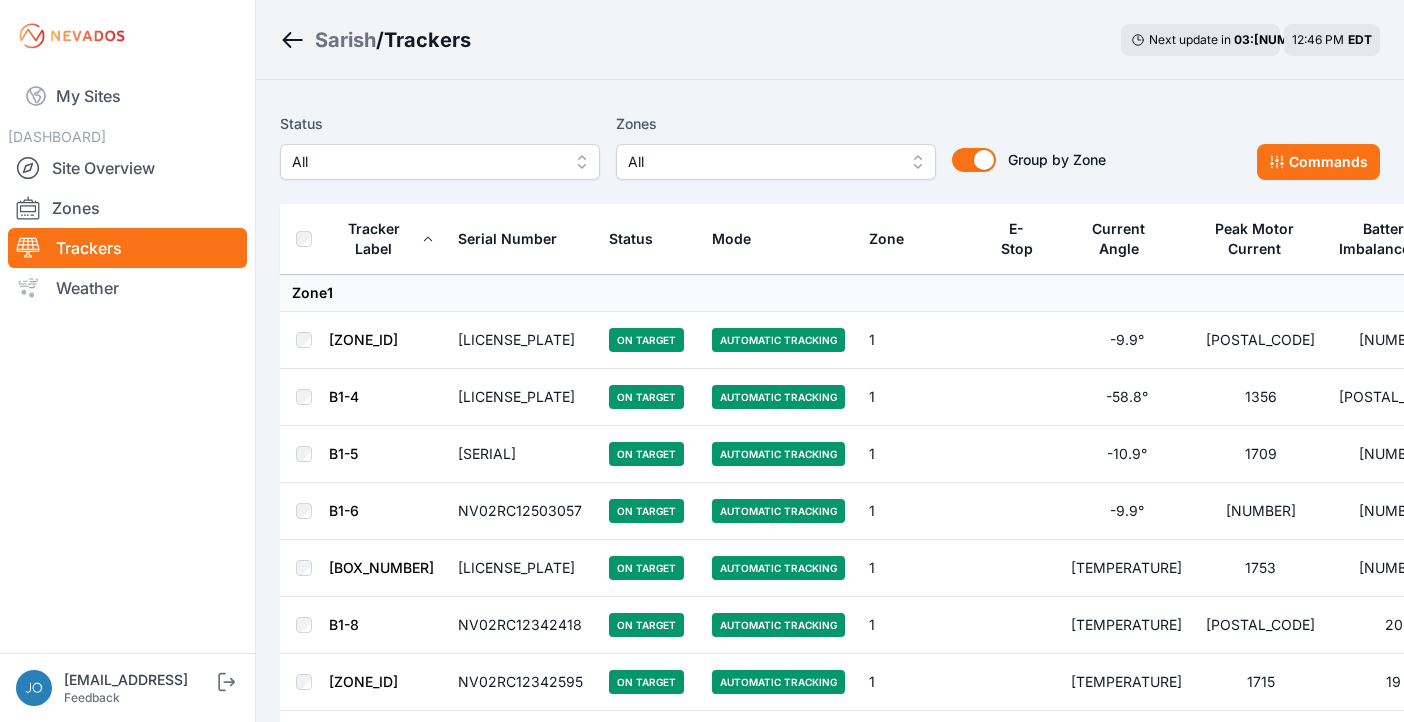 click on "All" at bounding box center (426, 162) 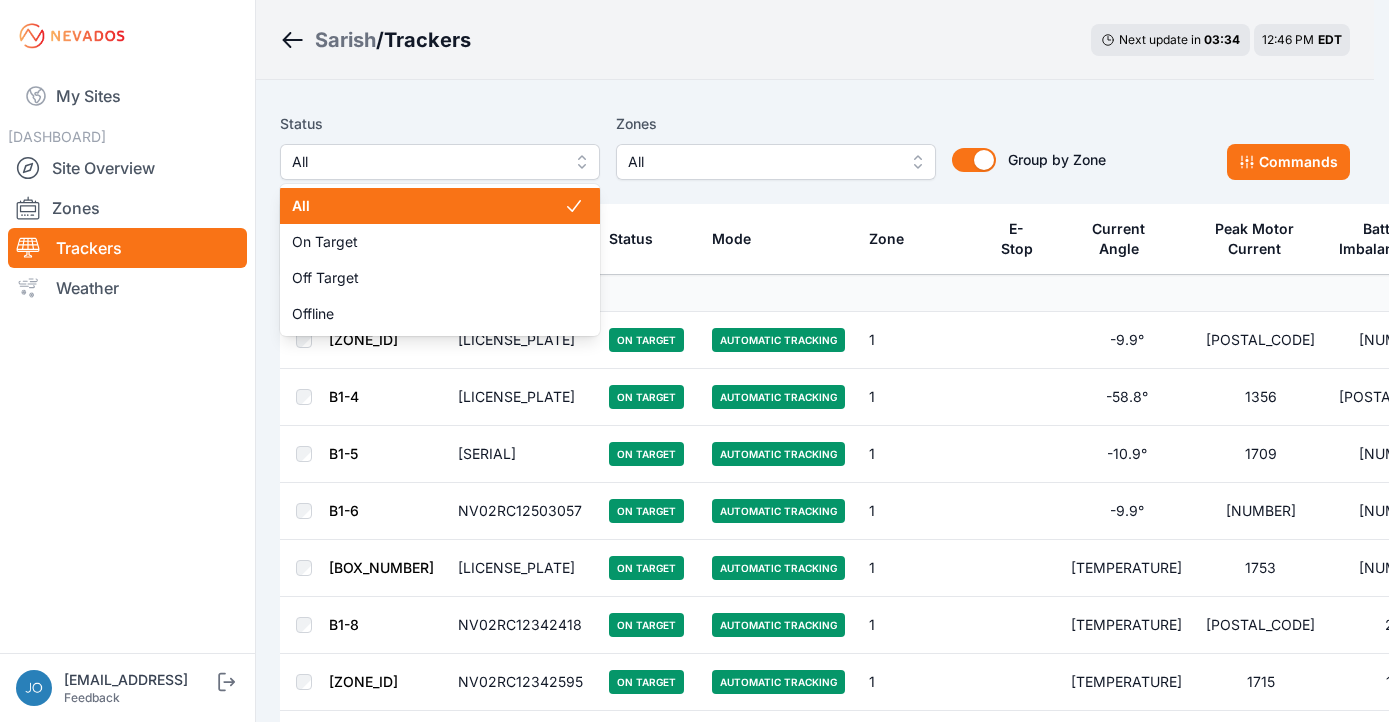 click on "All" at bounding box center (426, 162) 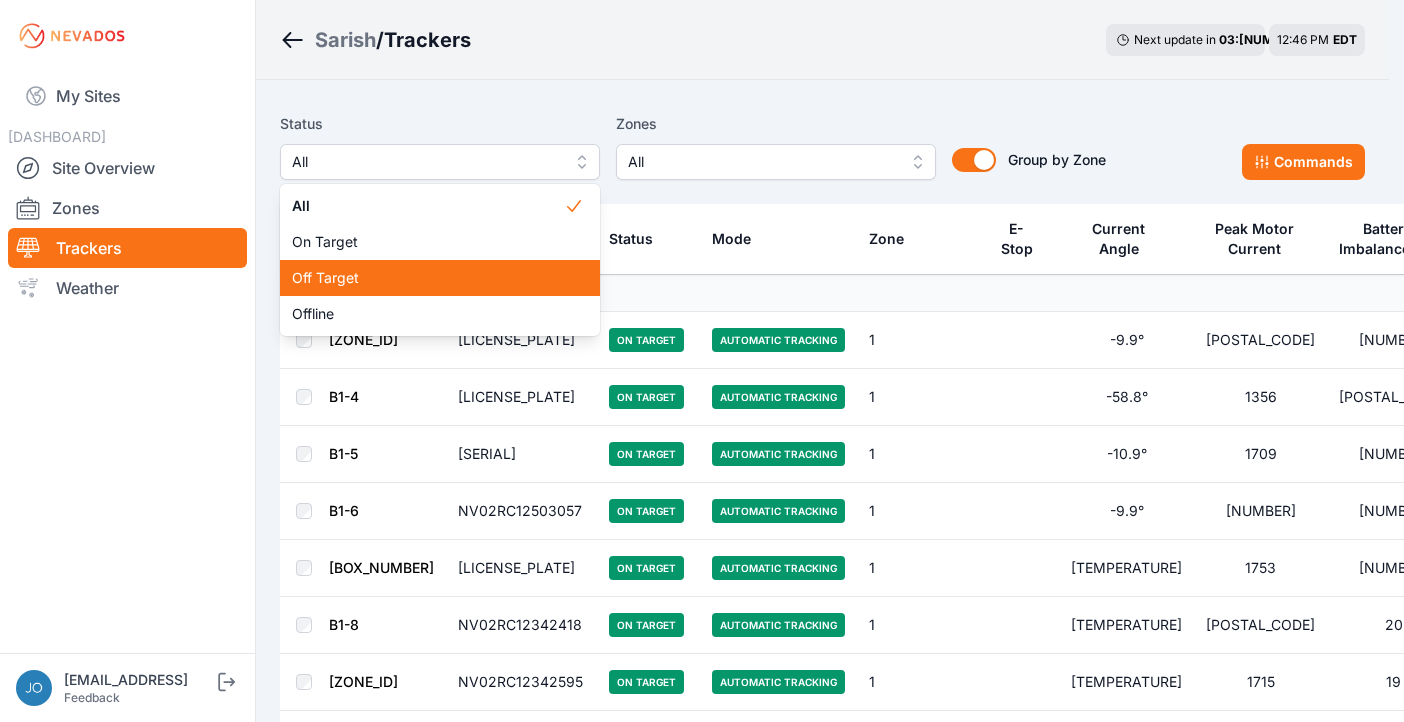 click on "Off Target" at bounding box center [440, 278] 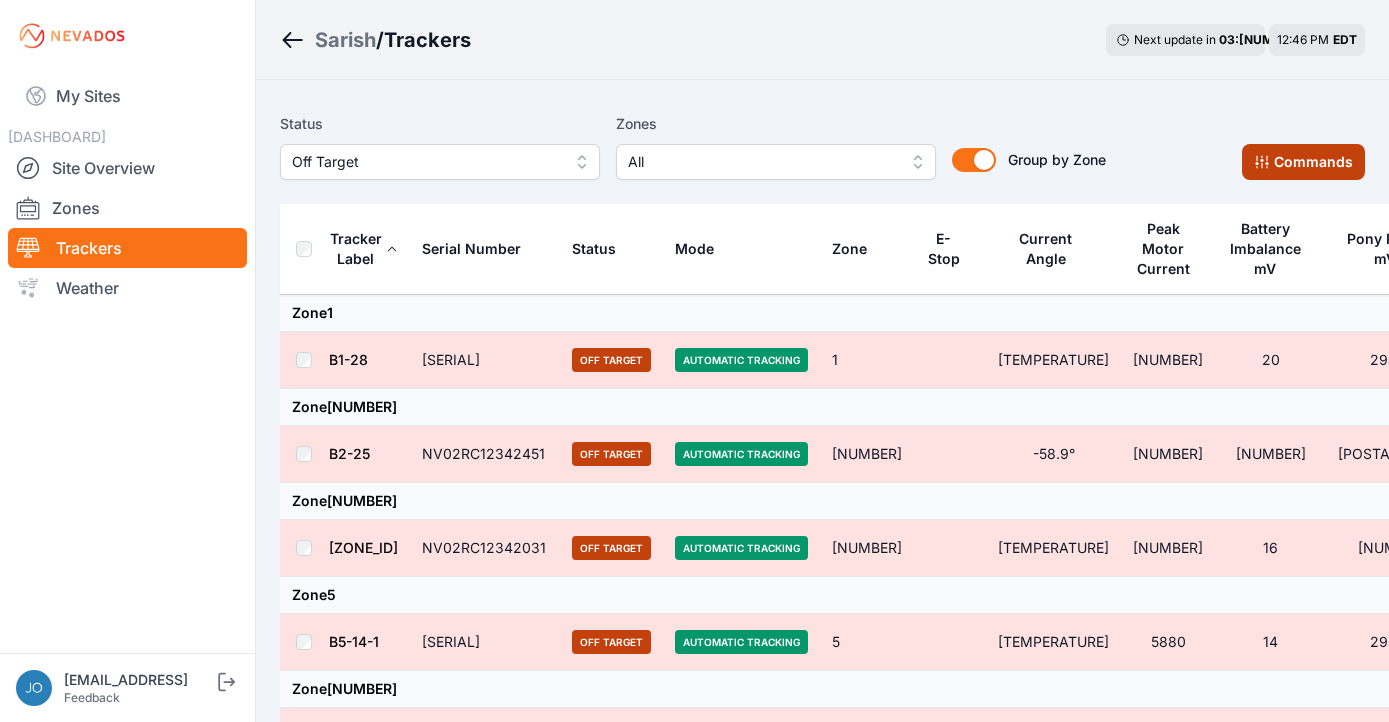 click on "Commands" at bounding box center (1303, 162) 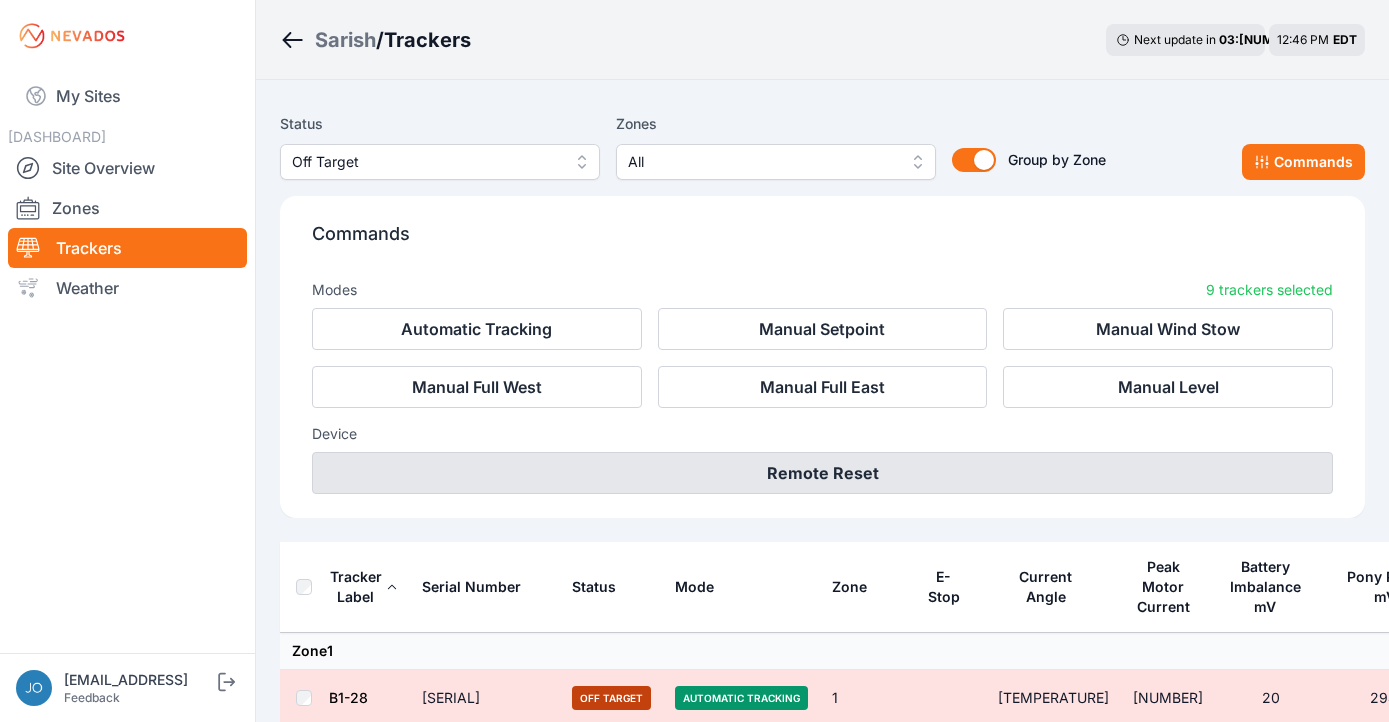 click on "Remote Reset" at bounding box center [822, 473] 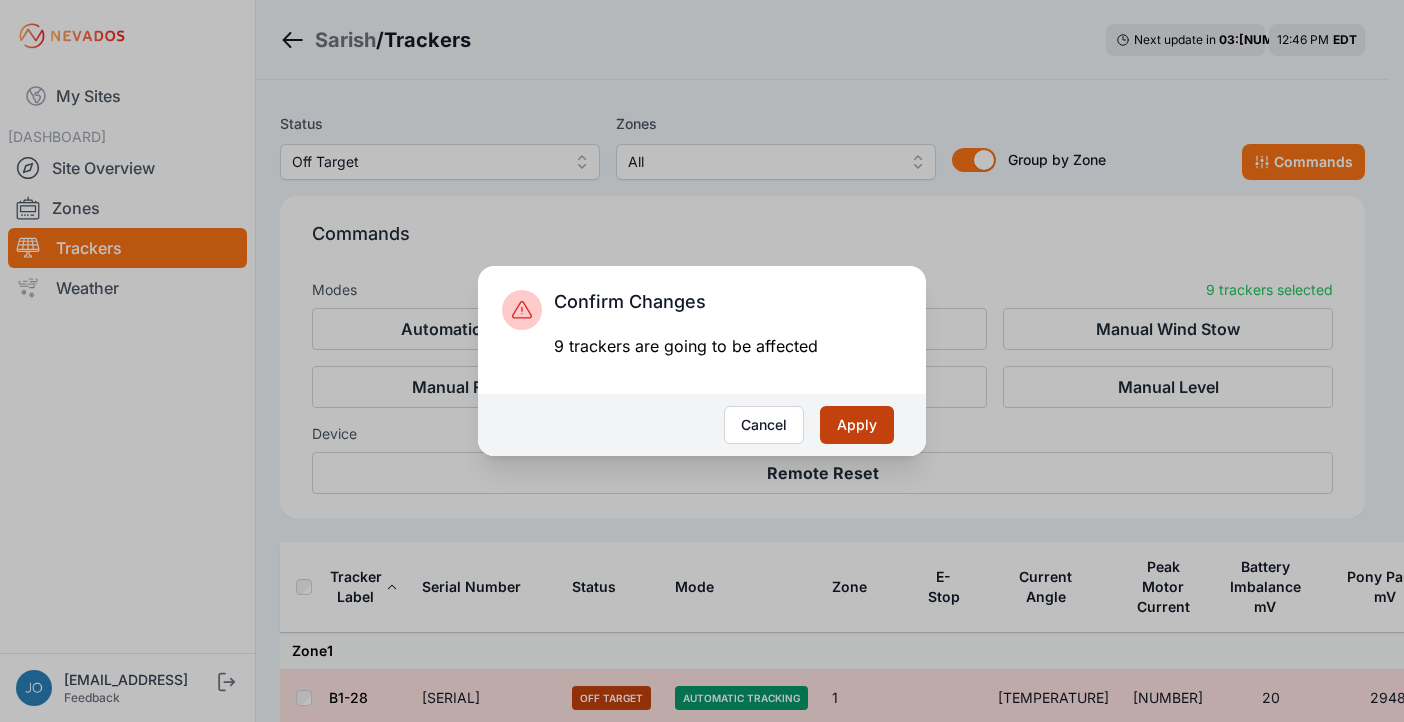 click on "Apply" at bounding box center [857, 425] 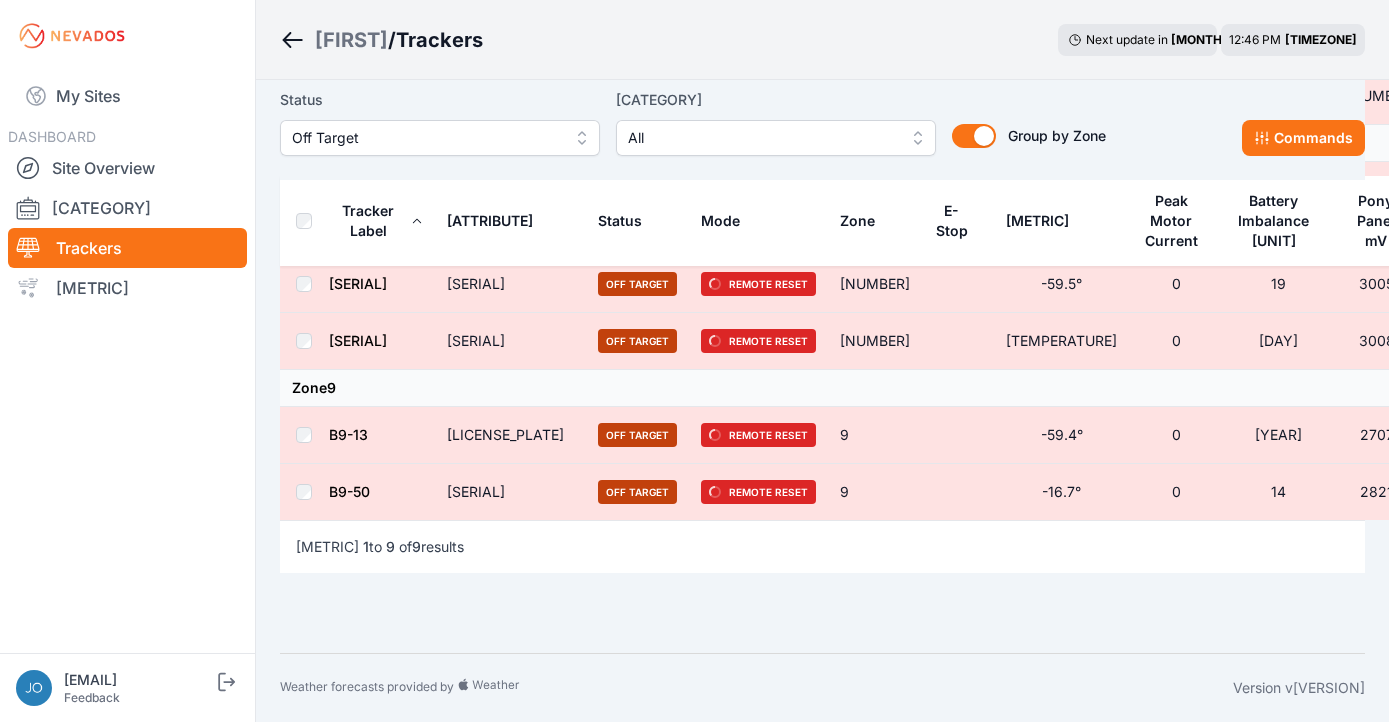 scroll, scrollTop: 0, scrollLeft: 0, axis: both 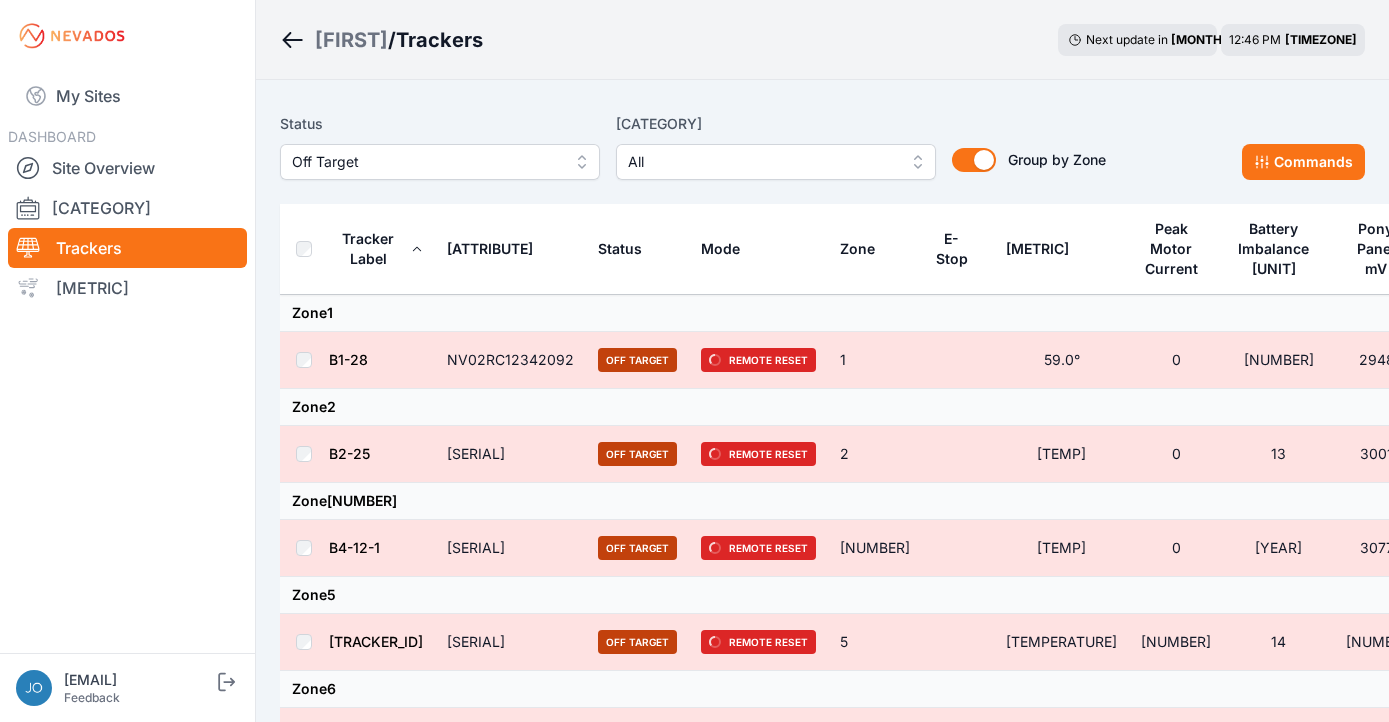 click on "Off Target" at bounding box center [426, 162] 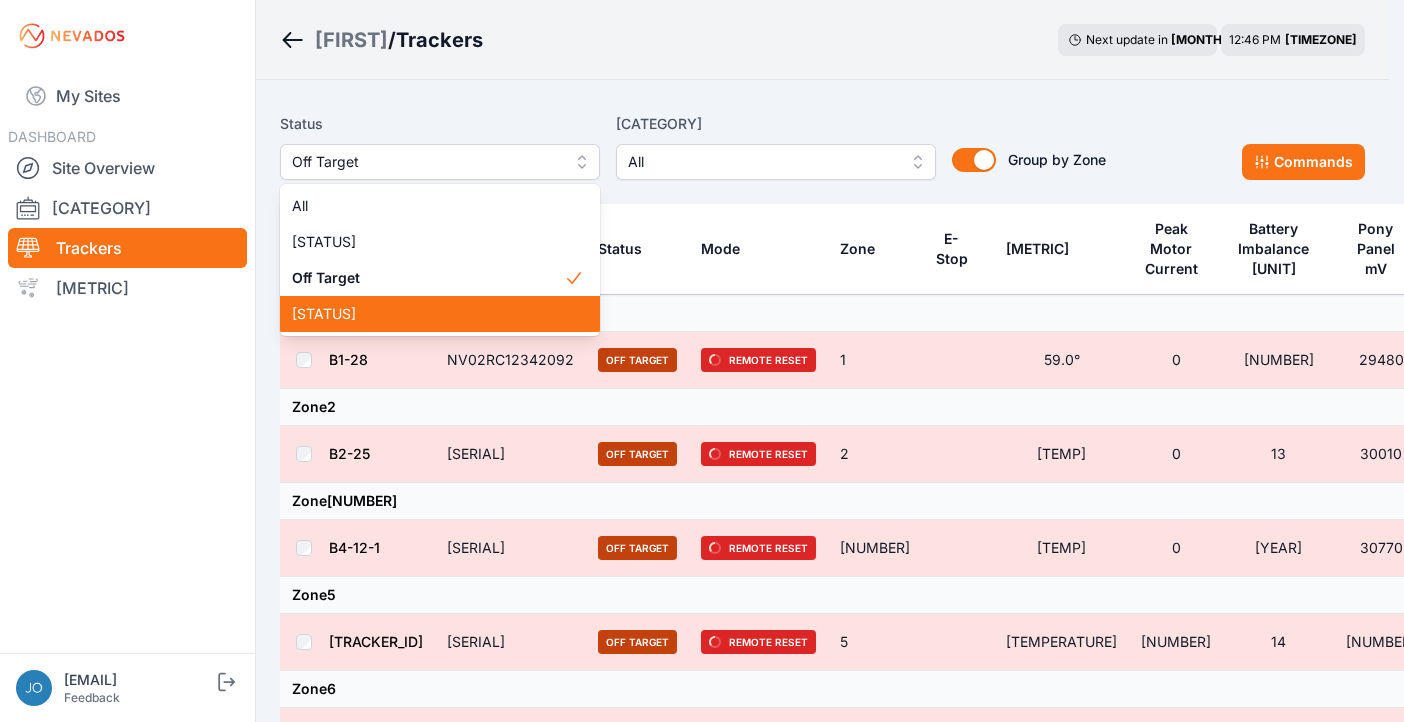 click on "Offline" at bounding box center [428, 314] 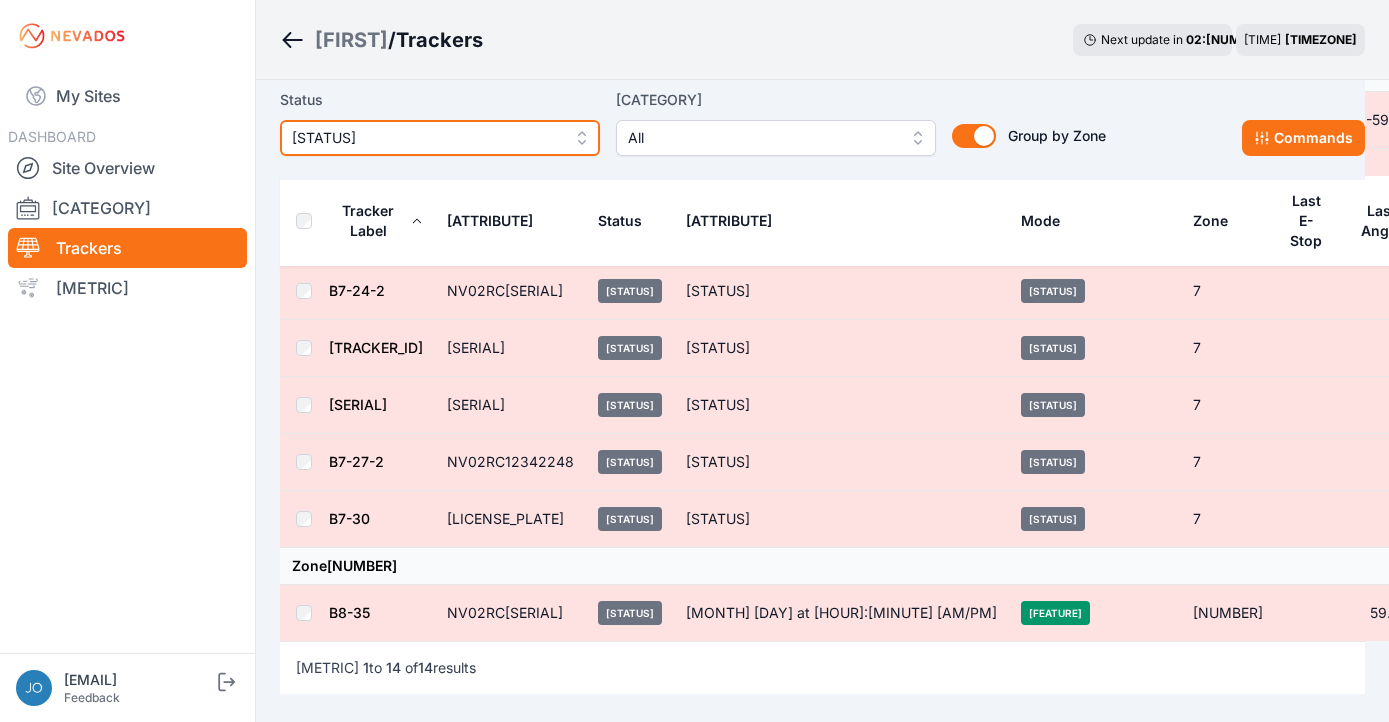 scroll, scrollTop: 596, scrollLeft: 0, axis: vertical 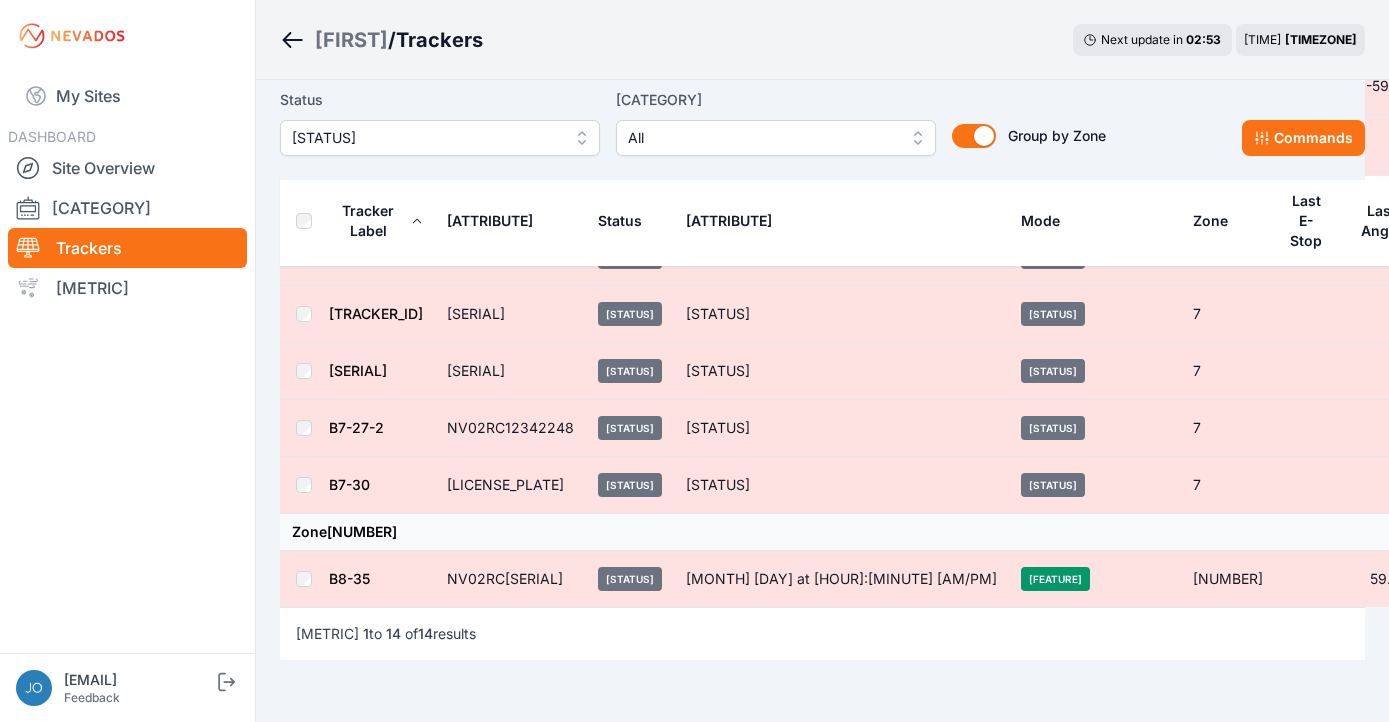 click on "B8-35" at bounding box center [349, 578] 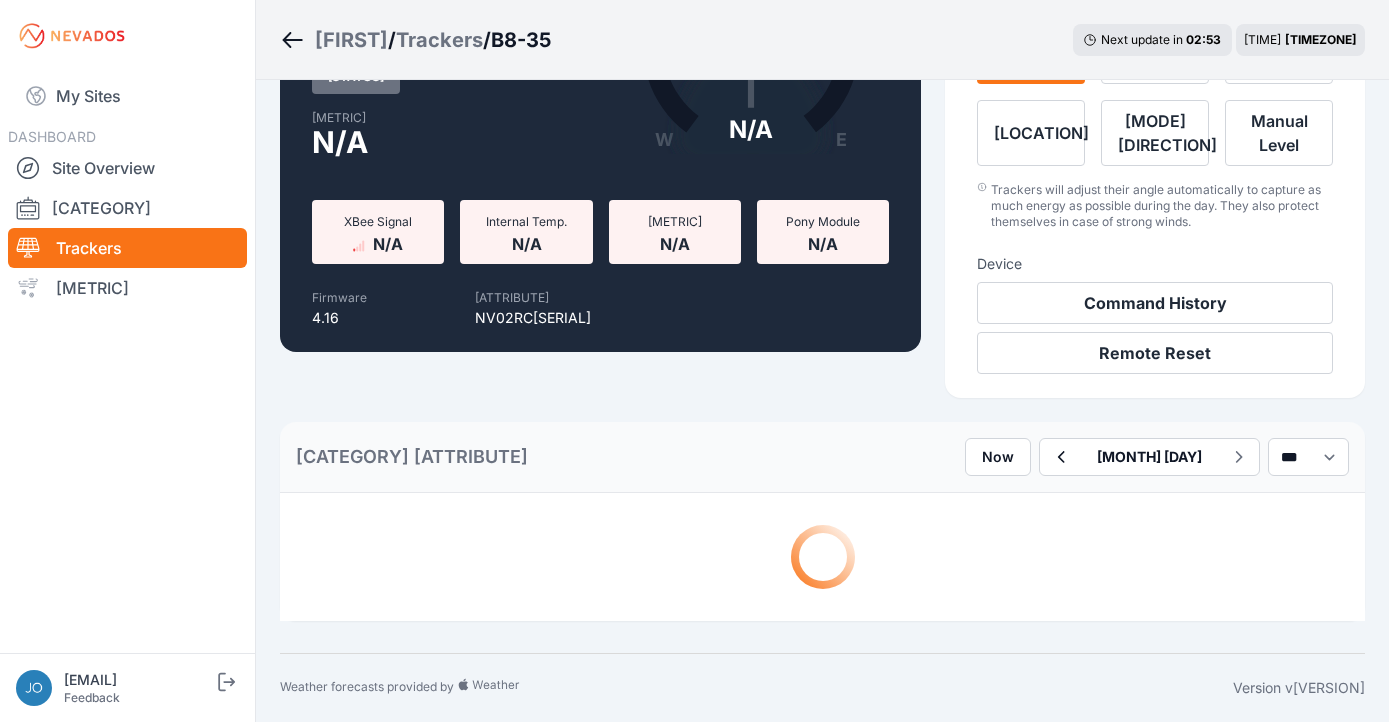 scroll, scrollTop: 0, scrollLeft: 0, axis: both 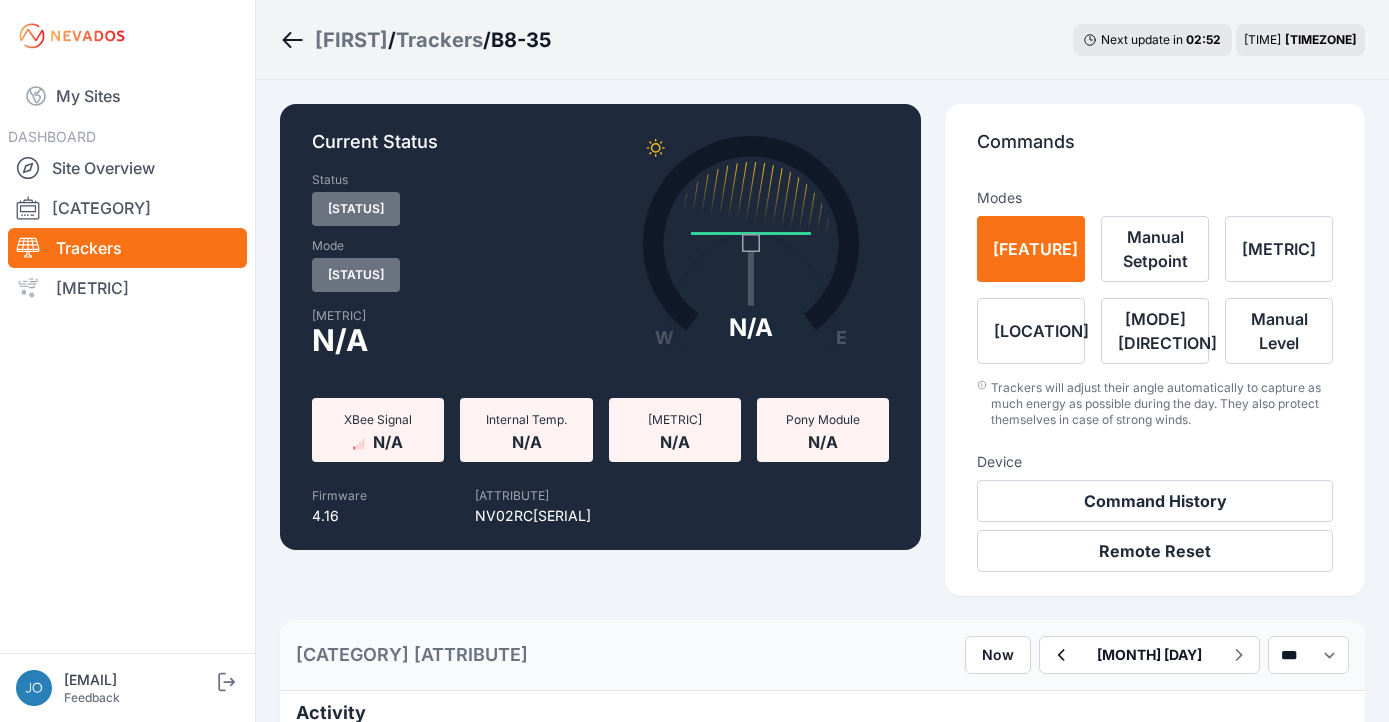 click on "Tracker Analytics Now July 03 *** **** *****" at bounding box center [822, 655] 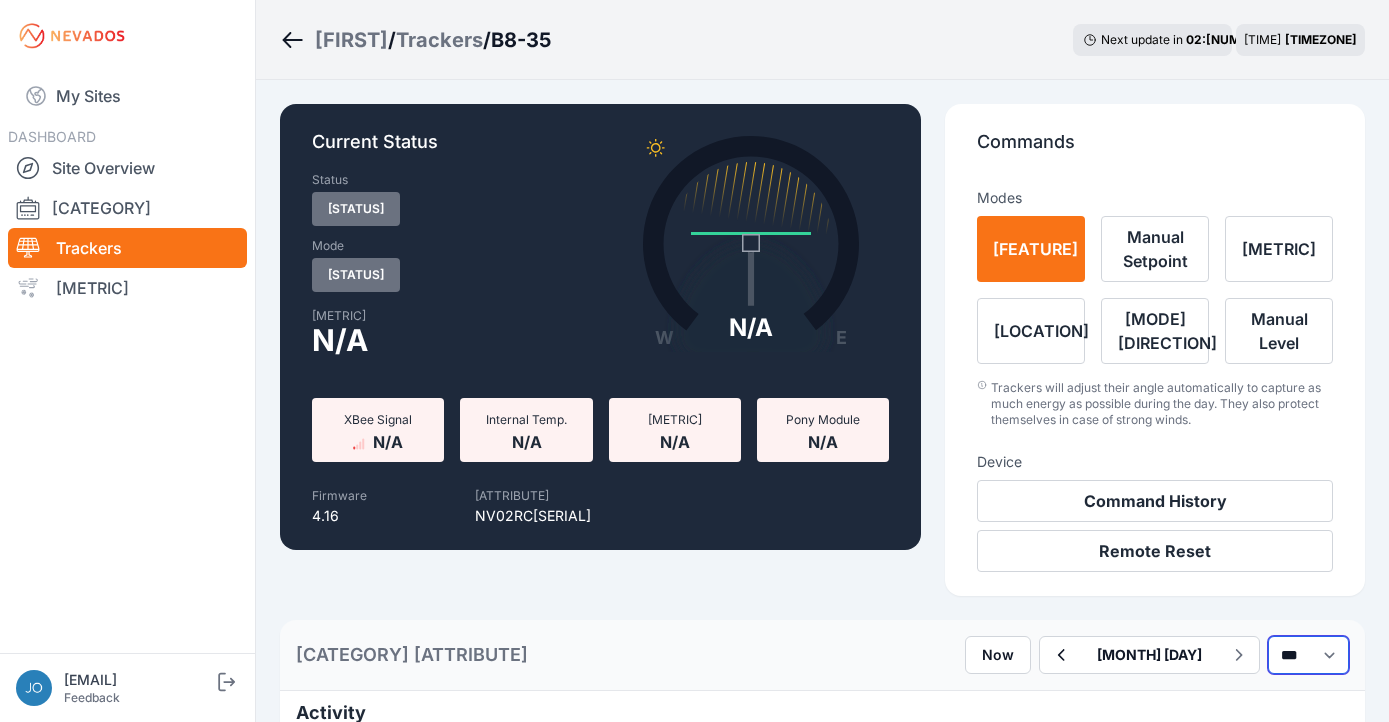 select on "*******" 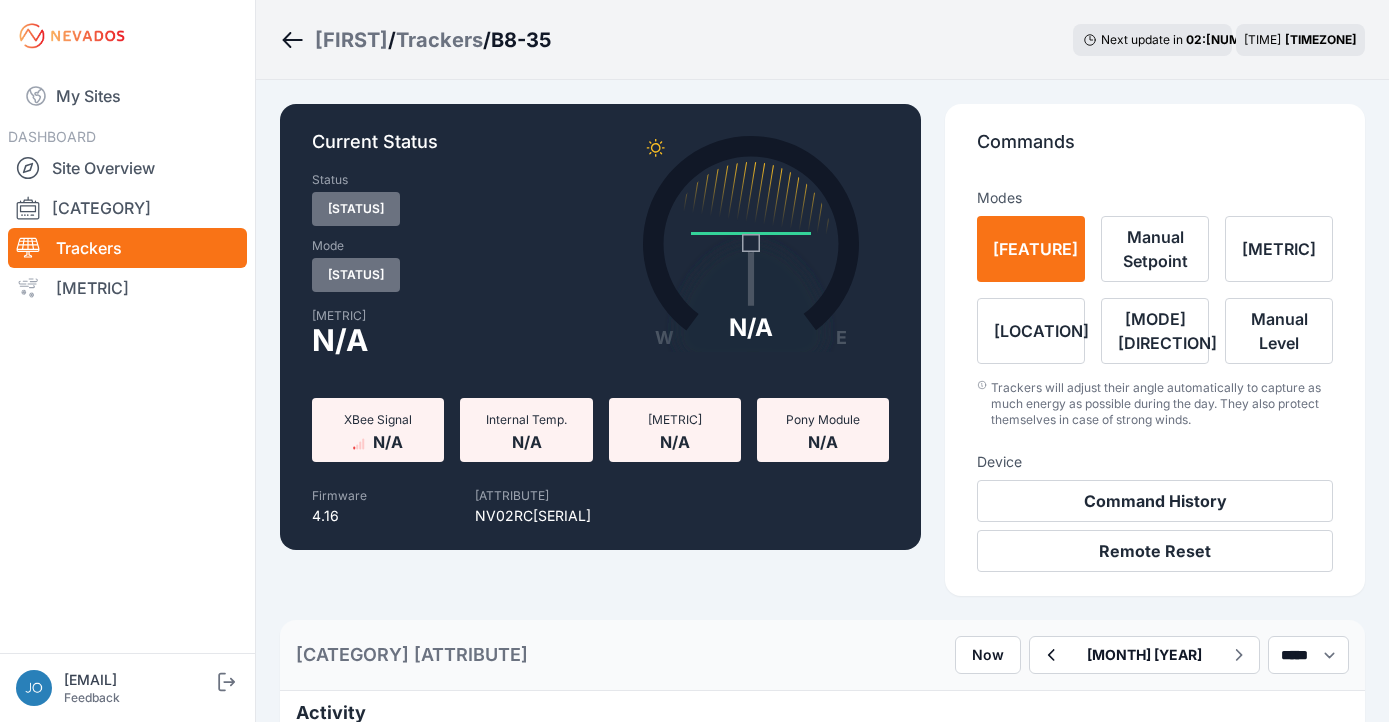 click at bounding box center [1050, 655] 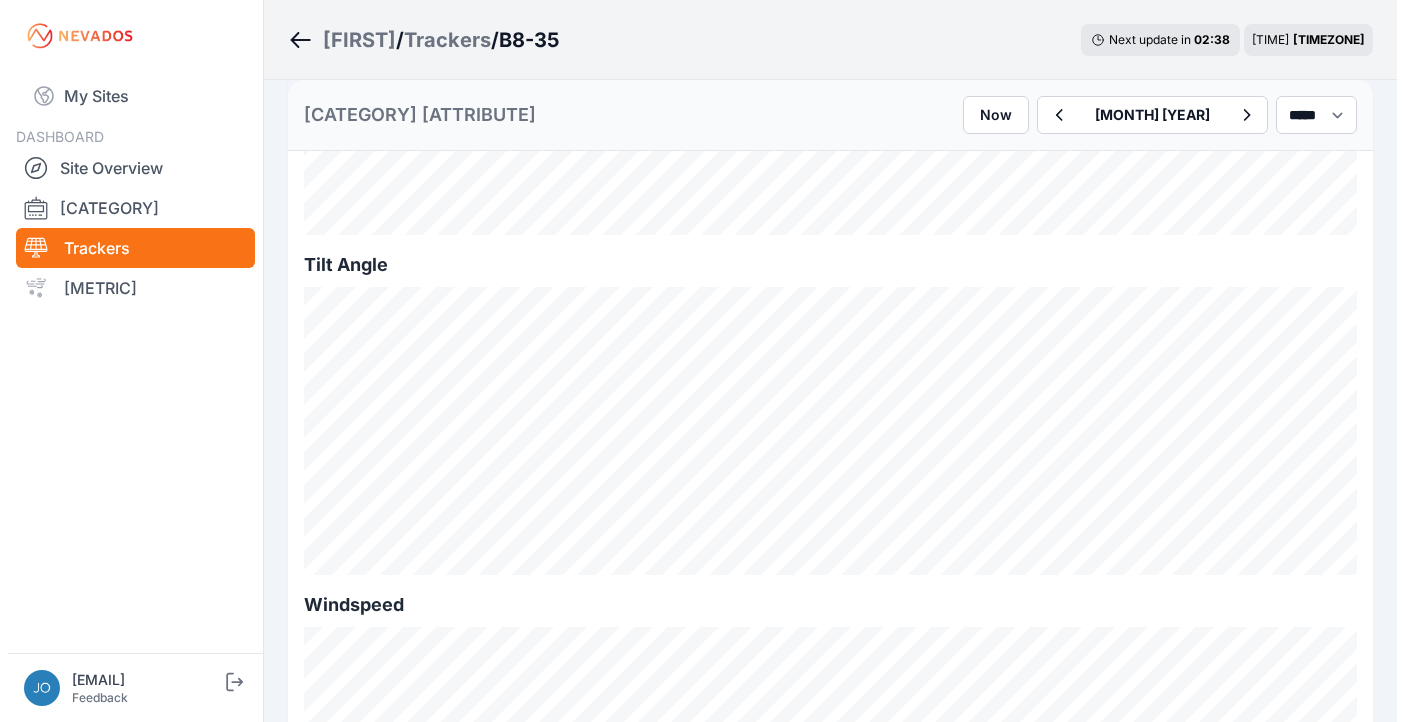 scroll, scrollTop: 0, scrollLeft: 0, axis: both 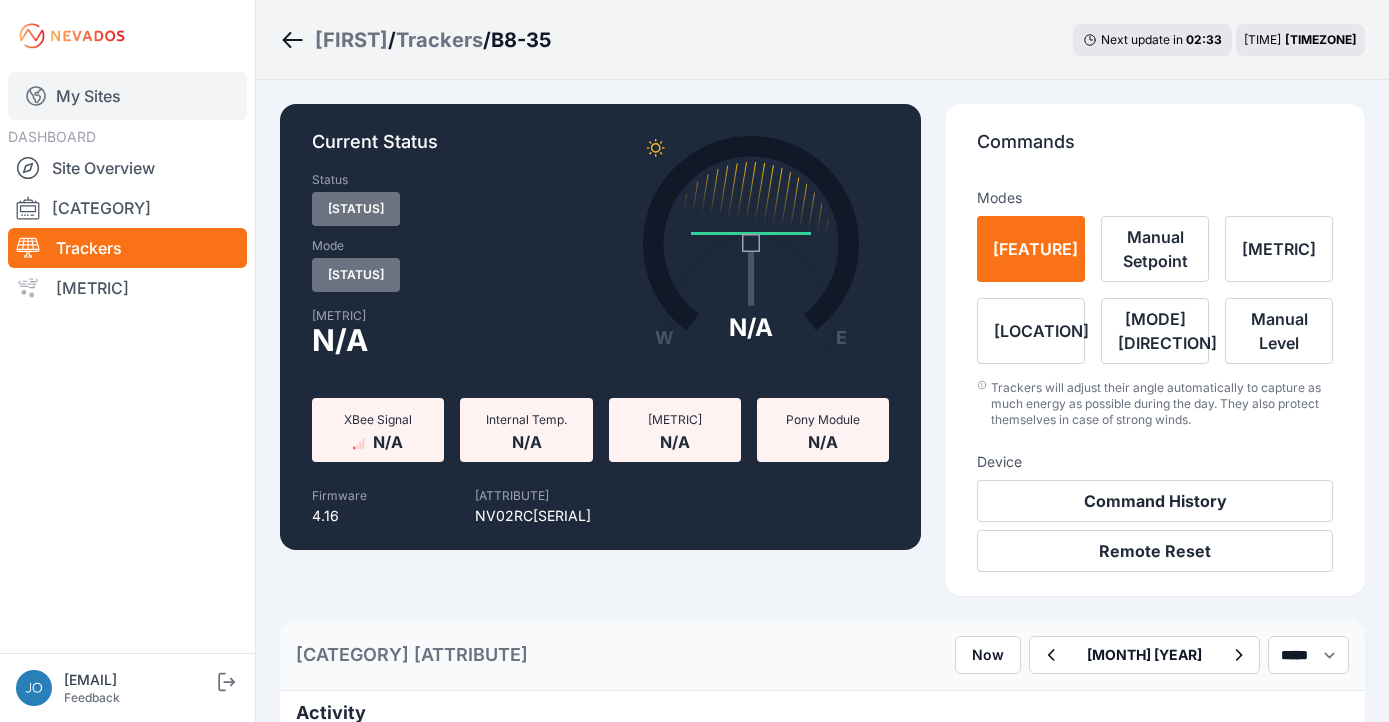 click on "My Sites" at bounding box center [127, 96] 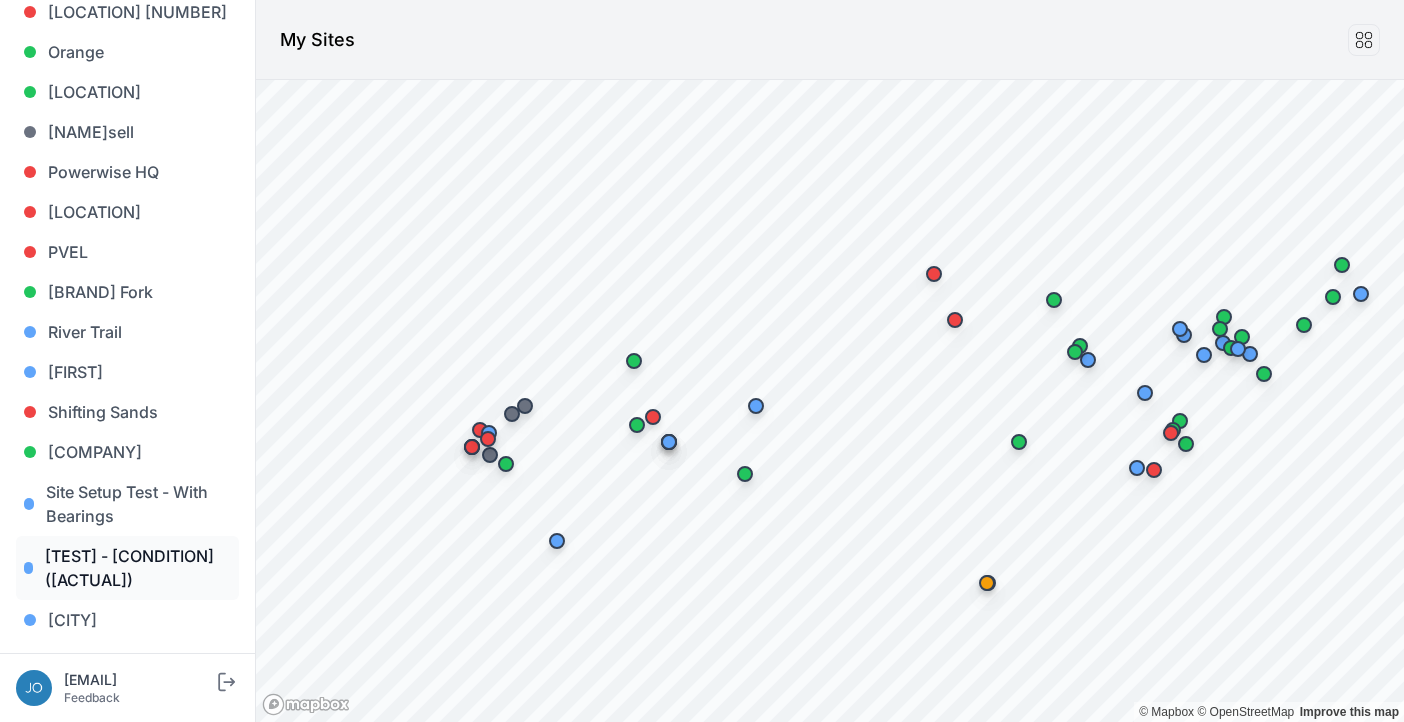 scroll, scrollTop: 1819, scrollLeft: 0, axis: vertical 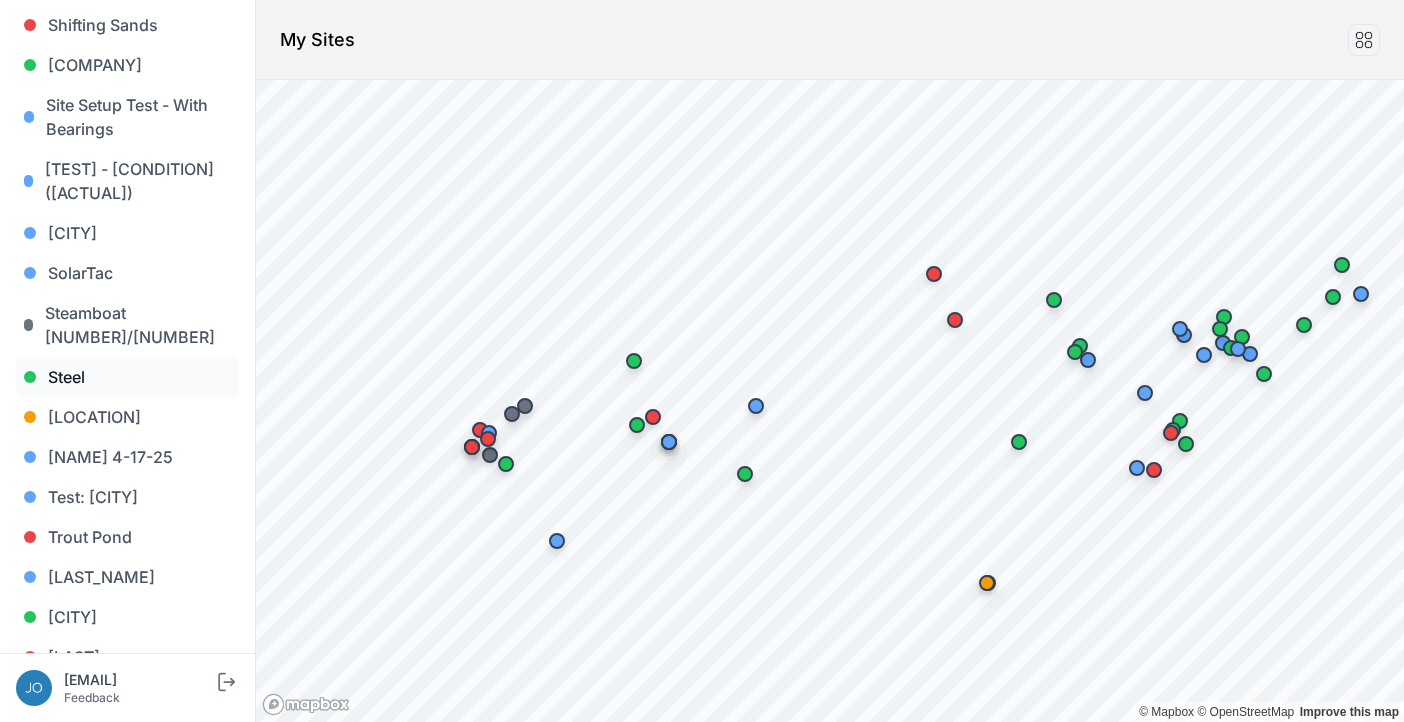 click on "Steel" at bounding box center [127, 377] 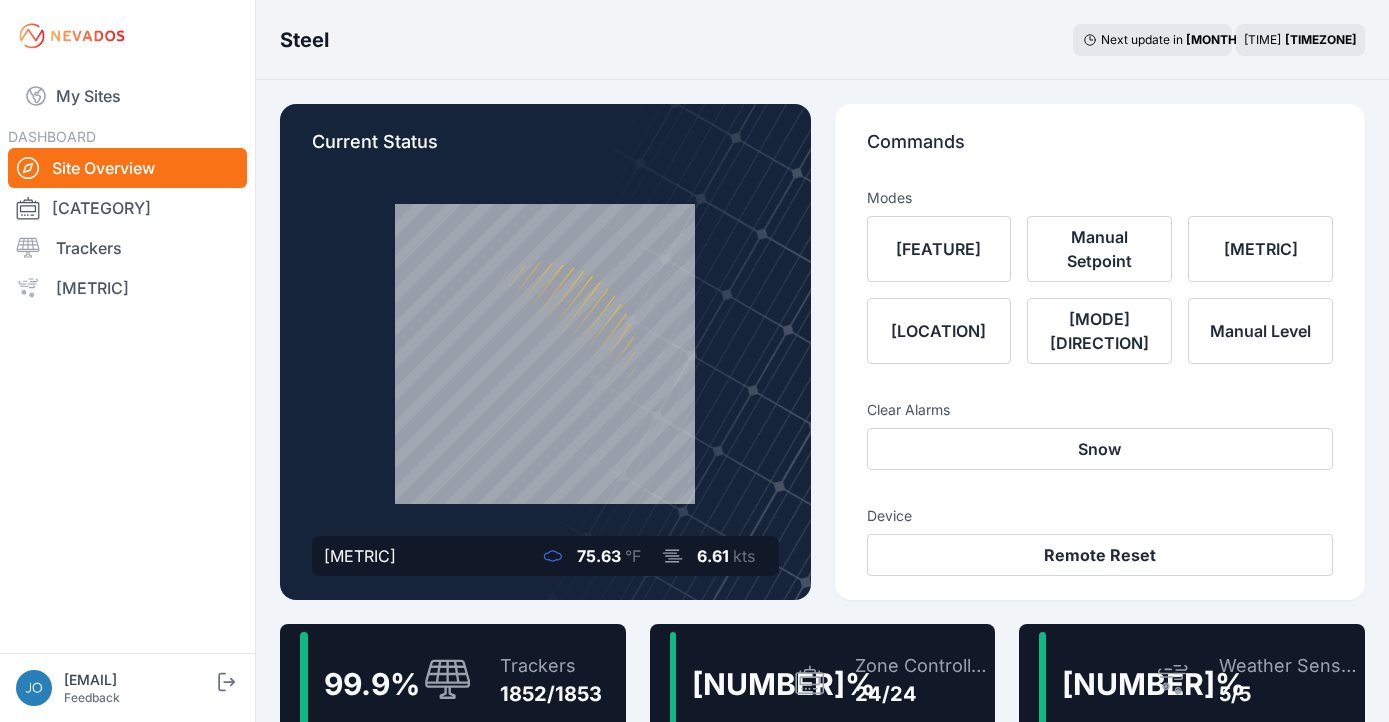 click on "Trackers 1852/1853" at bounding box center [541, 680] 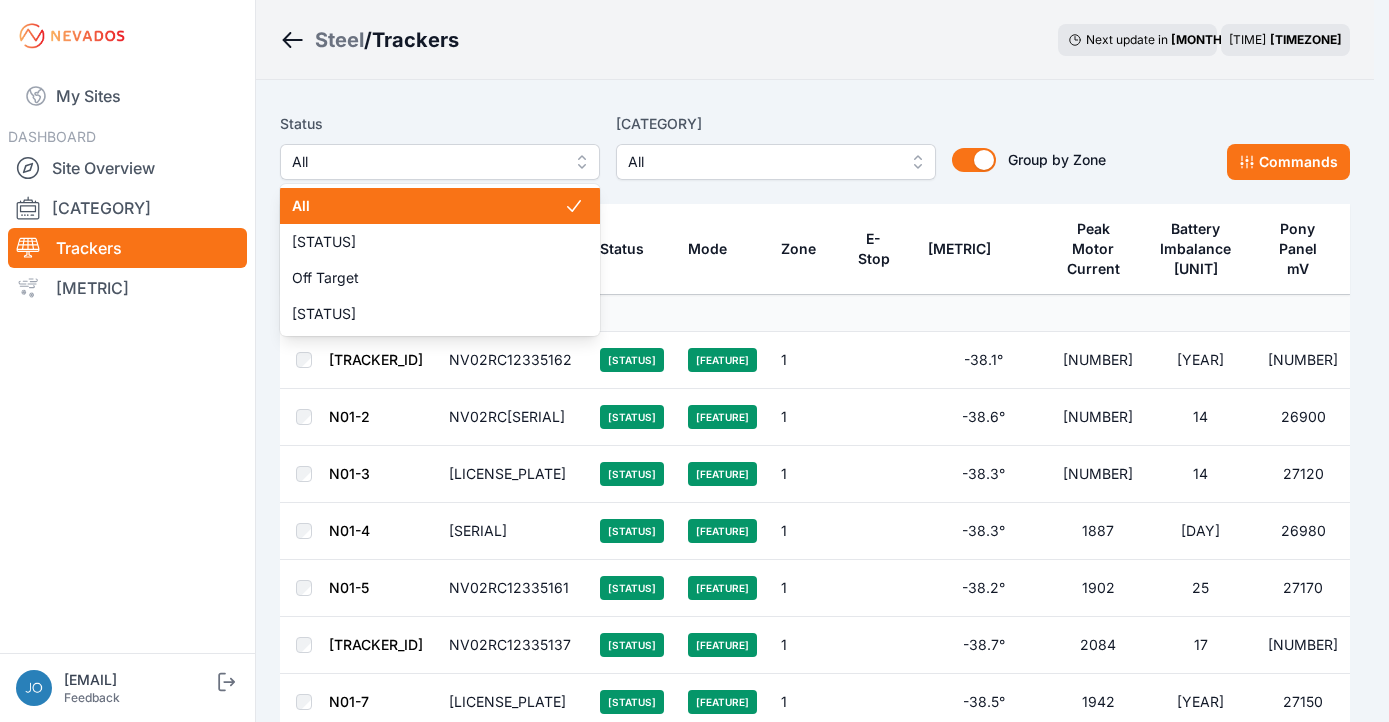click on "All" at bounding box center (426, 162) 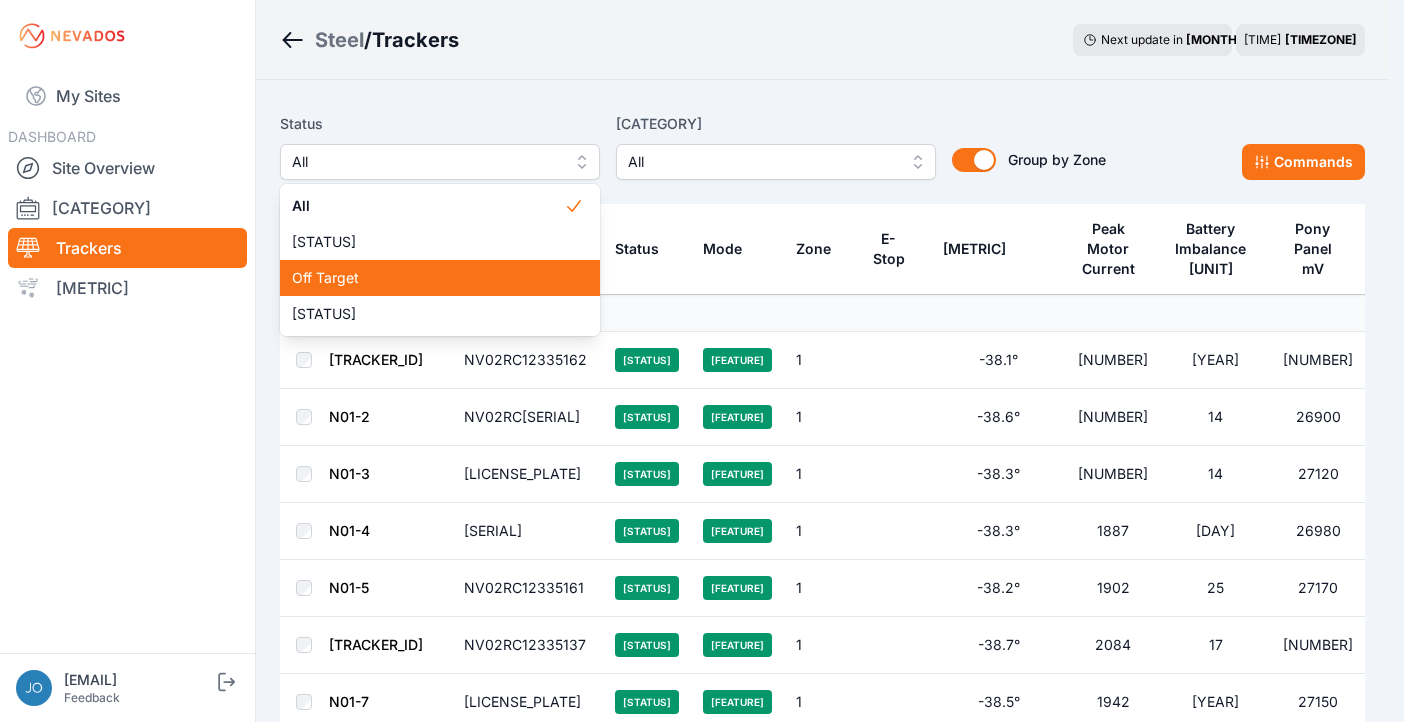 click on "Off Target" at bounding box center [428, 278] 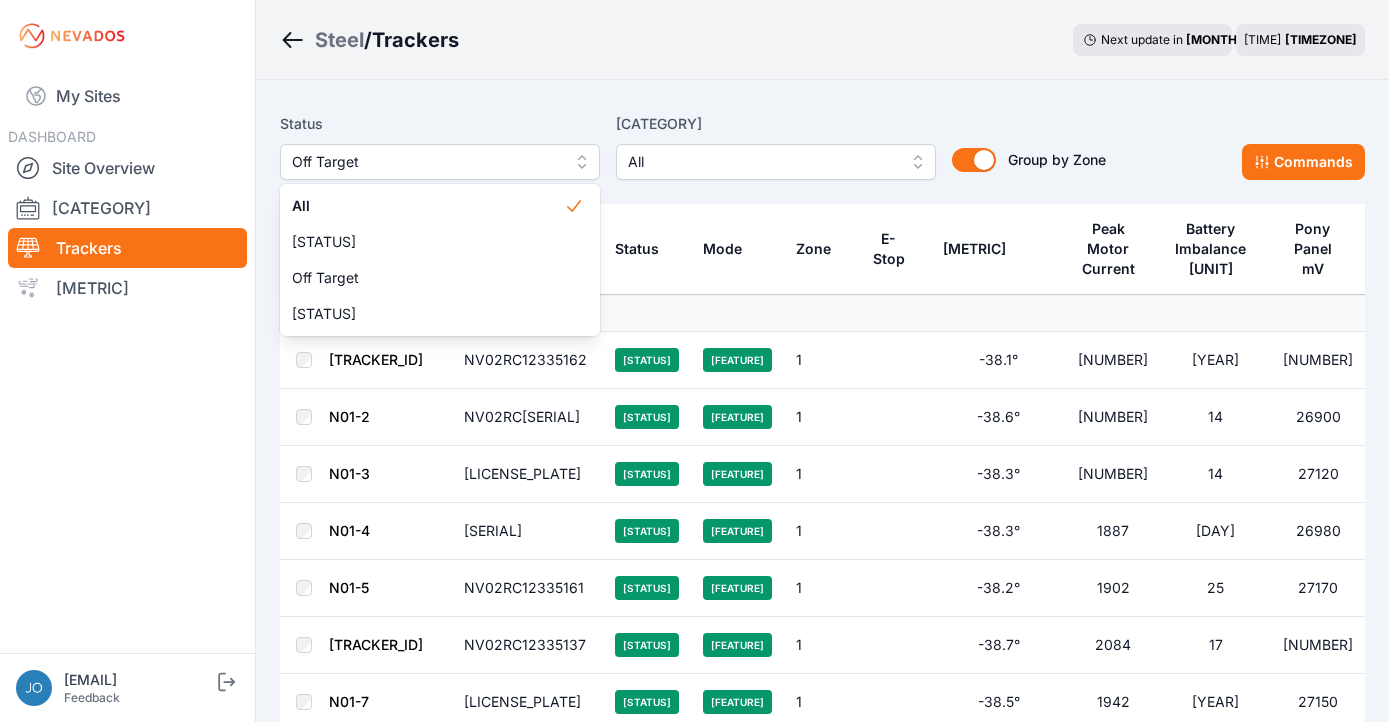 click on "Off Target" at bounding box center (428, 278) 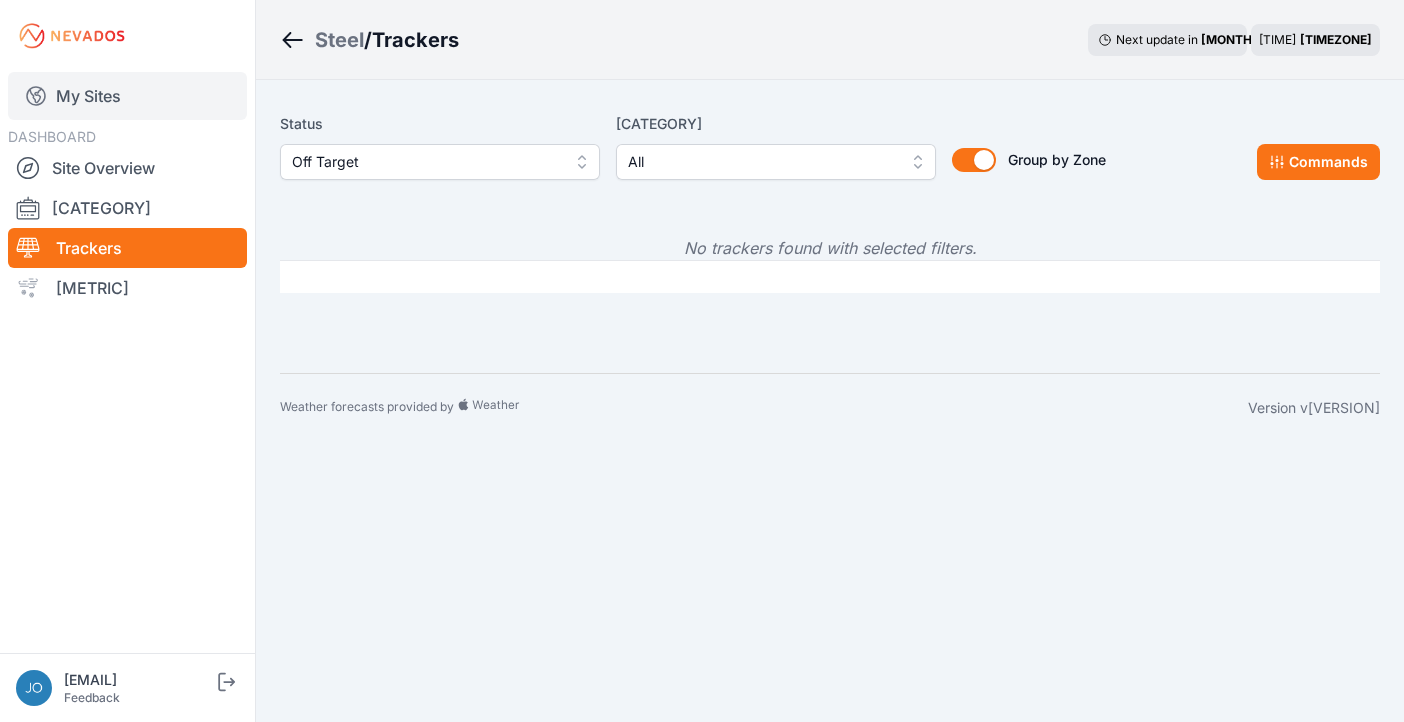 click on "Command History" at bounding box center [127, 96] 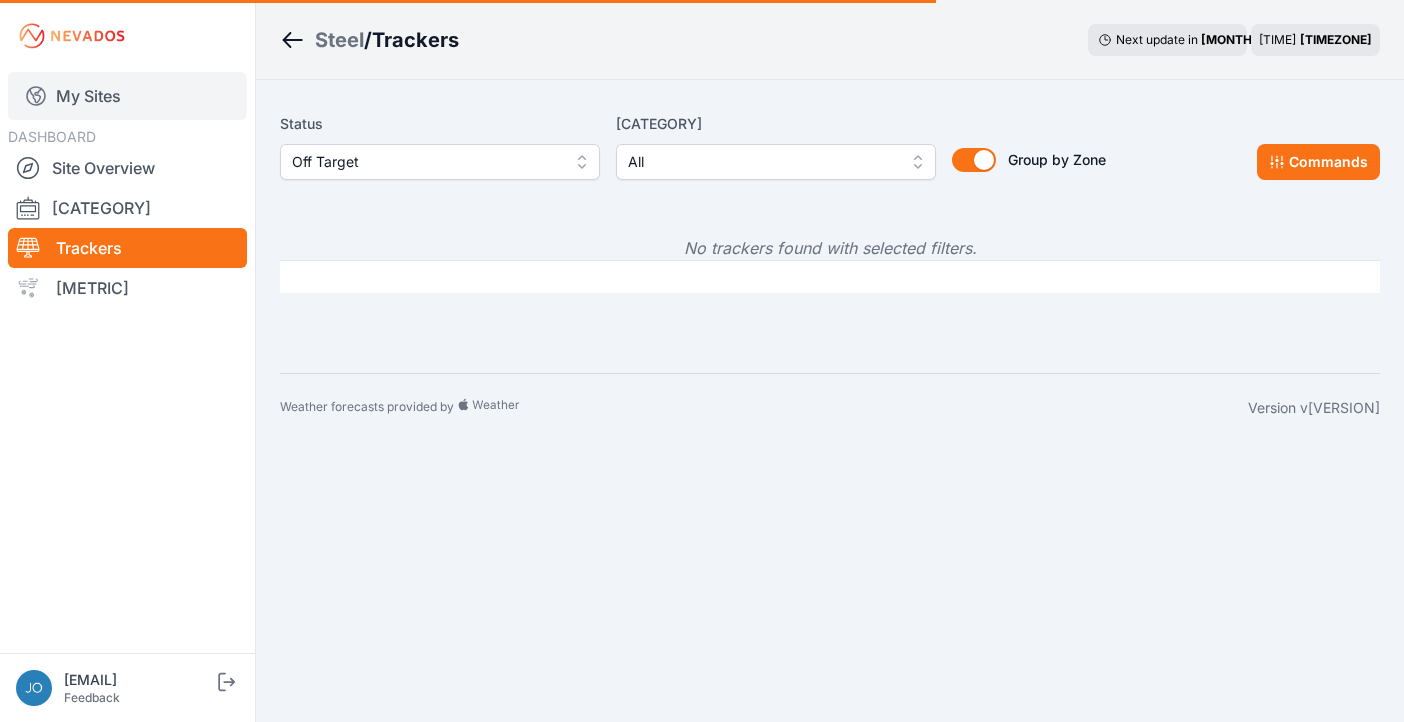 click on "Command History" at bounding box center (127, 96) 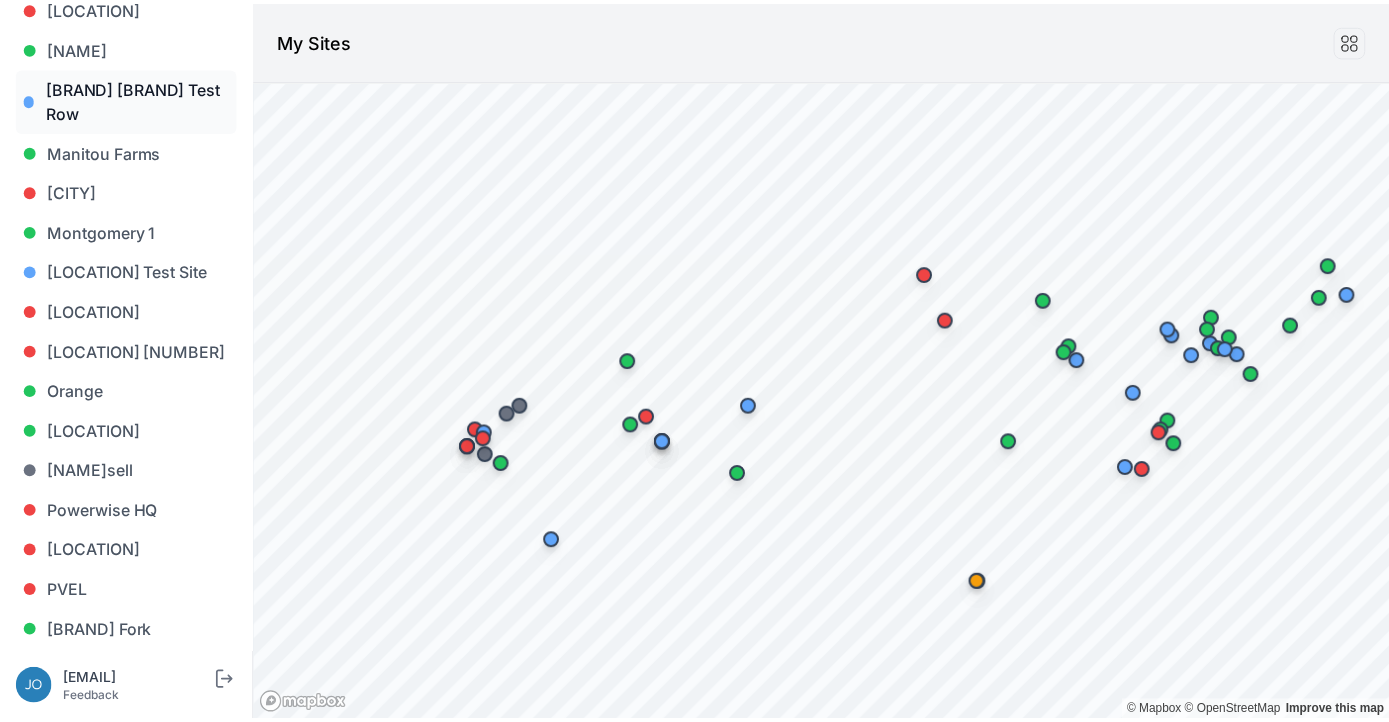 scroll, scrollTop: 1326, scrollLeft: 0, axis: vertical 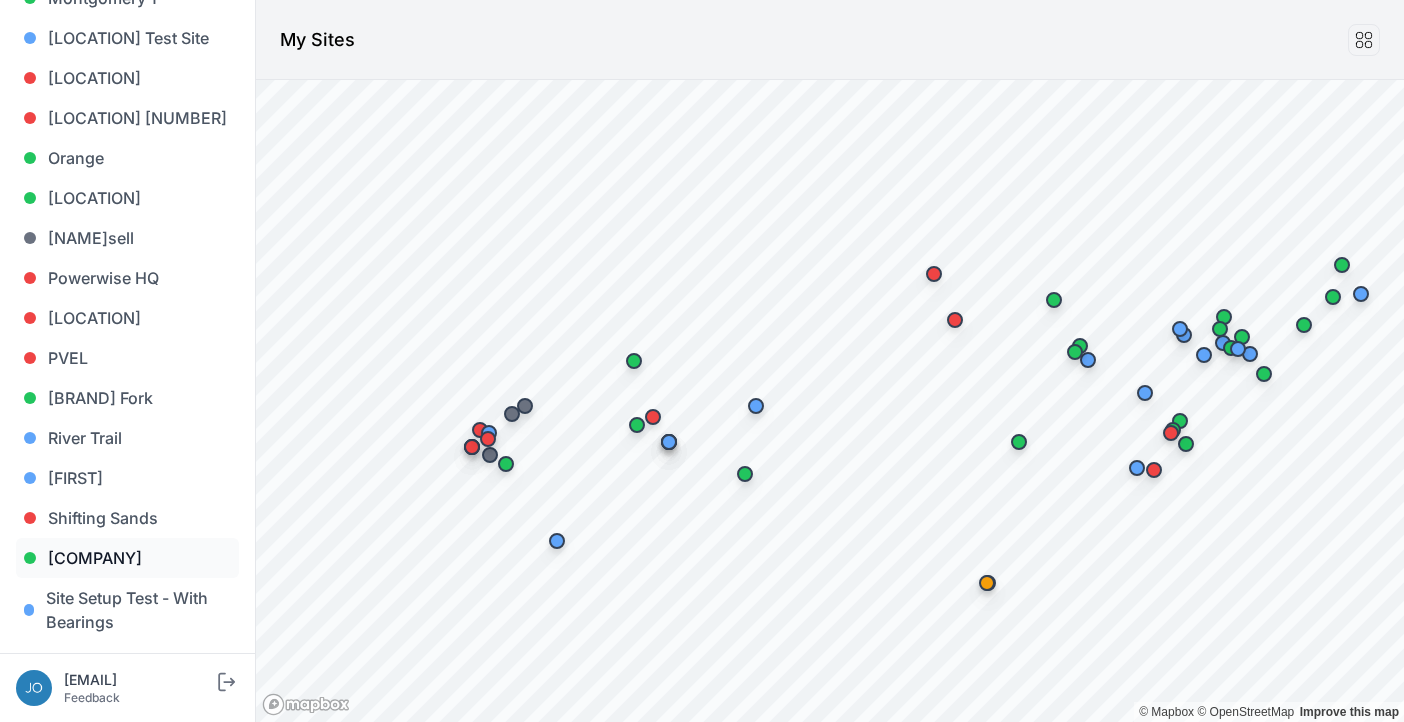 click on "Sigurd Solar" at bounding box center [127, 558] 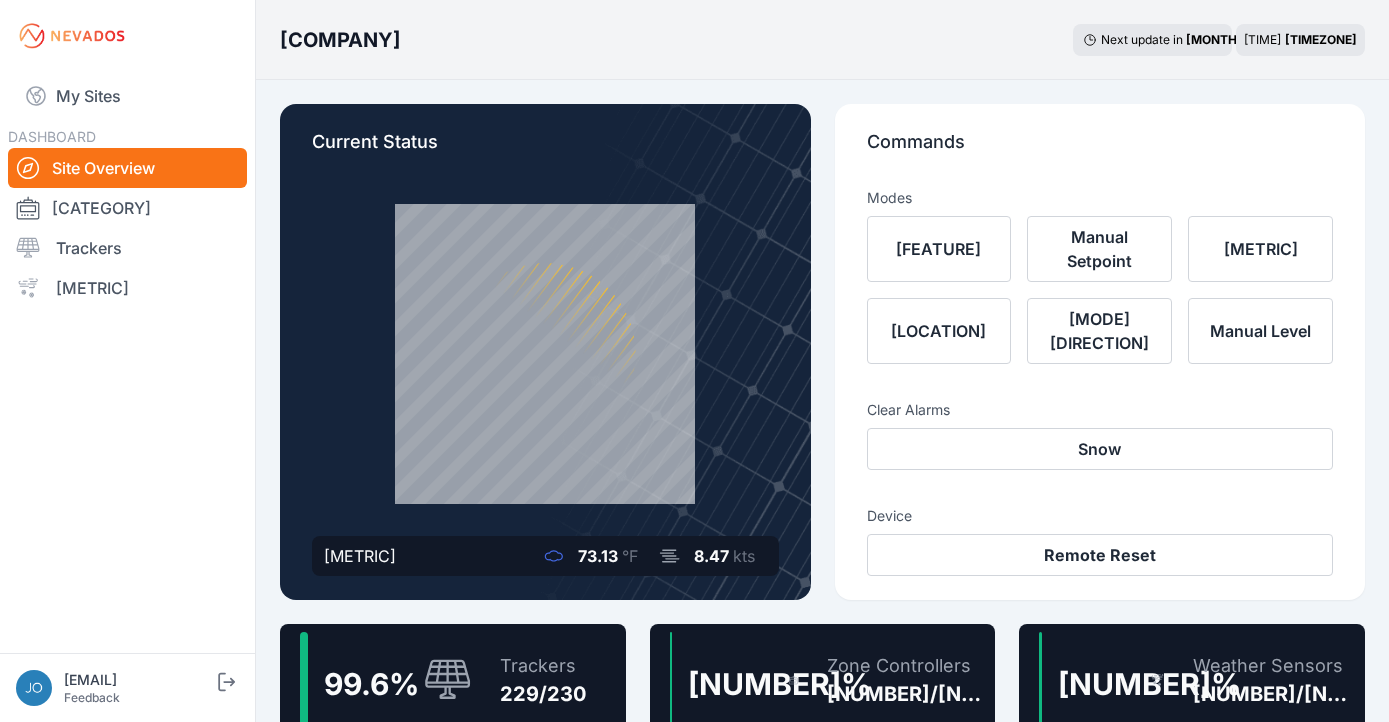 click at bounding box center (448, 680) 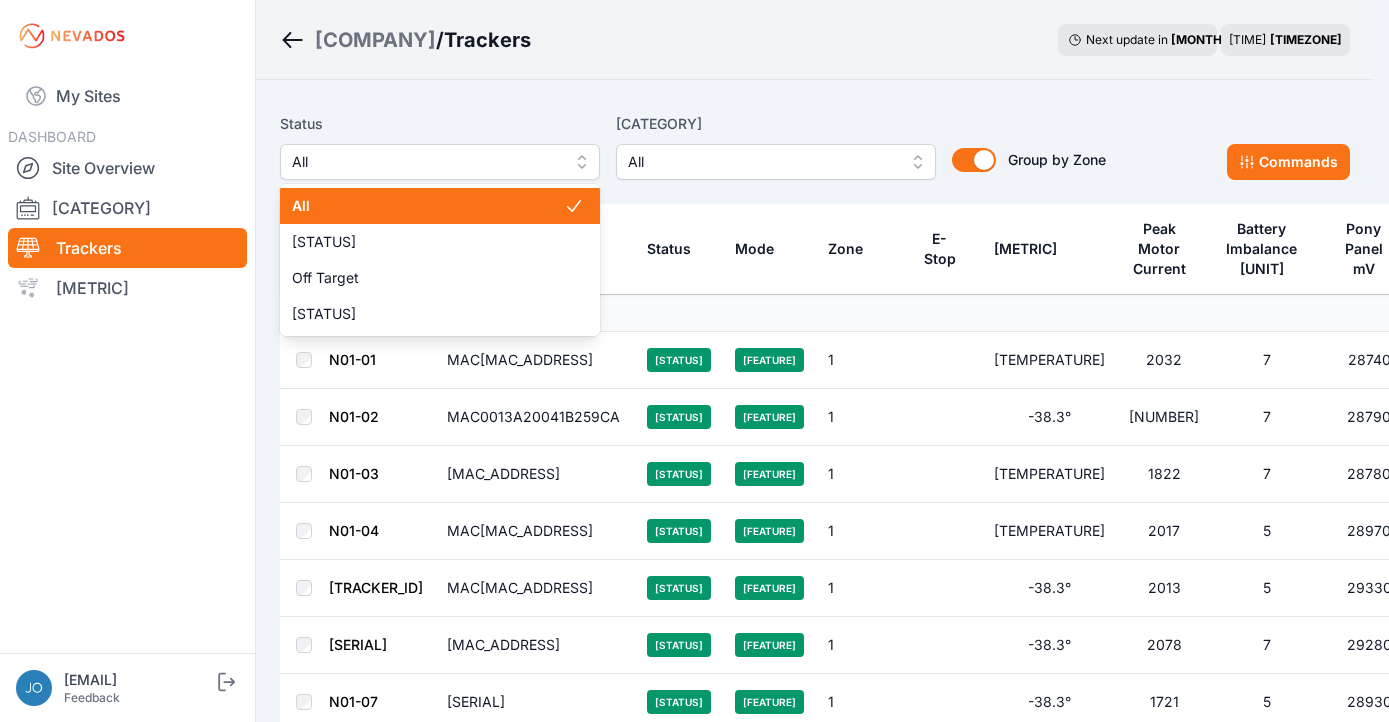 click on "All" at bounding box center (426, 162) 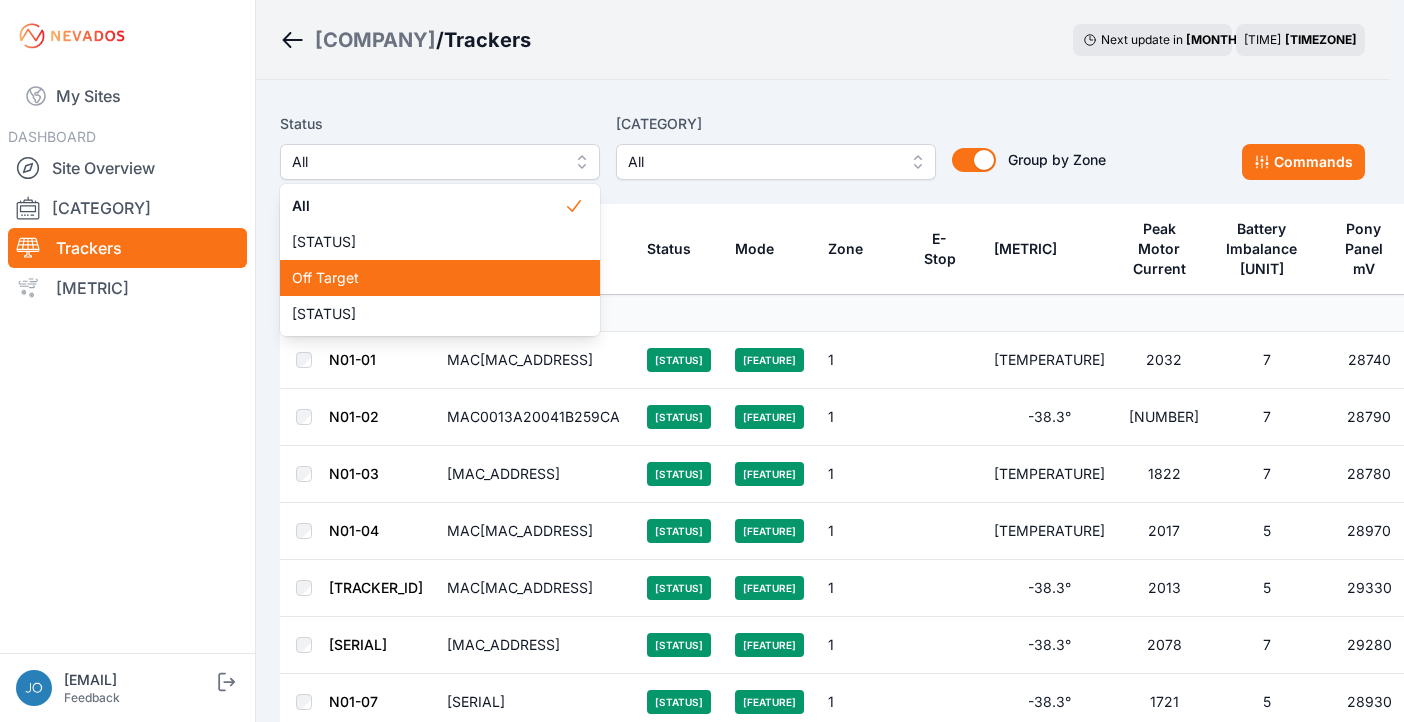 click on "Off Target" at bounding box center (428, 278) 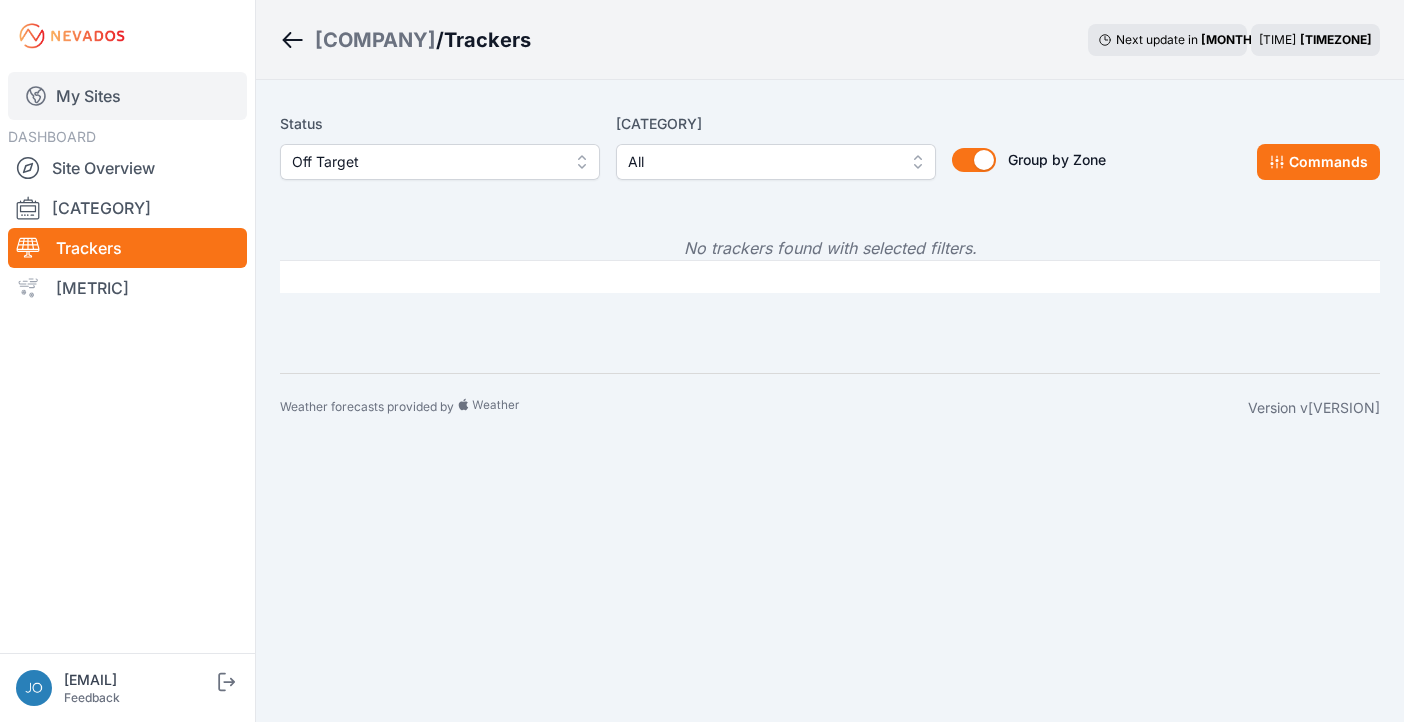 click on "Command History" at bounding box center (127, 96) 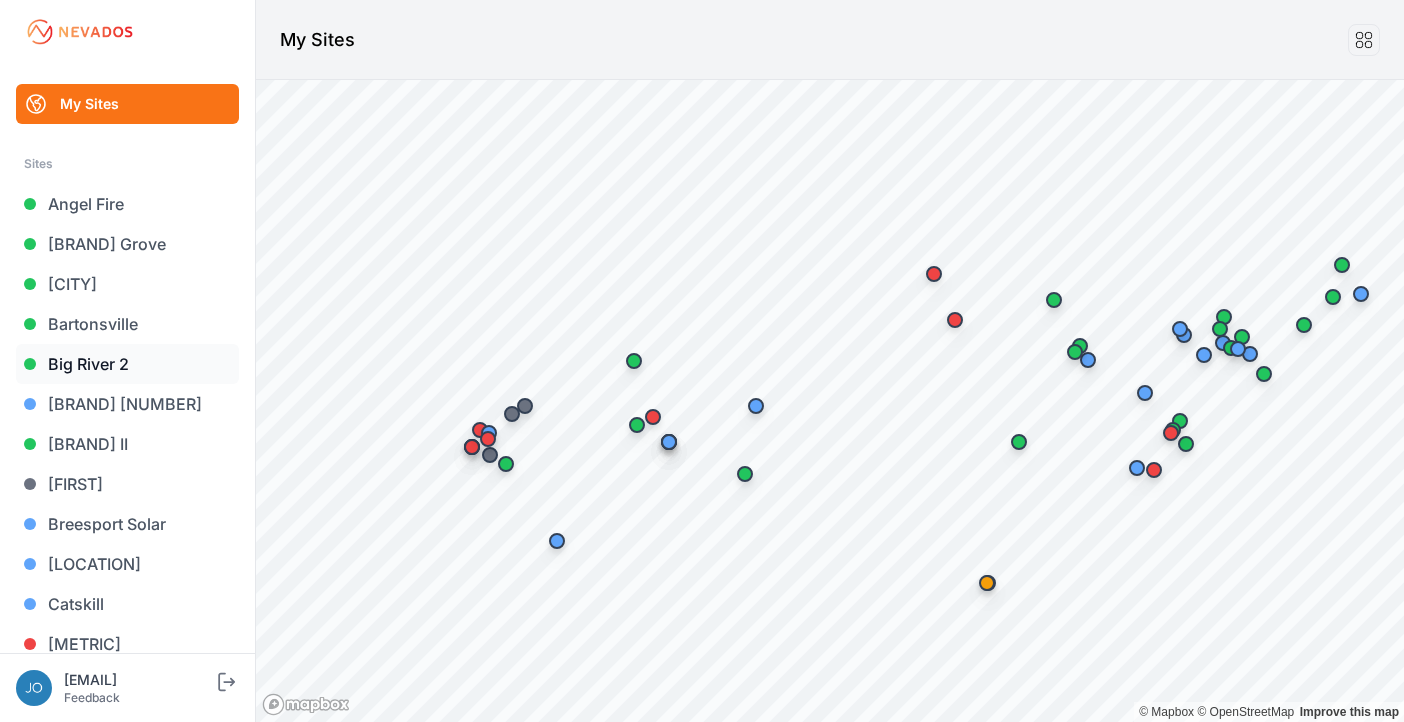 click on "Big River 2" at bounding box center (127, 364) 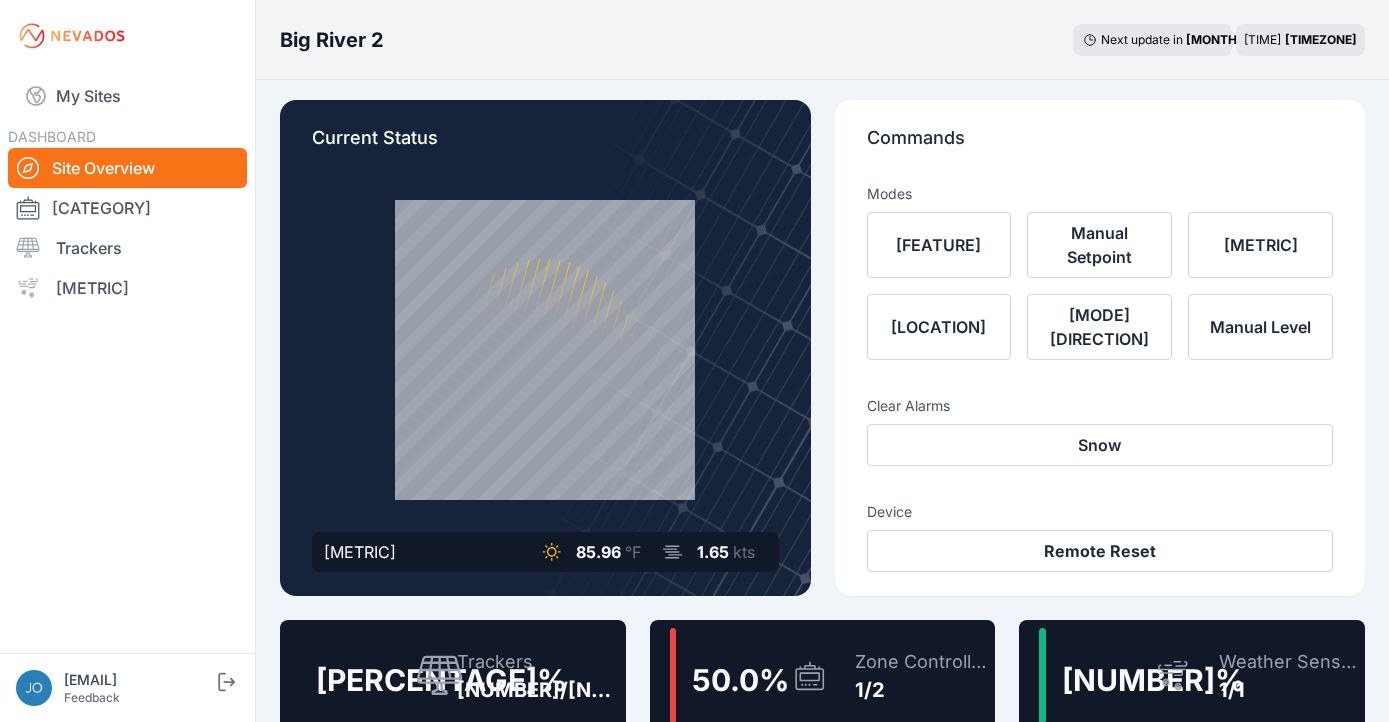 scroll, scrollTop: 16, scrollLeft: 0, axis: vertical 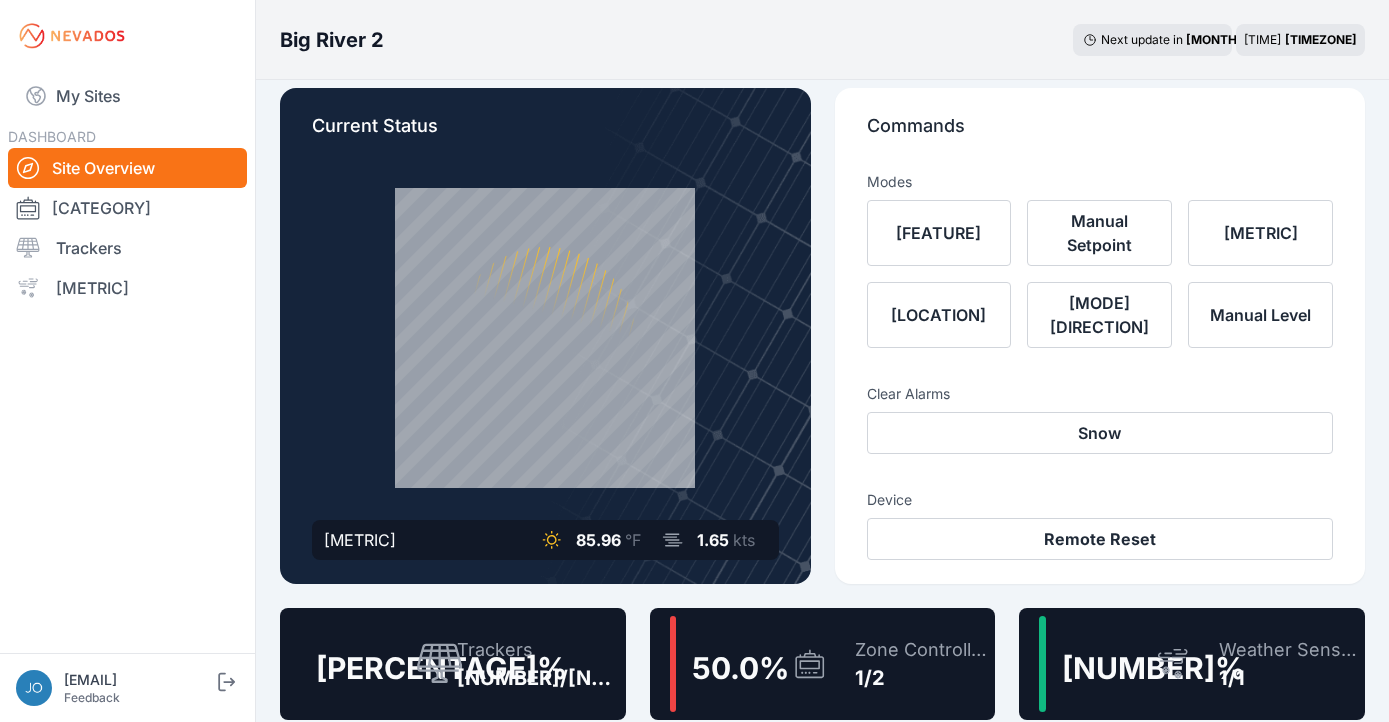 click on "Trackers" at bounding box center [537, 650] 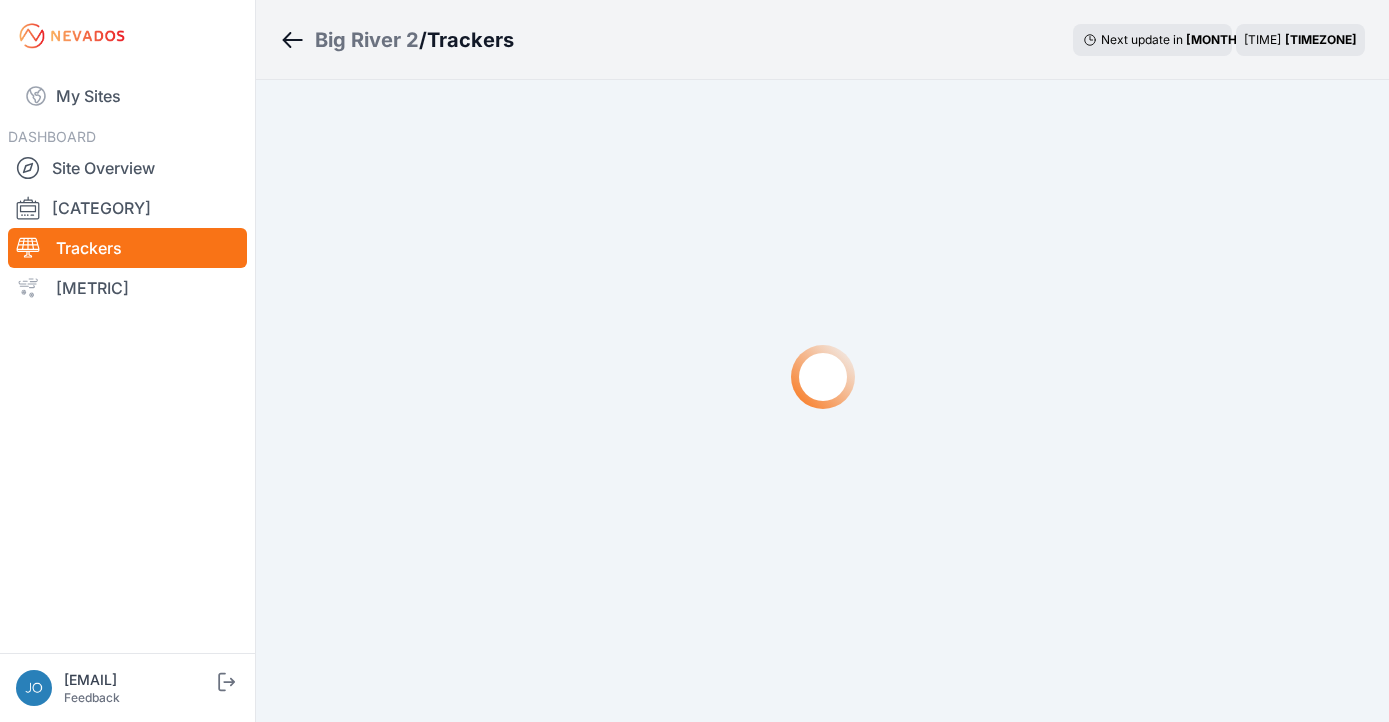 scroll, scrollTop: 0, scrollLeft: 0, axis: both 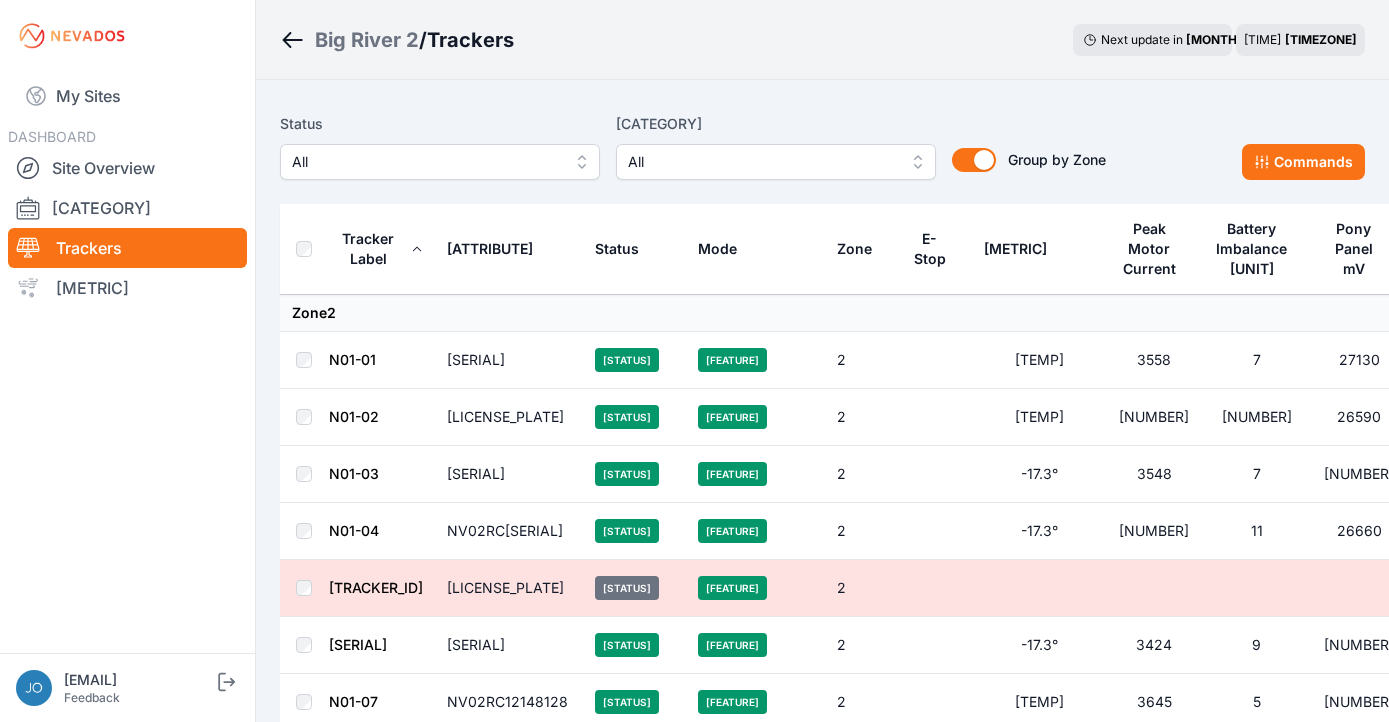 click on "All" at bounding box center (426, 162) 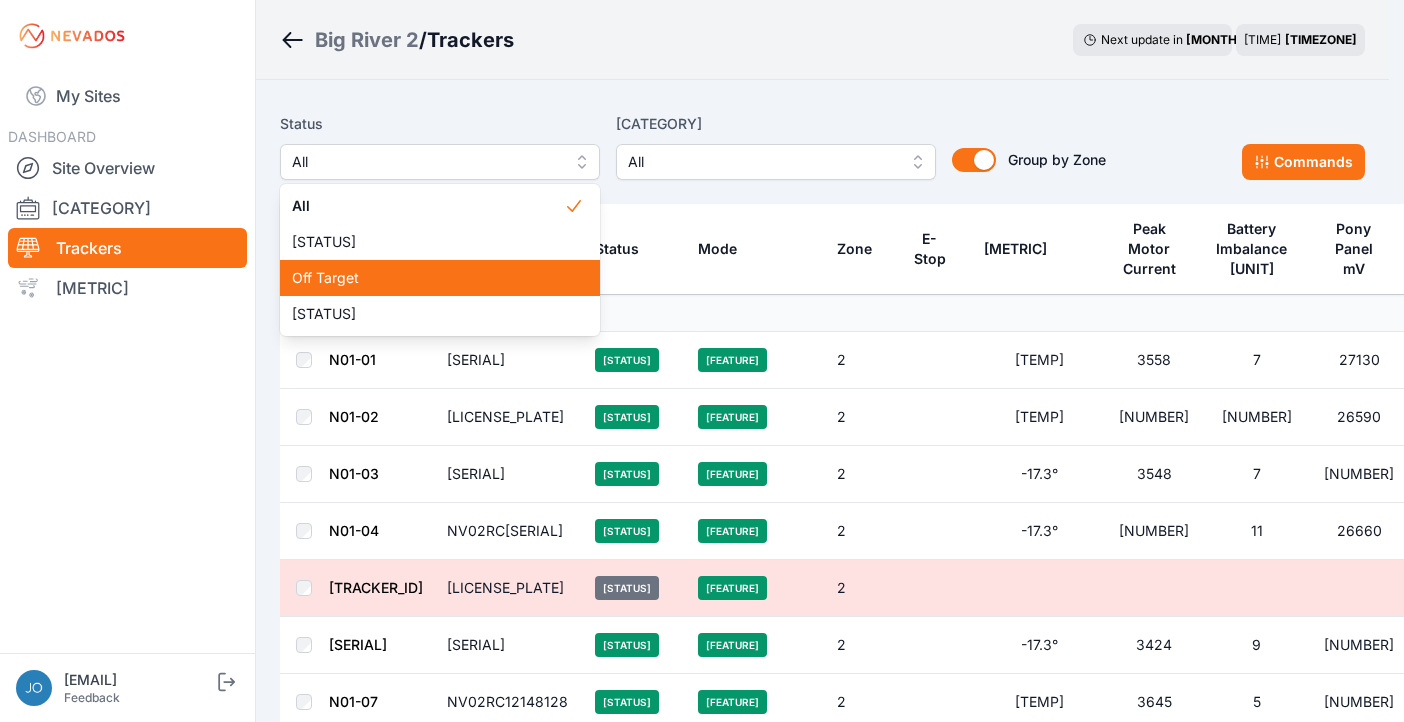 click on "Off Target" at bounding box center [428, 278] 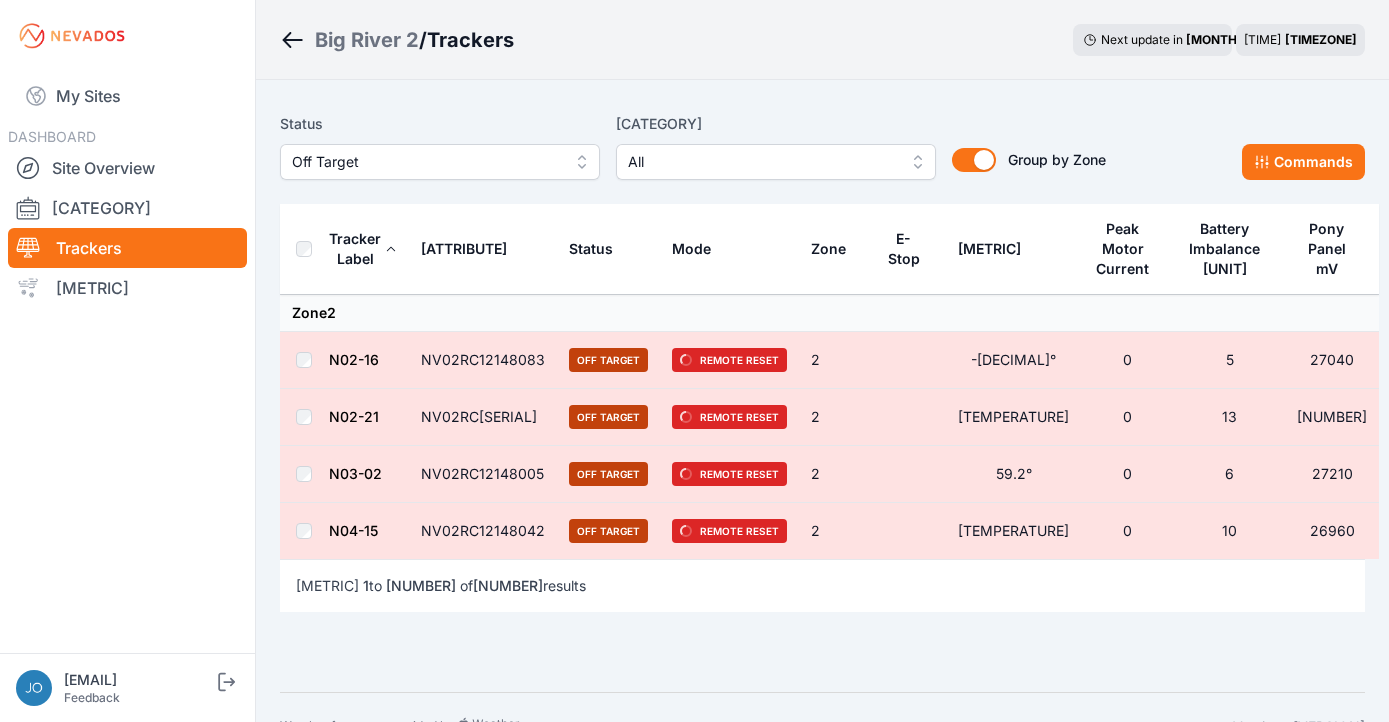 click on "Off Target" at bounding box center [426, 162] 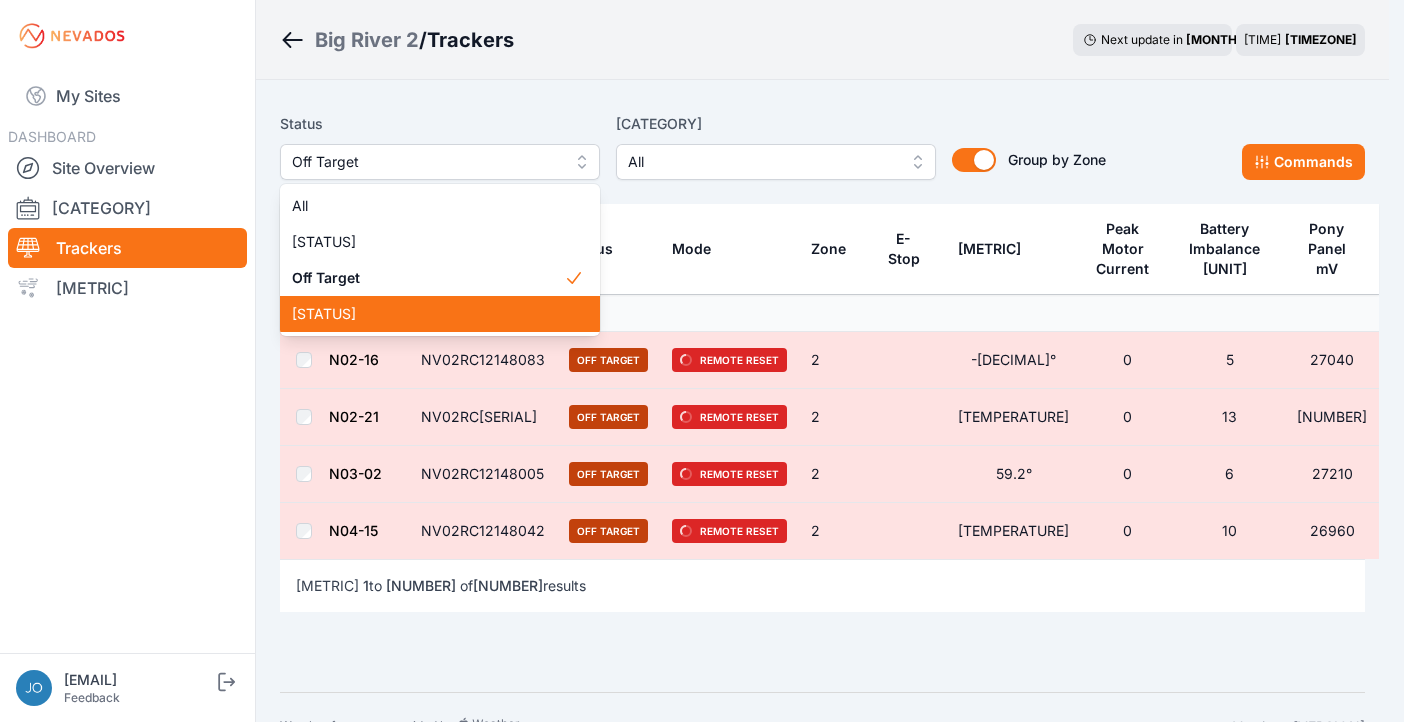 click on "Offline" at bounding box center [428, 314] 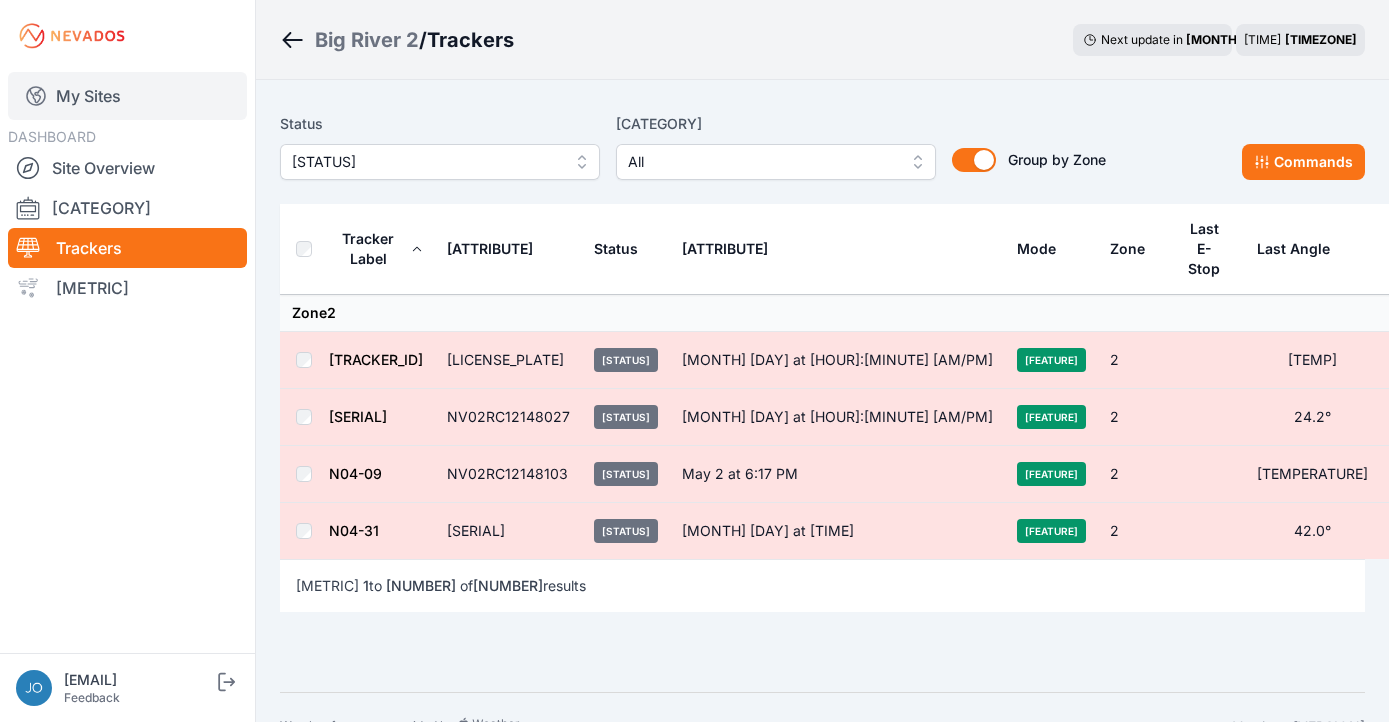 click on "Command History" at bounding box center (127, 96) 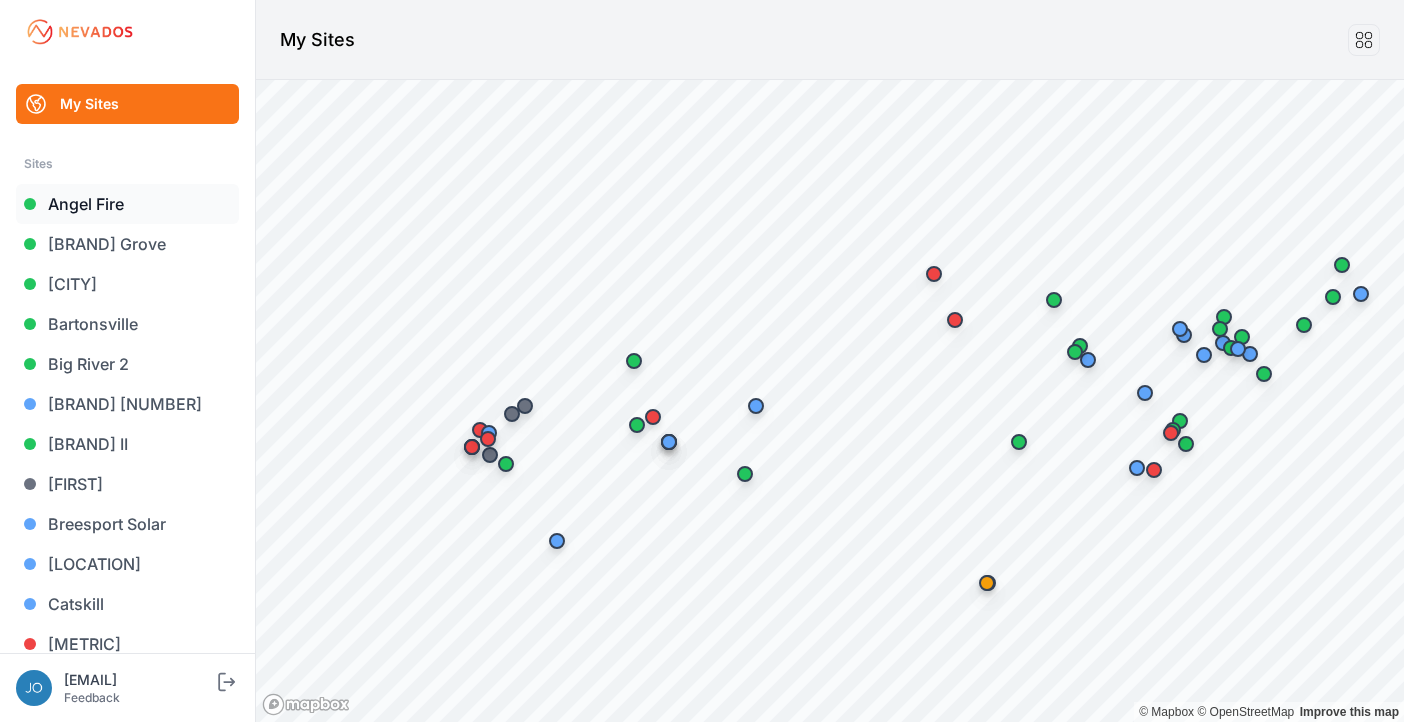 click on "Angel Fire" at bounding box center [127, 204] 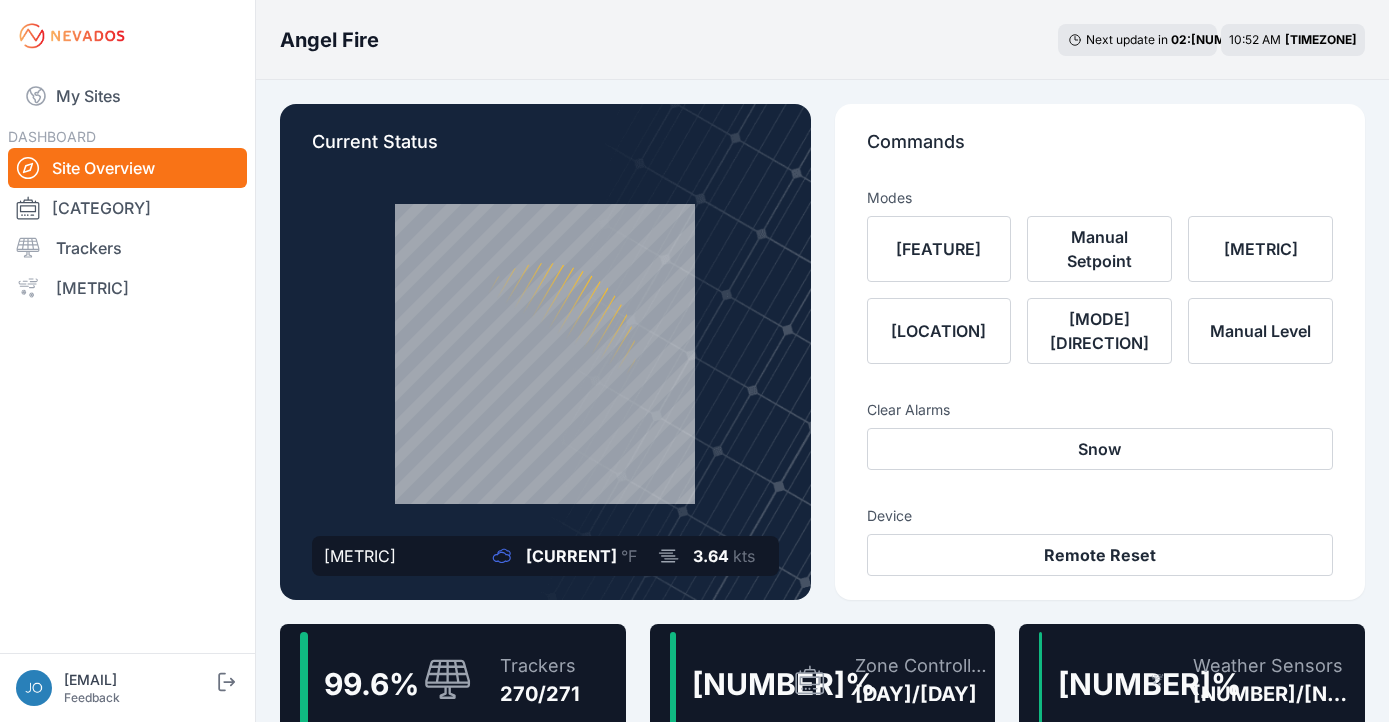 click on "Trackers 270/271" at bounding box center [530, 680] 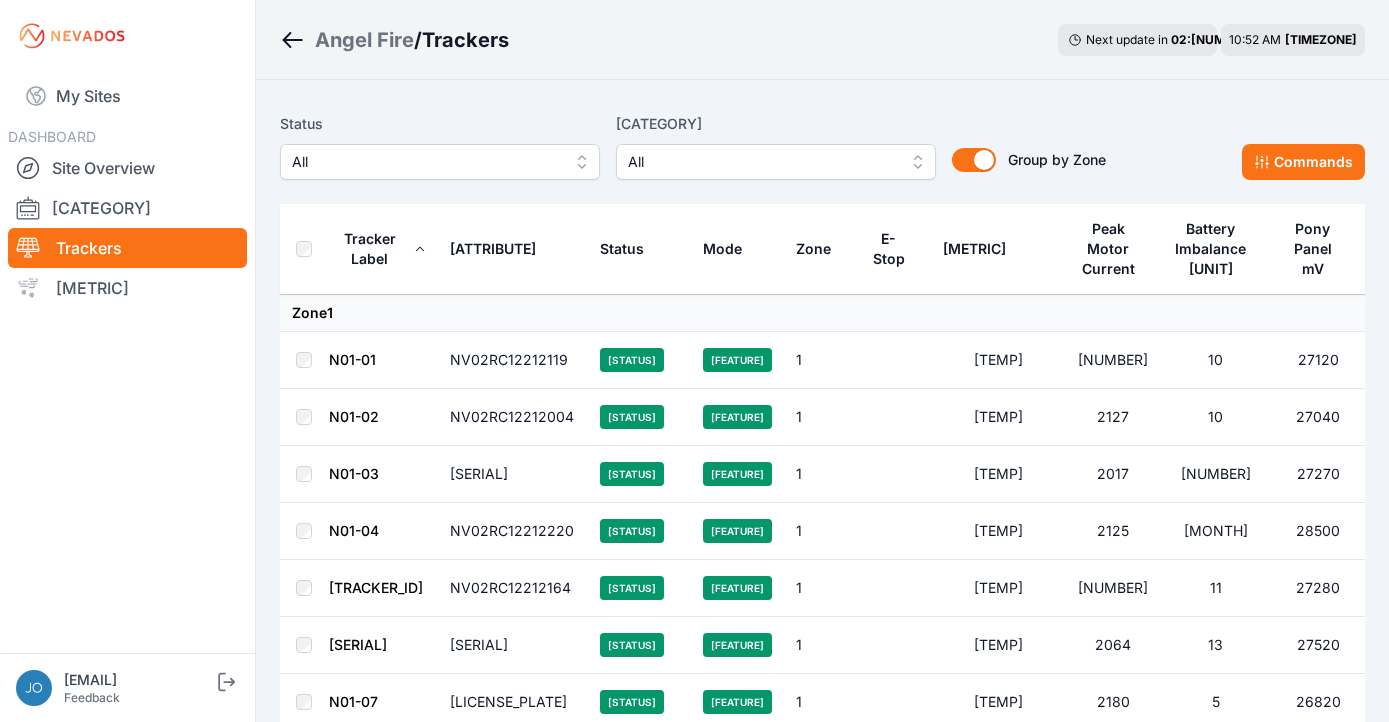 click on "All" at bounding box center [426, 162] 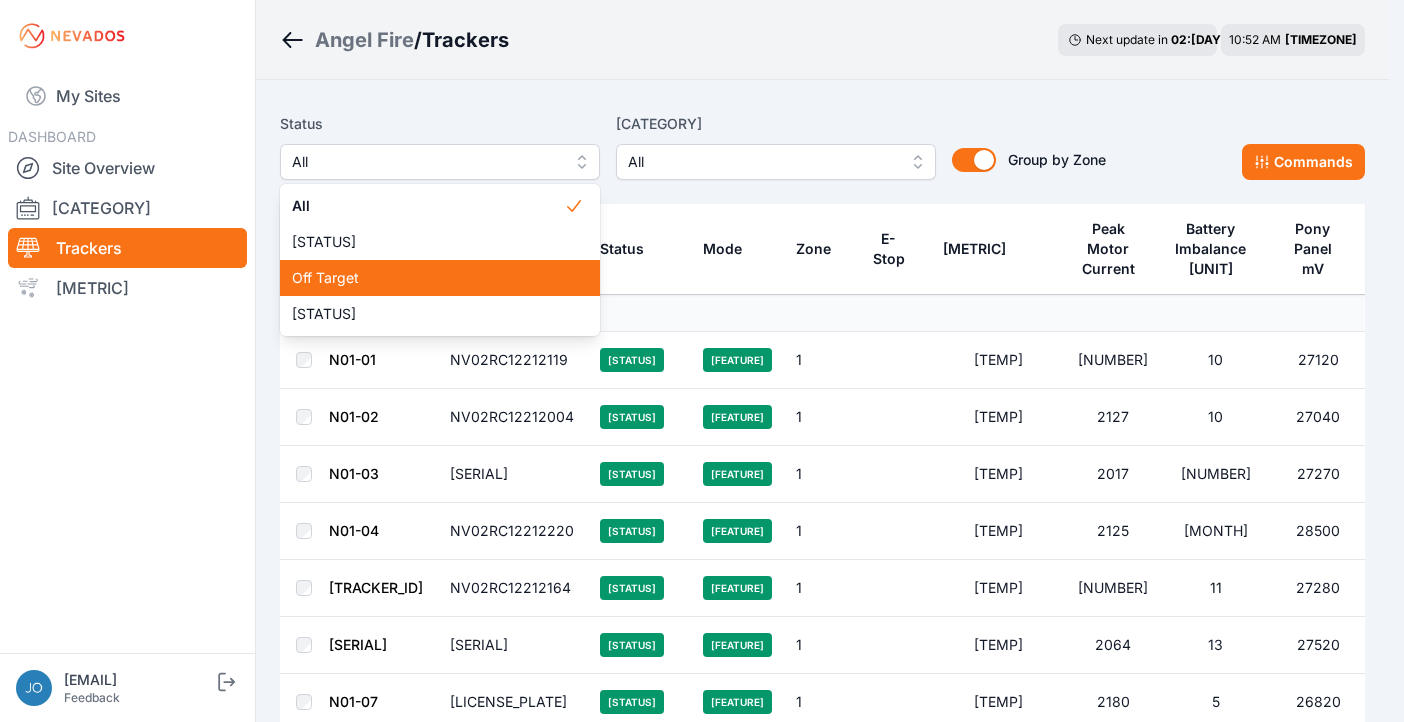 click on "Off Target" at bounding box center [428, 278] 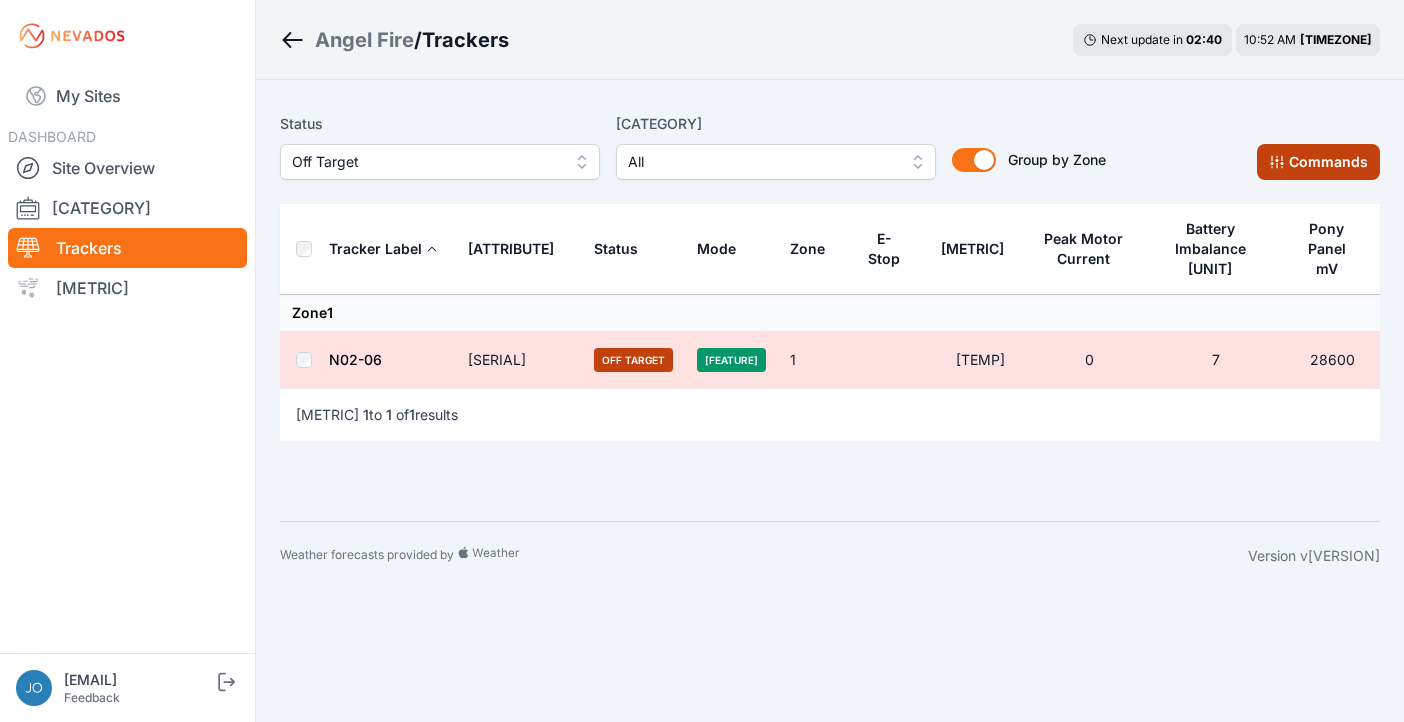 click on "Commands" at bounding box center [1318, 162] 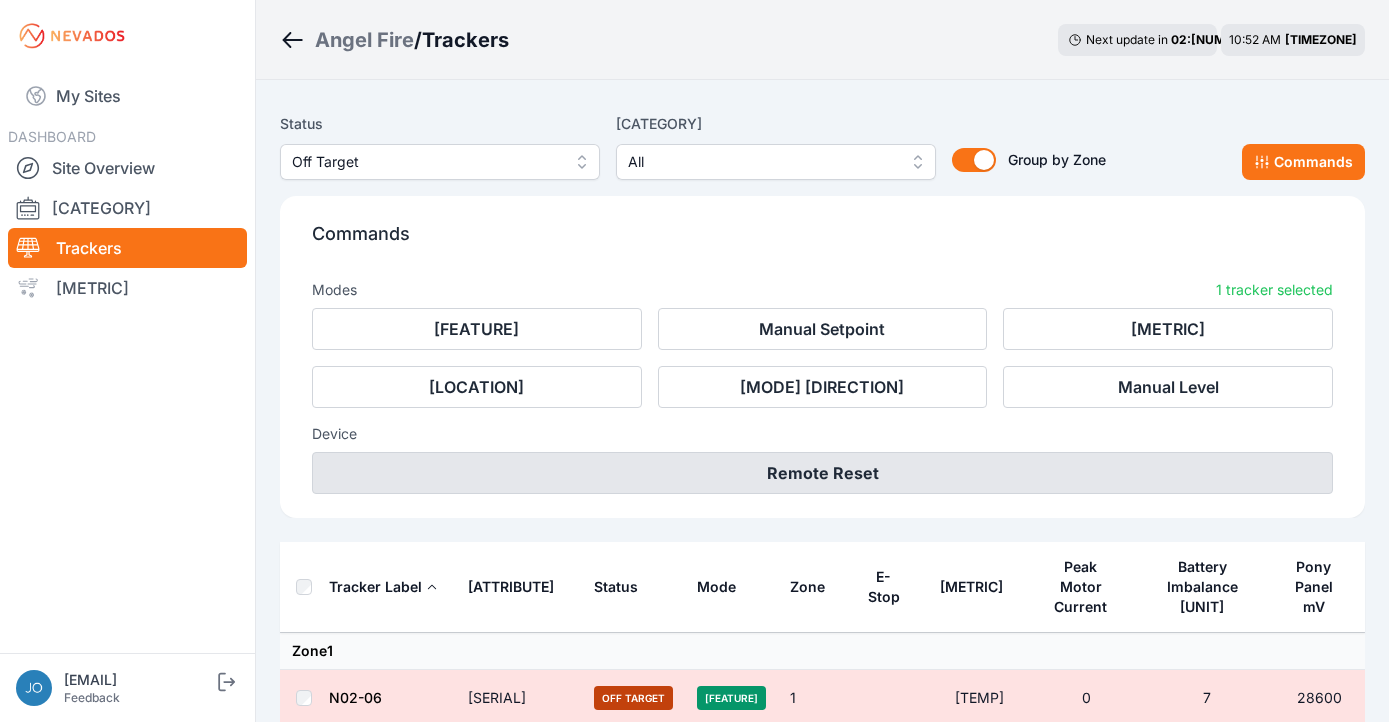 click on "Remote Reset" at bounding box center [822, 473] 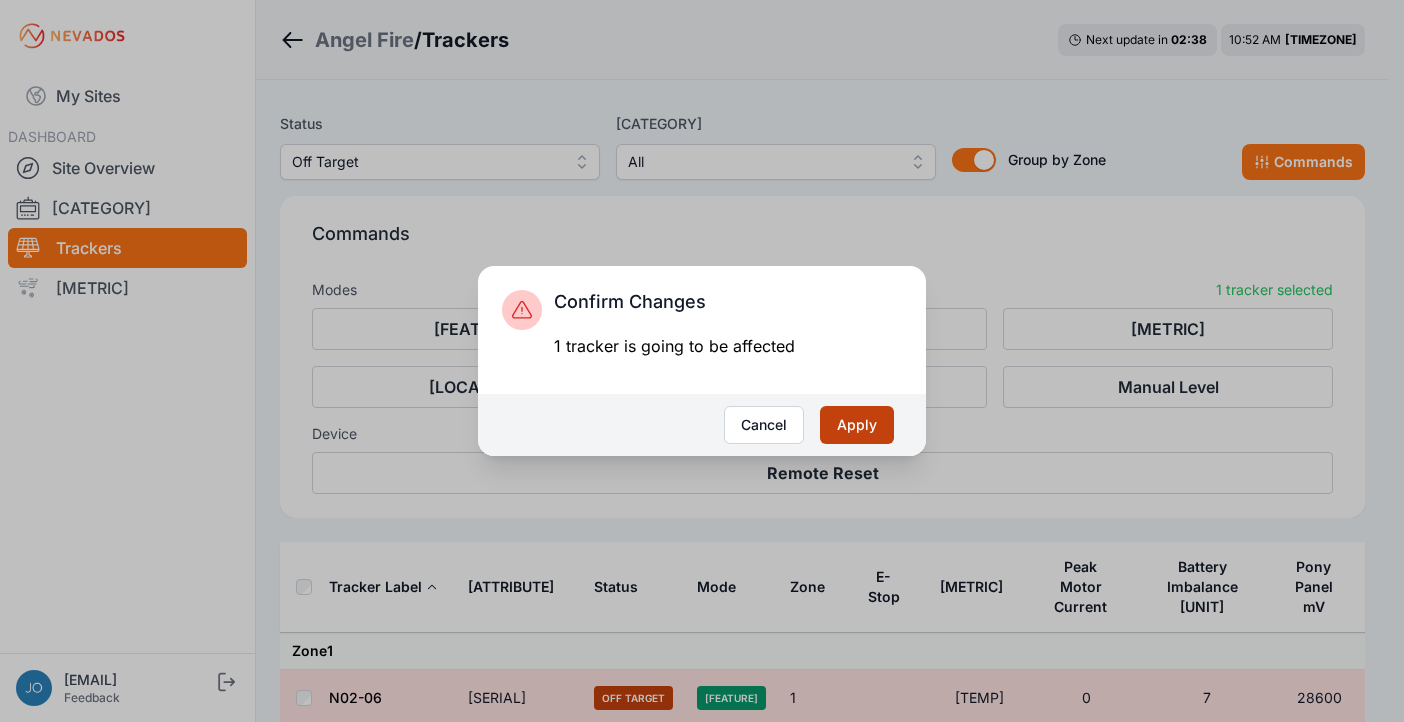 click on "Apply" at bounding box center [857, 425] 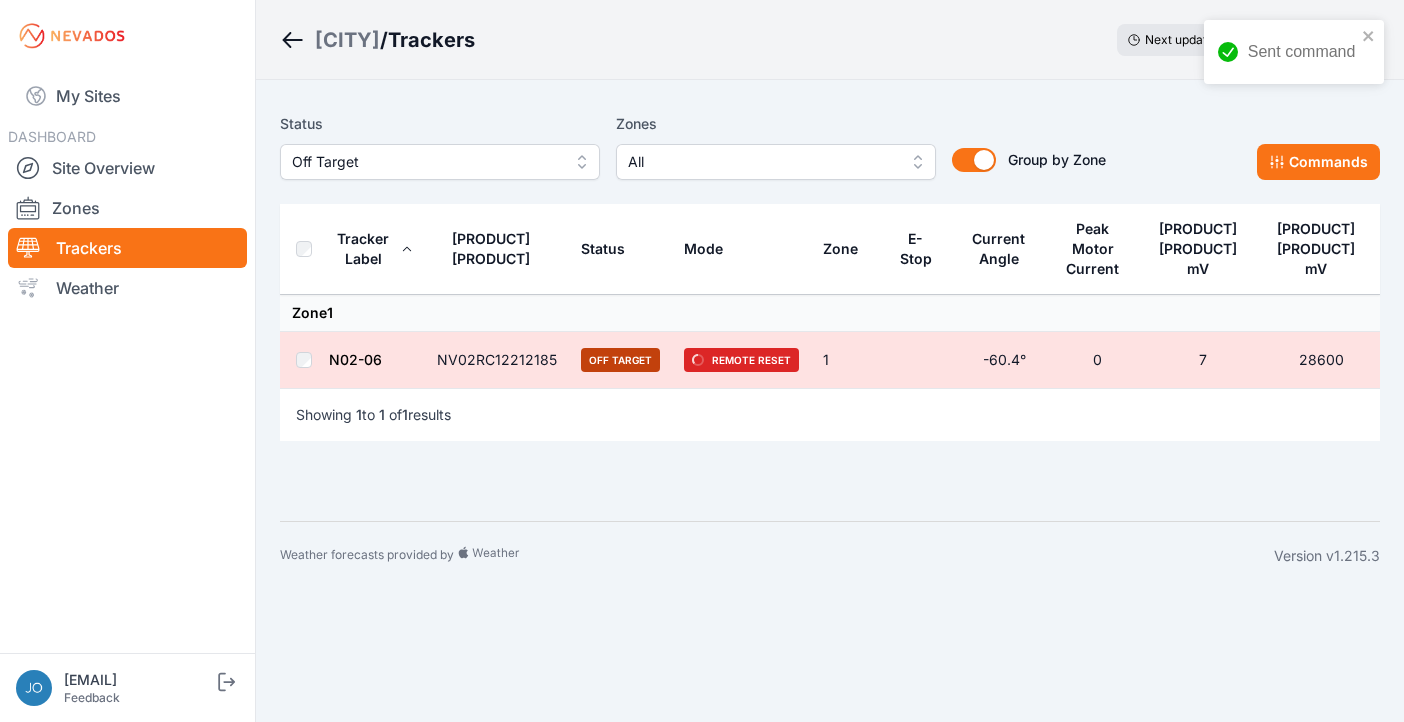 scroll, scrollTop: 0, scrollLeft: 0, axis: both 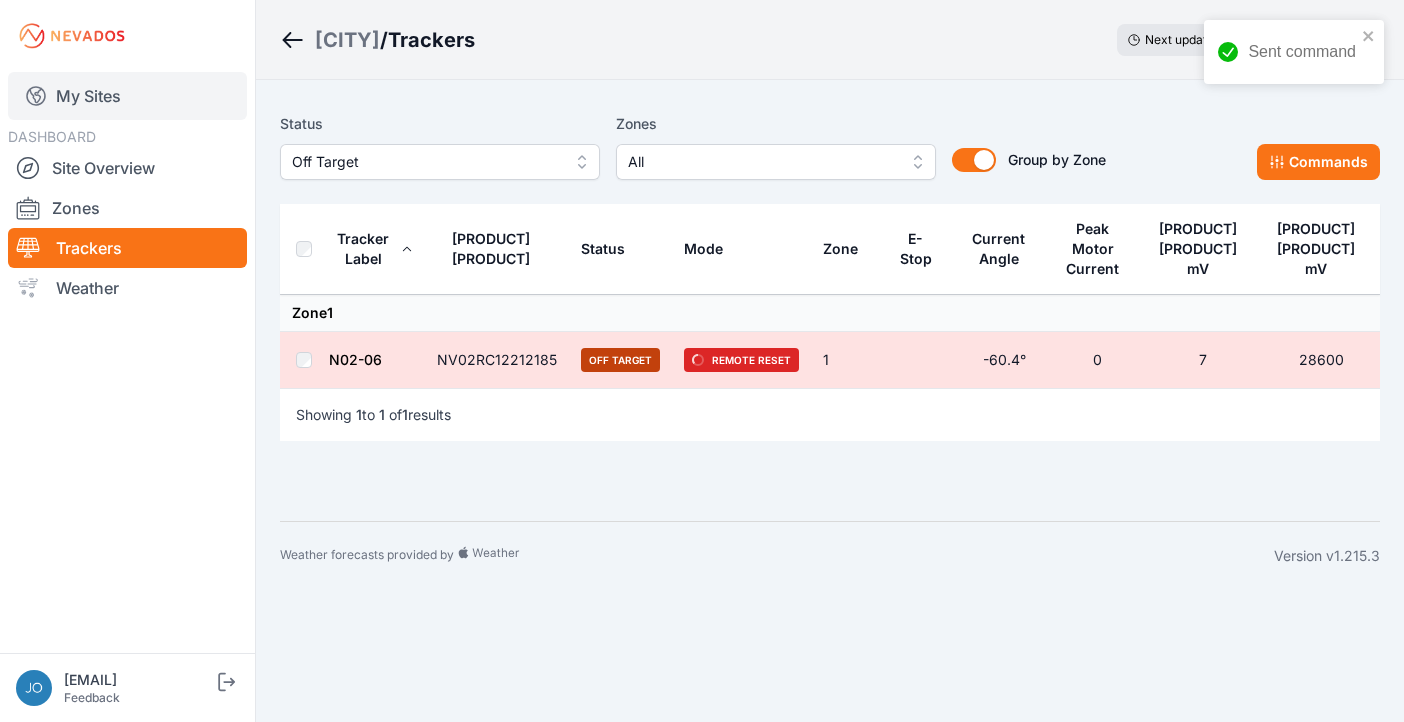 click on "My Sites" at bounding box center [127, 96] 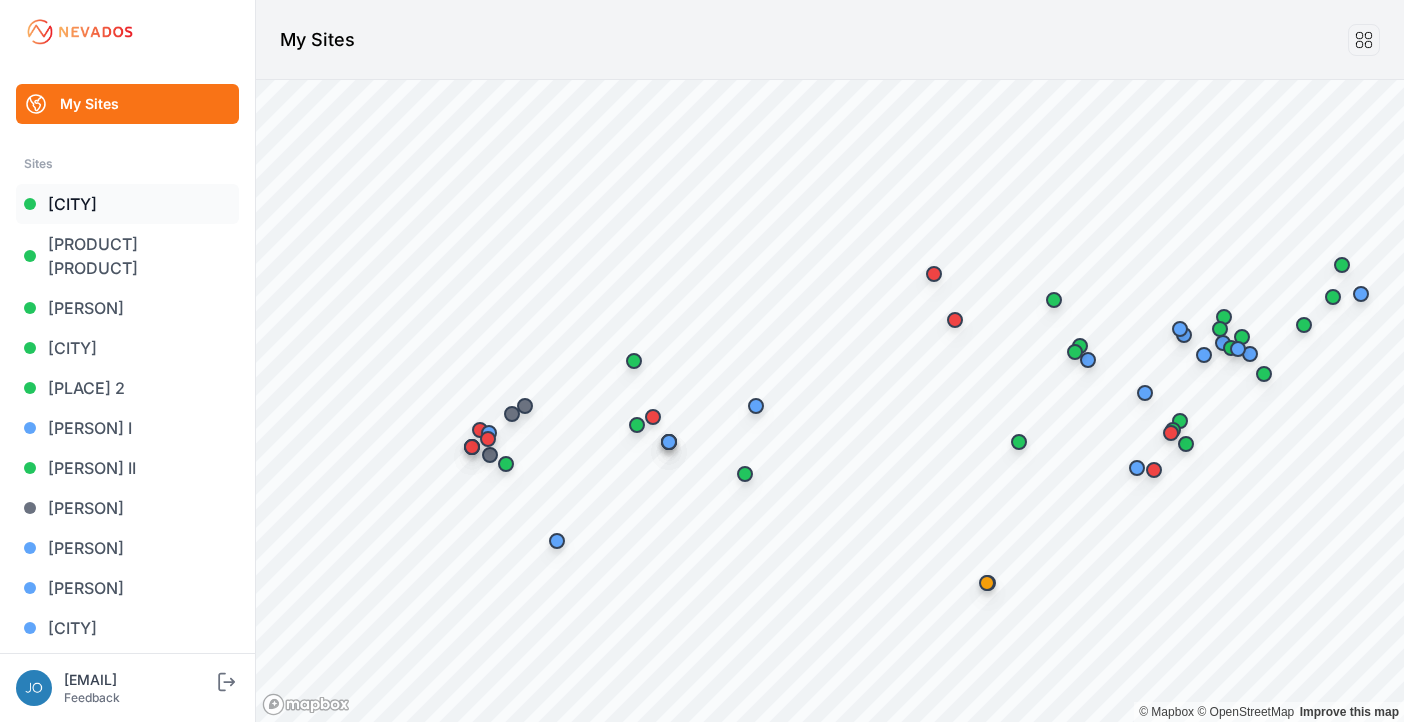 click on "Angel Fire" at bounding box center (127, 204) 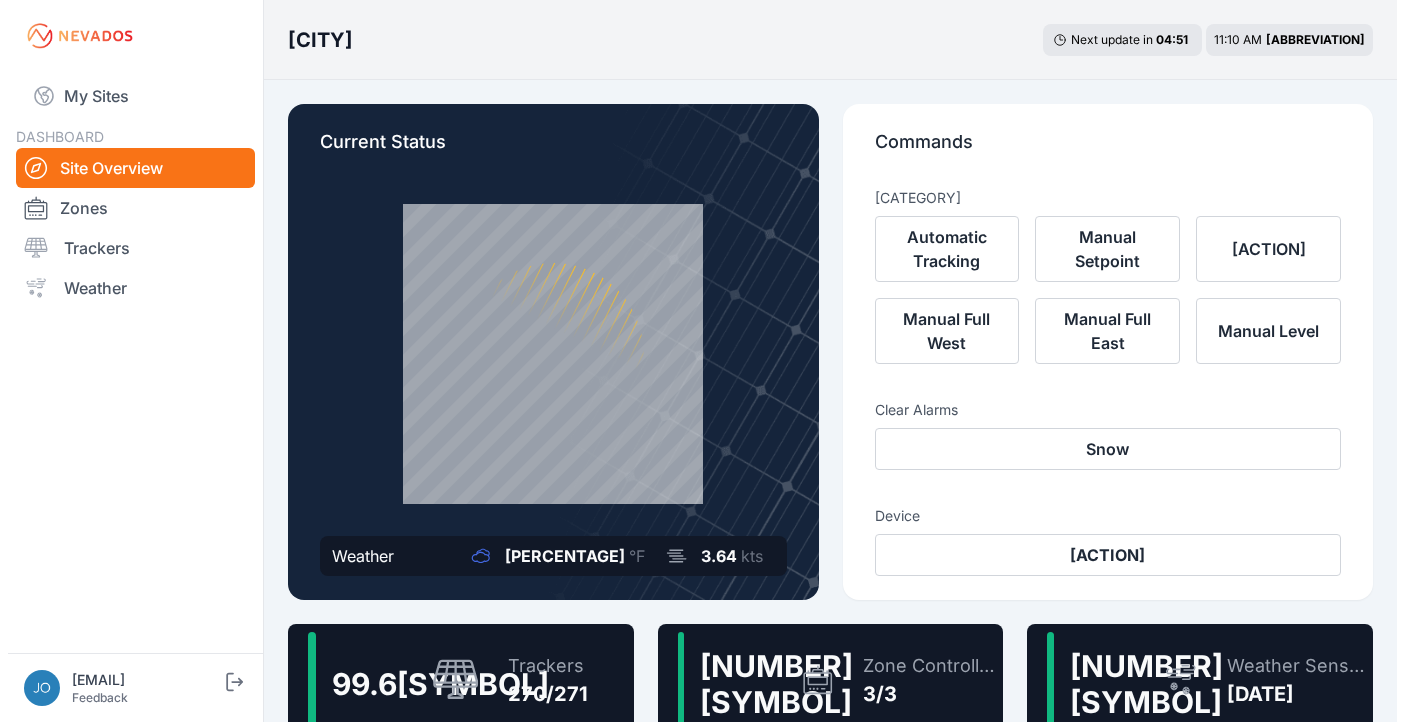 scroll, scrollTop: 0, scrollLeft: 0, axis: both 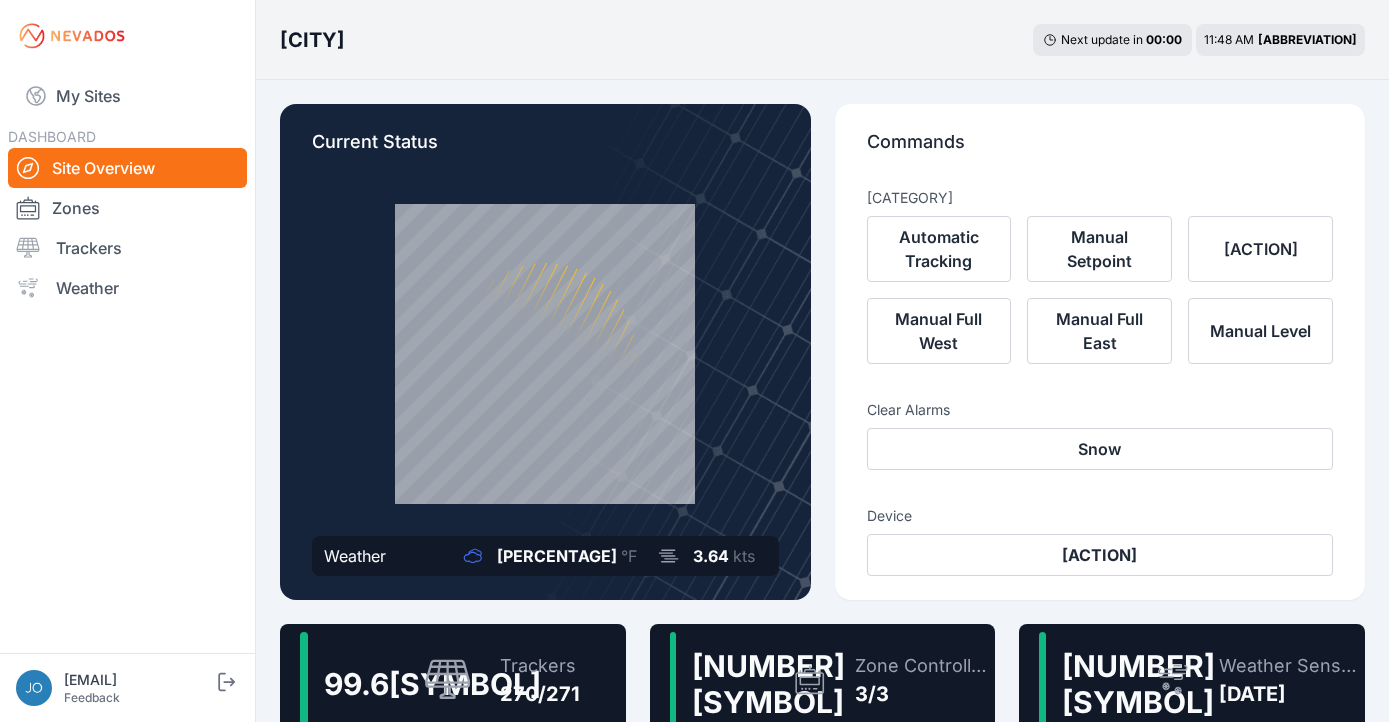 click on "Trackers 270/271" at bounding box center (530, 680) 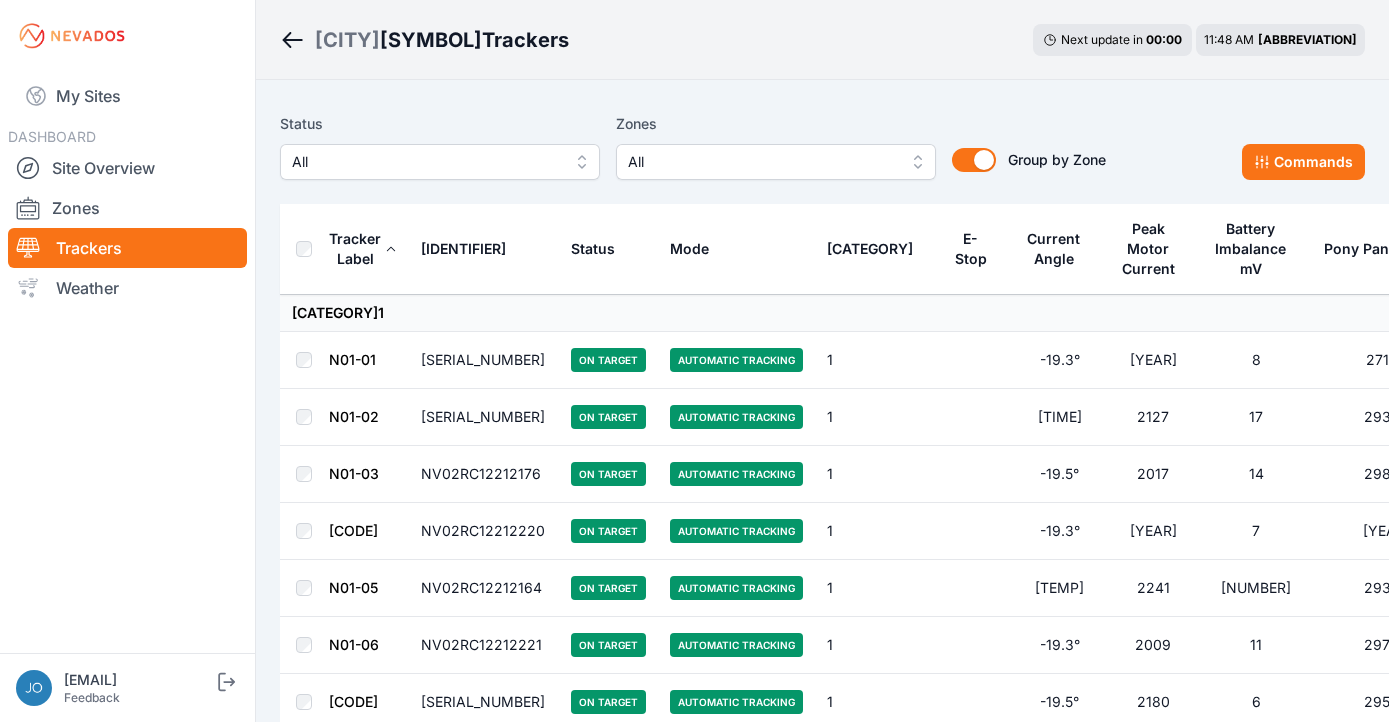 click on "All" at bounding box center (426, 162) 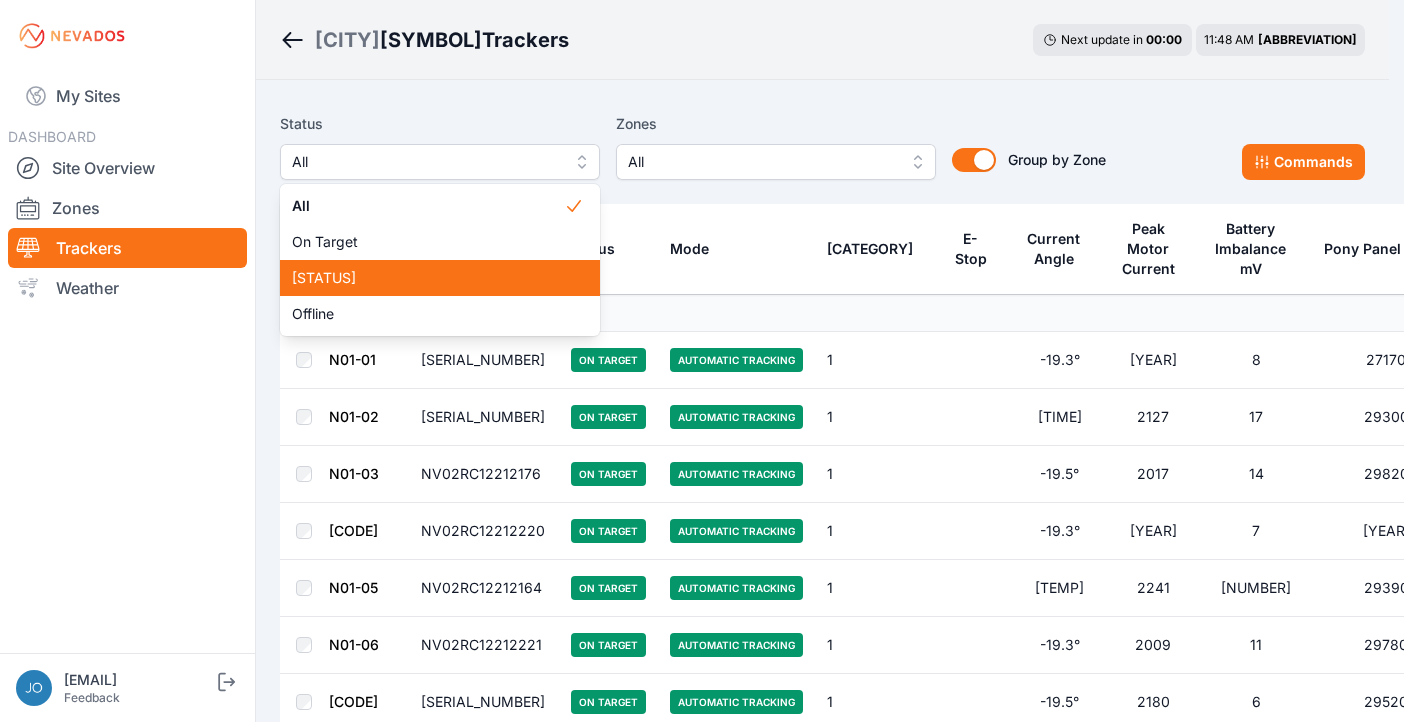 click on "Off Target" at bounding box center (440, 278) 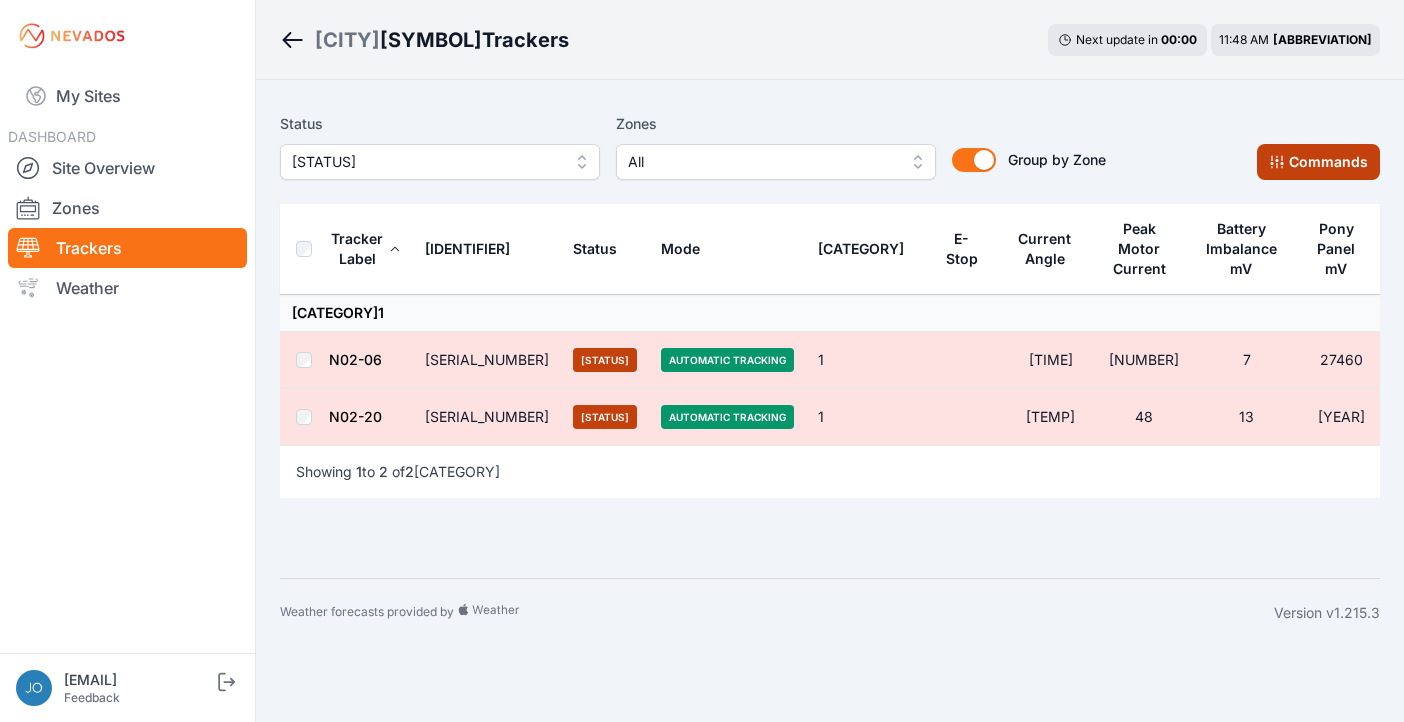 click on "Commands" at bounding box center (1318, 162) 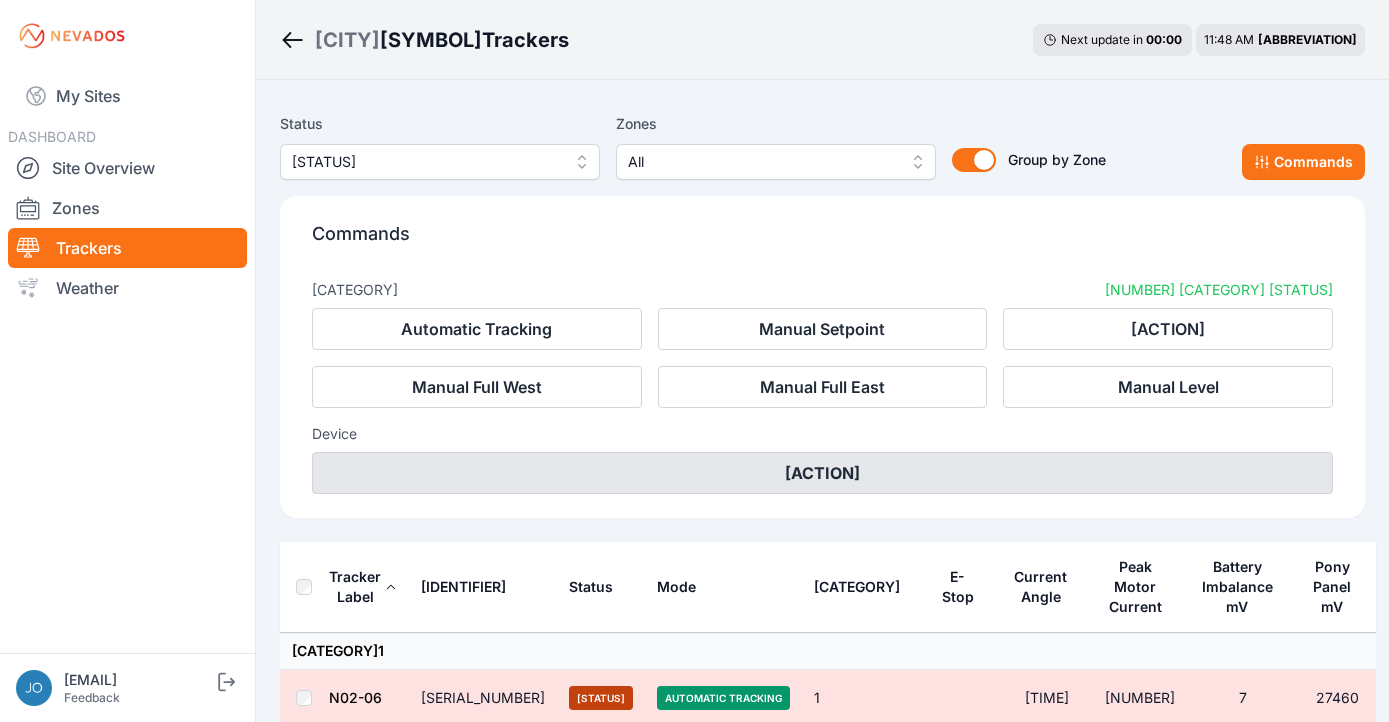 click on "Remote Reset" at bounding box center (822, 473) 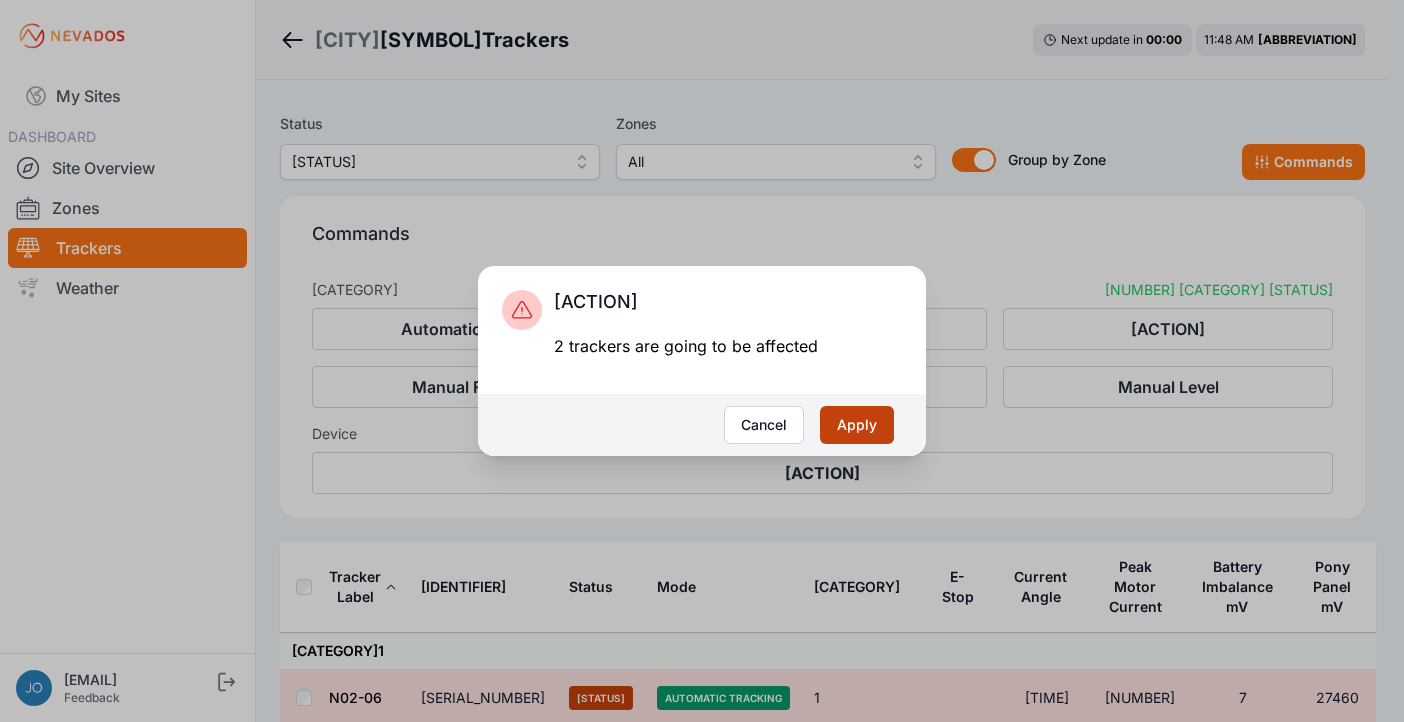 click on "Cancel Apply" at bounding box center [702, 425] 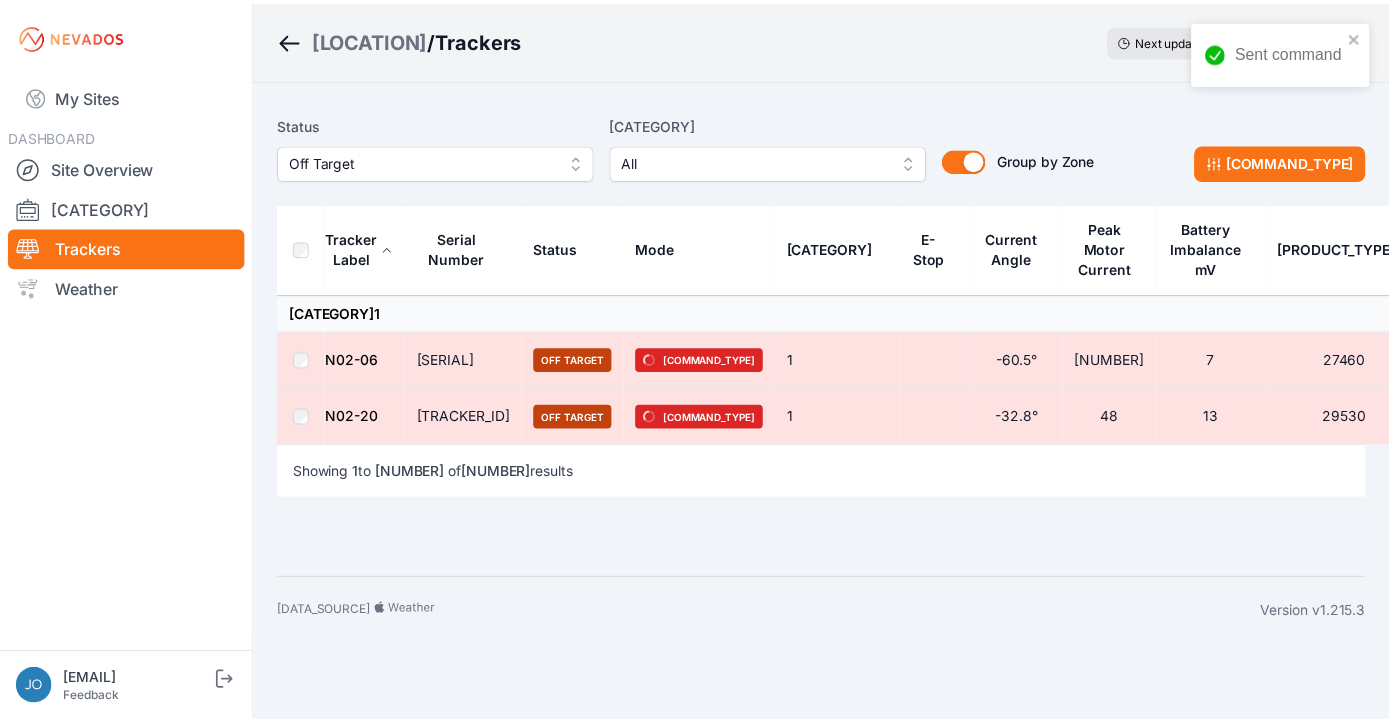 scroll, scrollTop: 0, scrollLeft: 0, axis: both 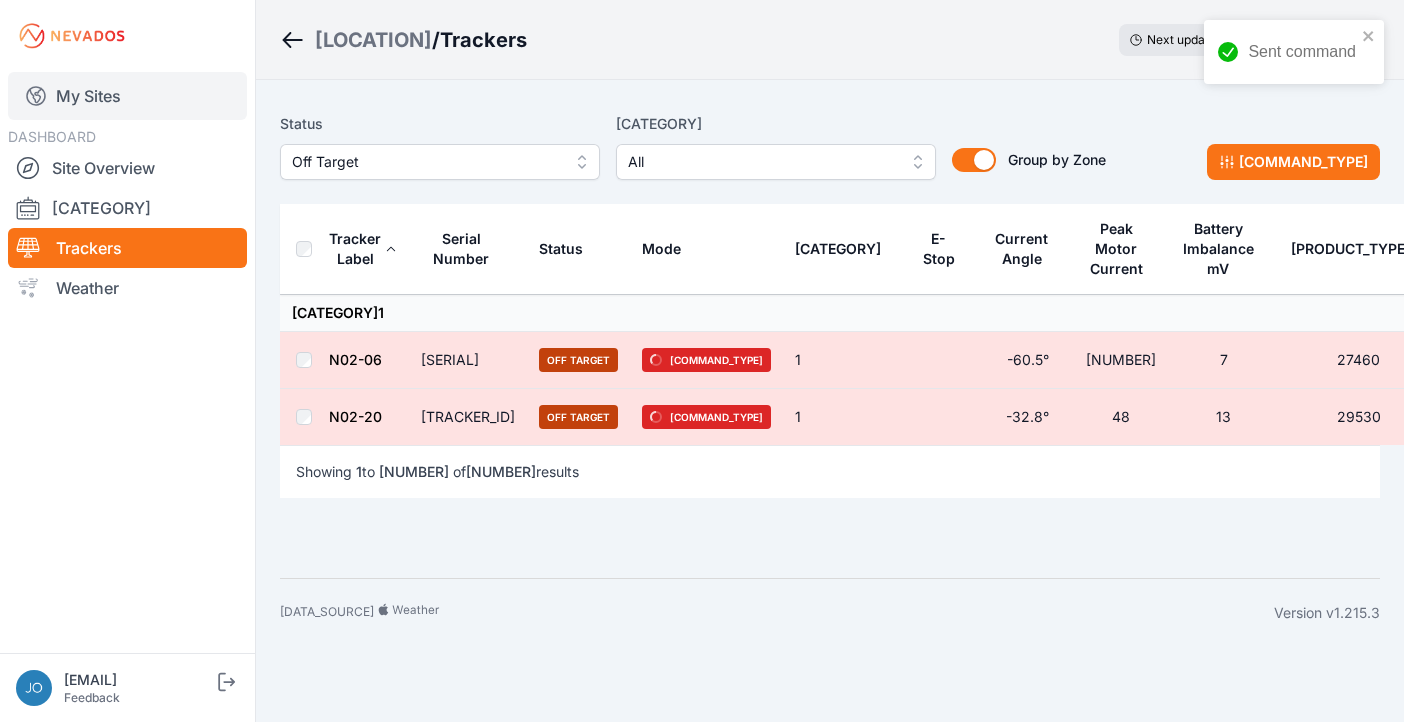click on "My Sites" at bounding box center (127, 96) 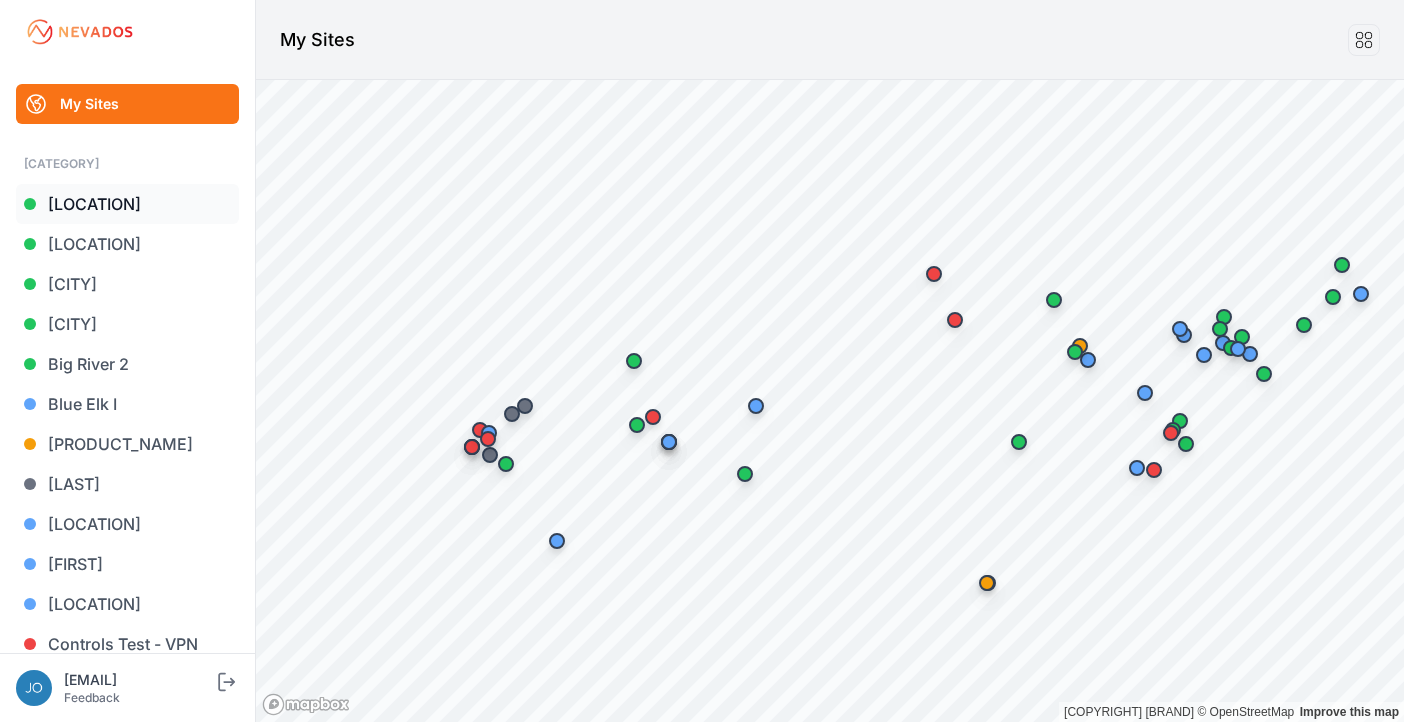 click on "[LOCATION]" at bounding box center [127, 204] 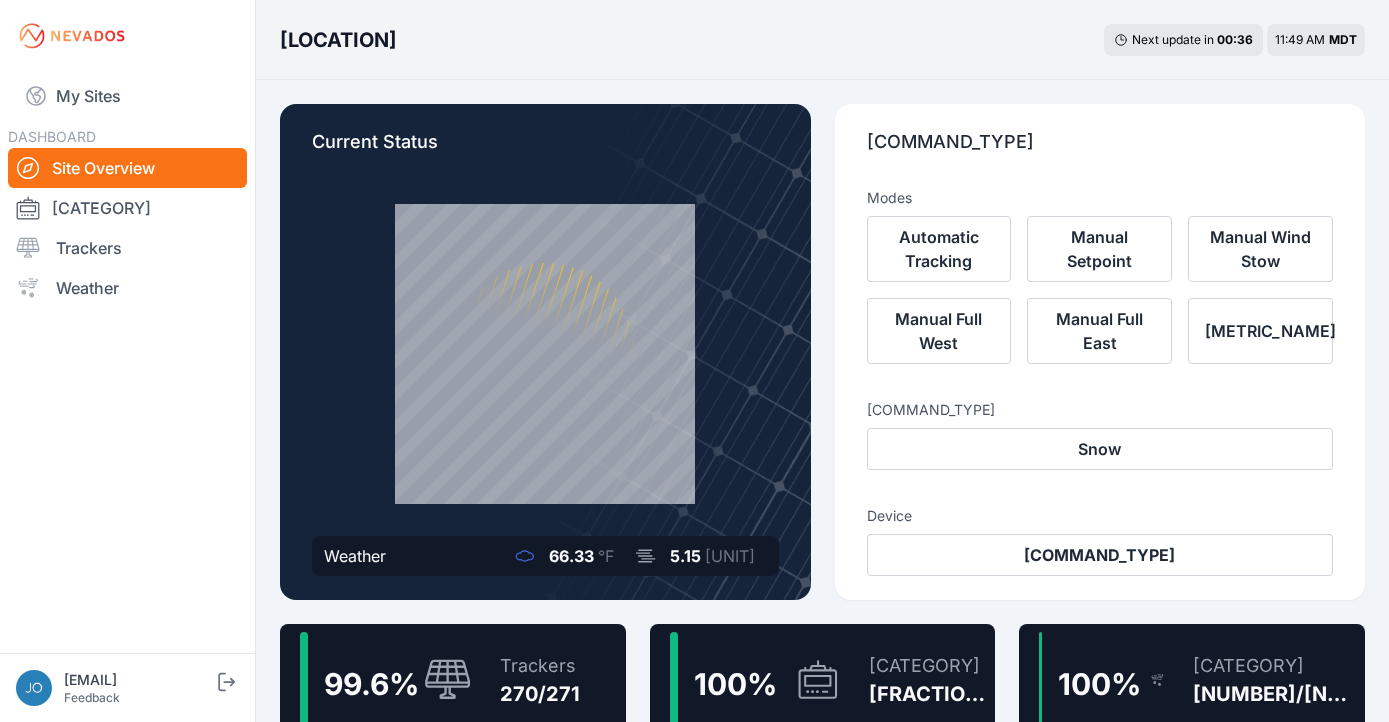 click on "Trackers 270/271" at bounding box center [530, 680] 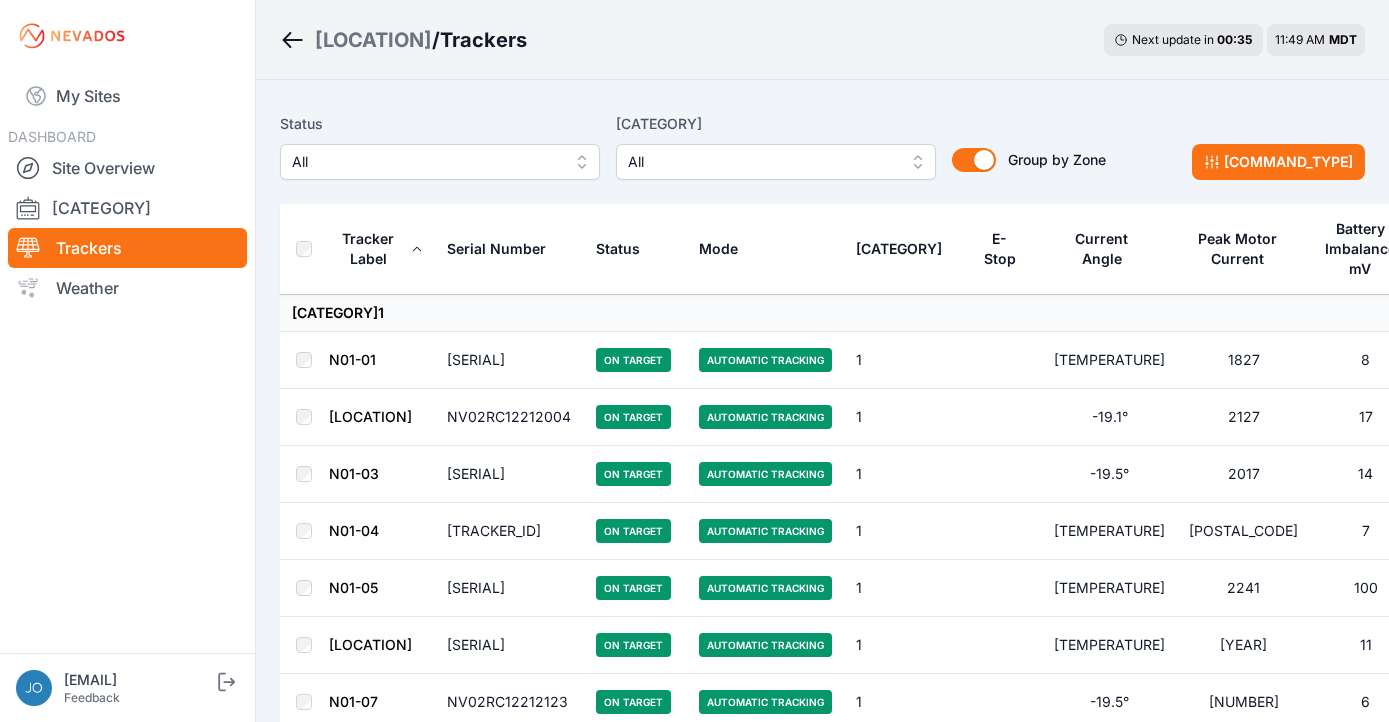 click on "All" at bounding box center [426, 162] 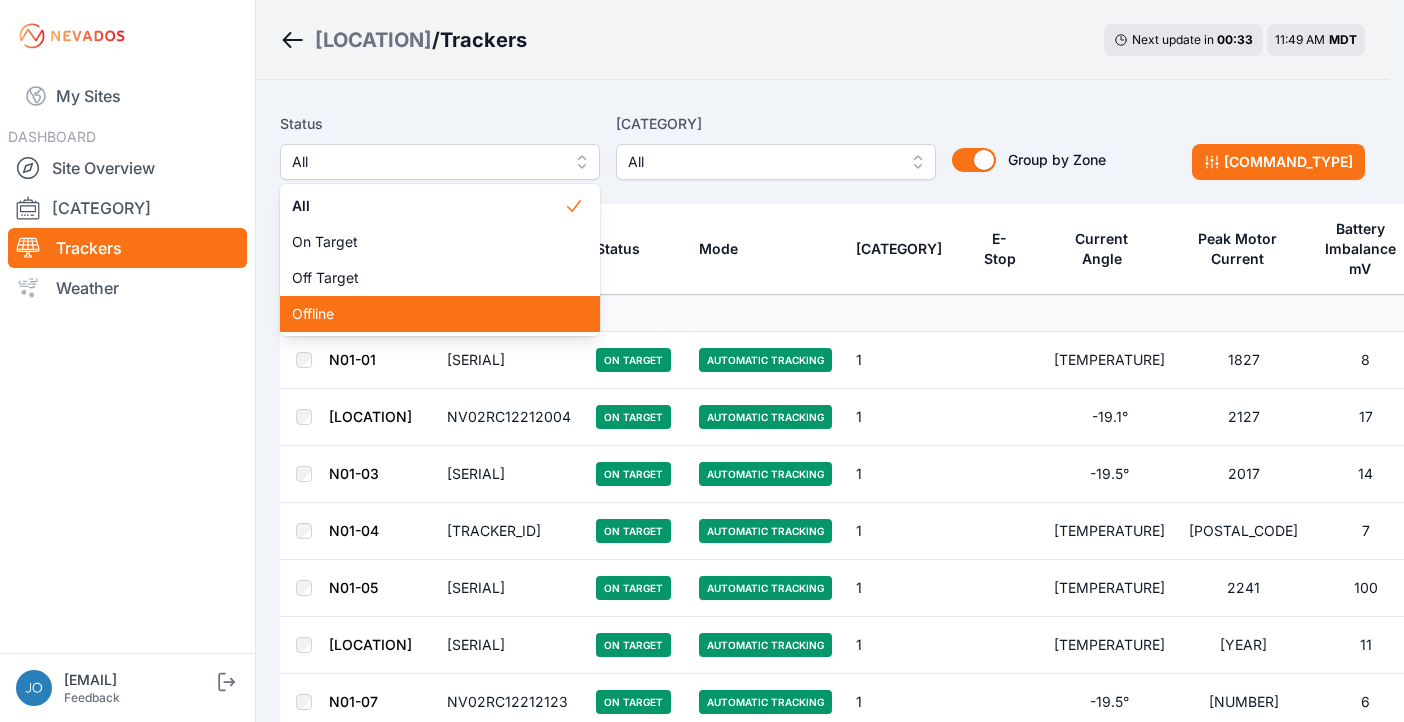 click on "Offline" at bounding box center (440, 314) 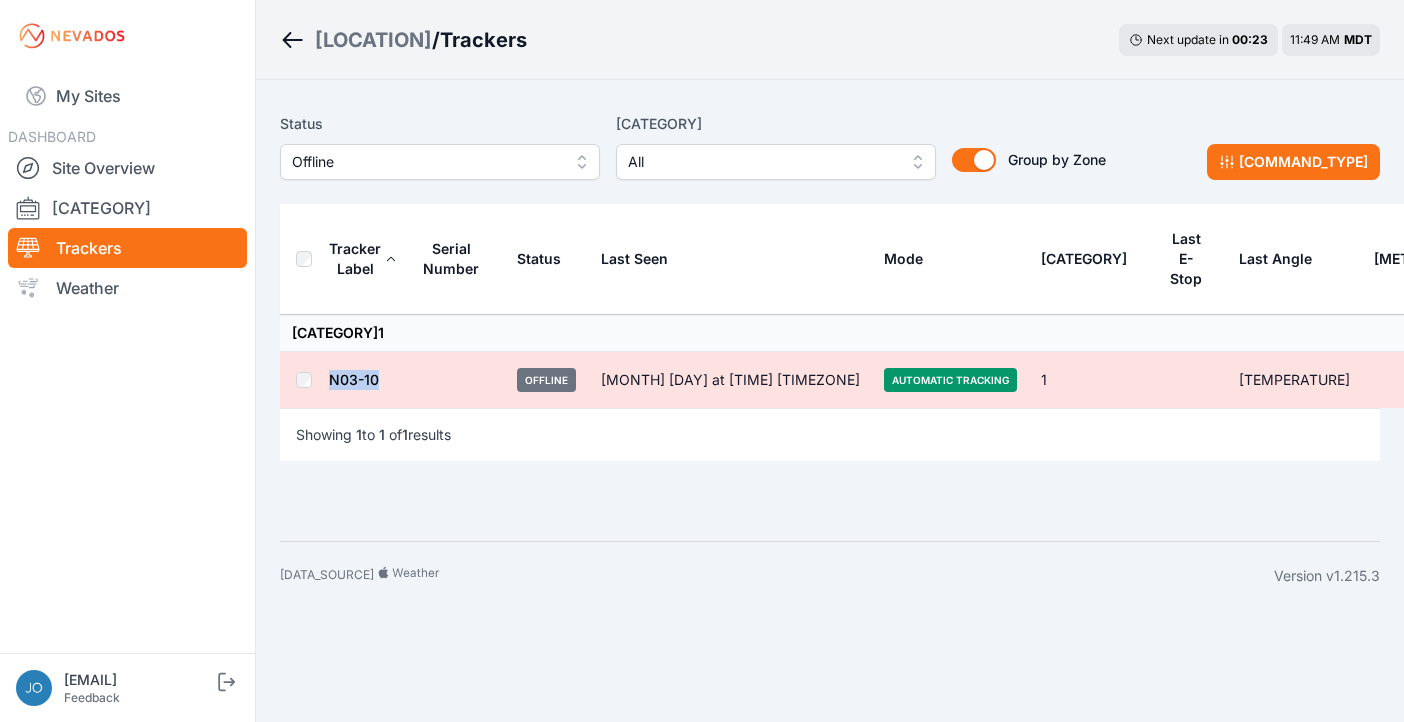 drag, startPoint x: 383, startPoint y: 377, endPoint x: 324, endPoint y: 378, distance: 59.008472 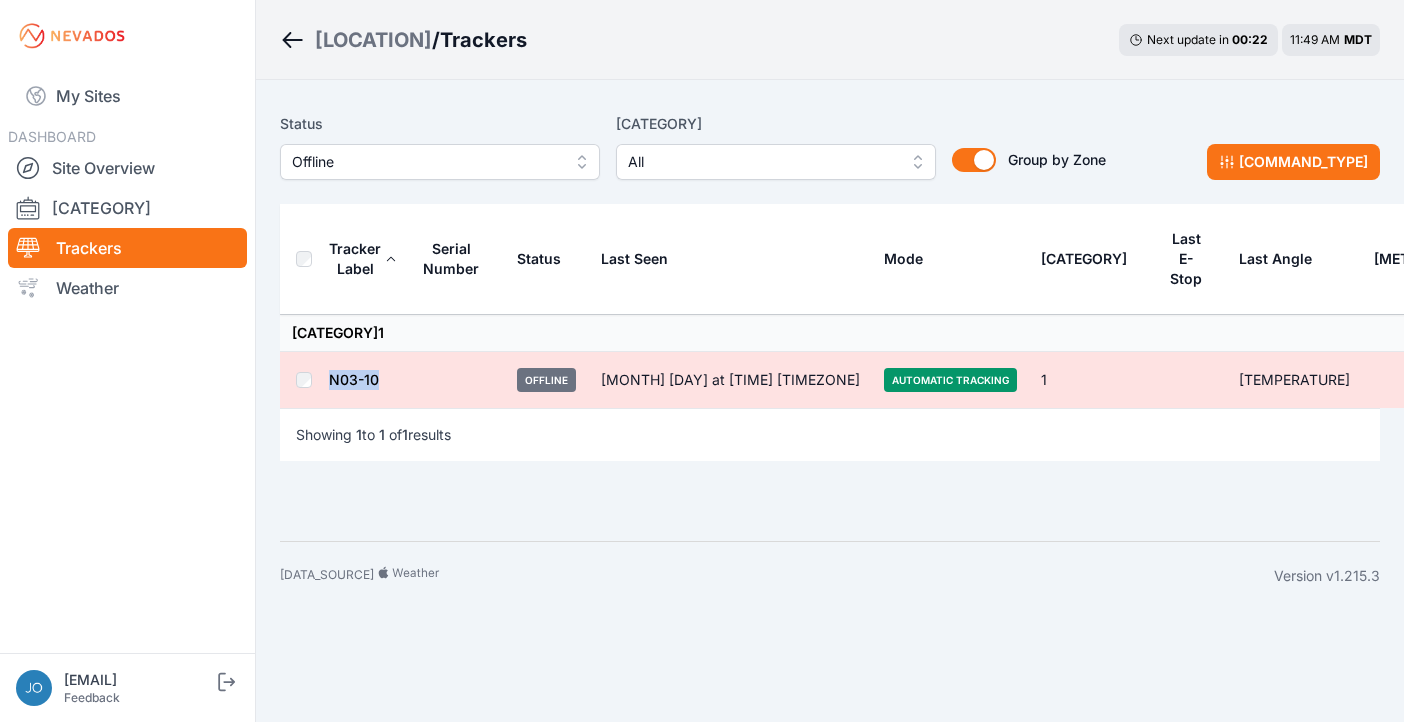 click on "[CODE]" at bounding box center [368, 380] 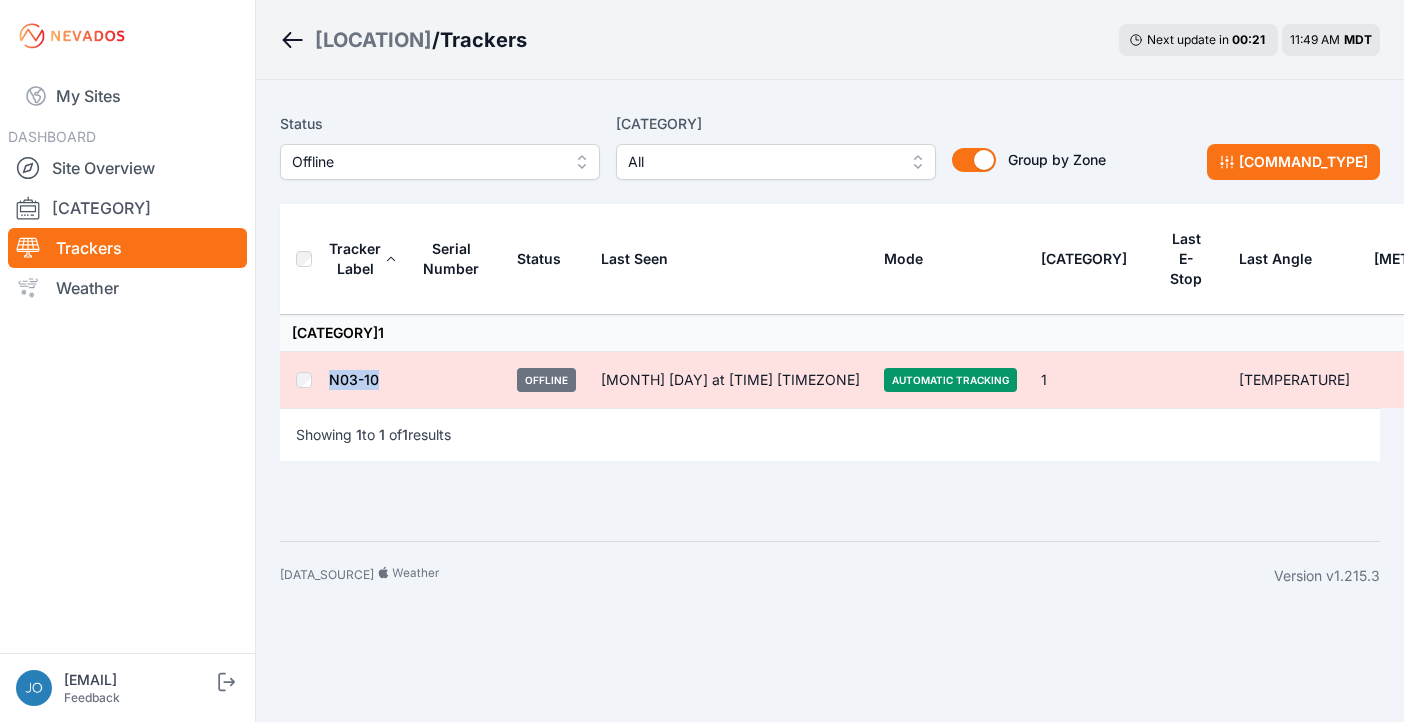 drag, startPoint x: 381, startPoint y: 380, endPoint x: 328, endPoint y: 380, distance: 53 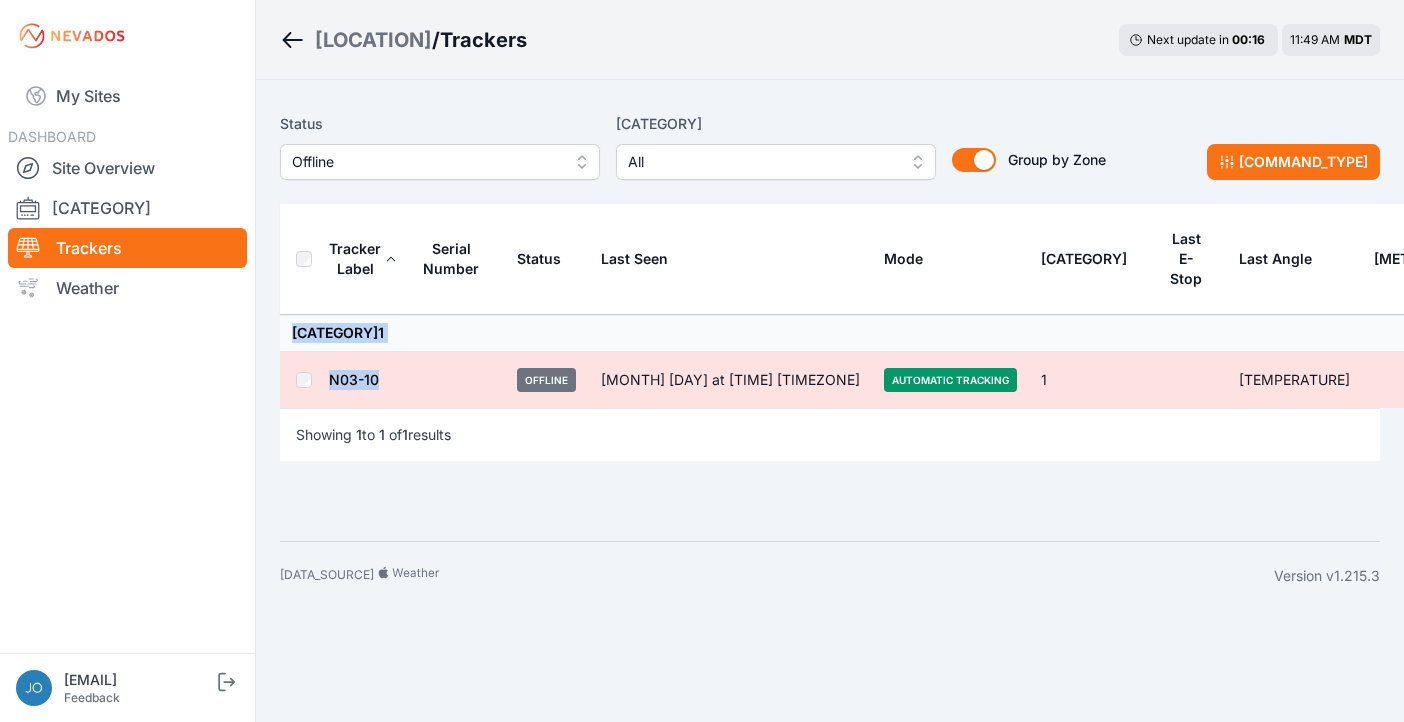 drag, startPoint x: 444, startPoint y: 384, endPoint x: 294, endPoint y: 333, distance: 158.43295 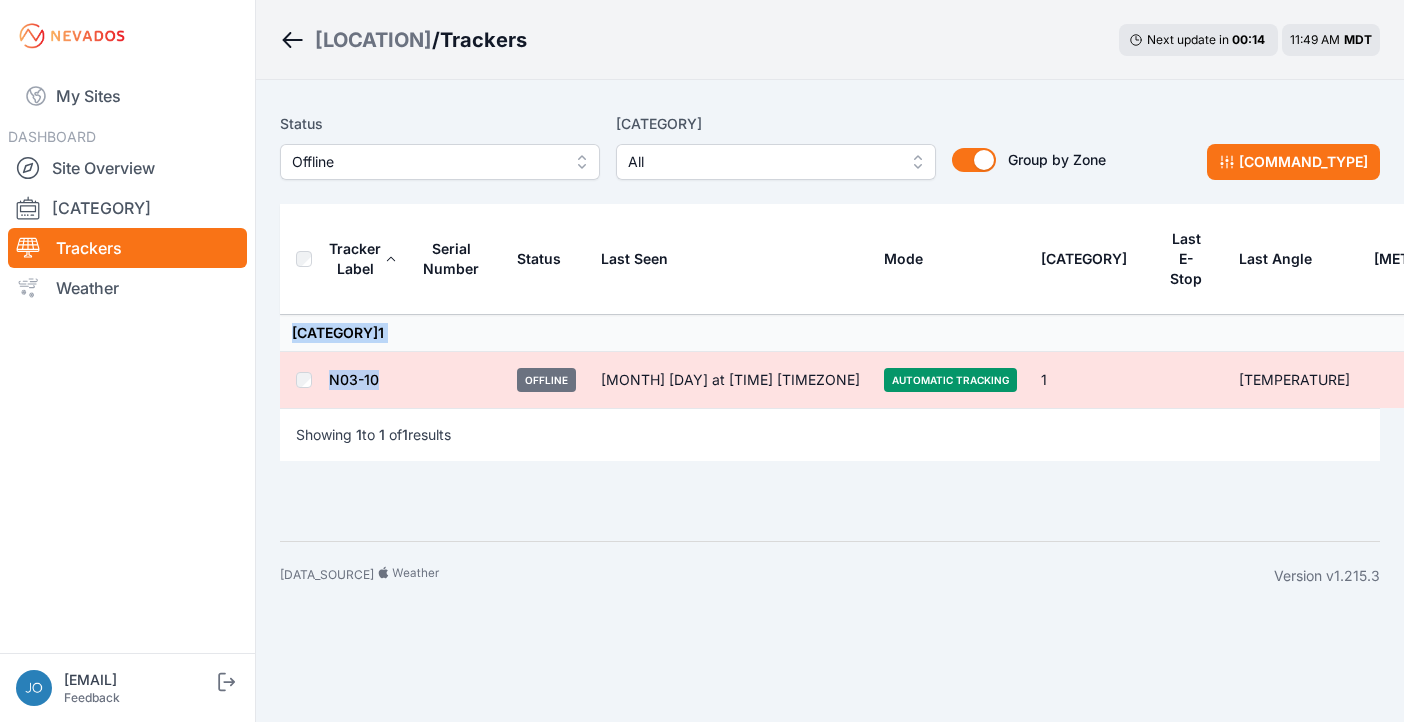 copy on "Zone  1 N03-10" 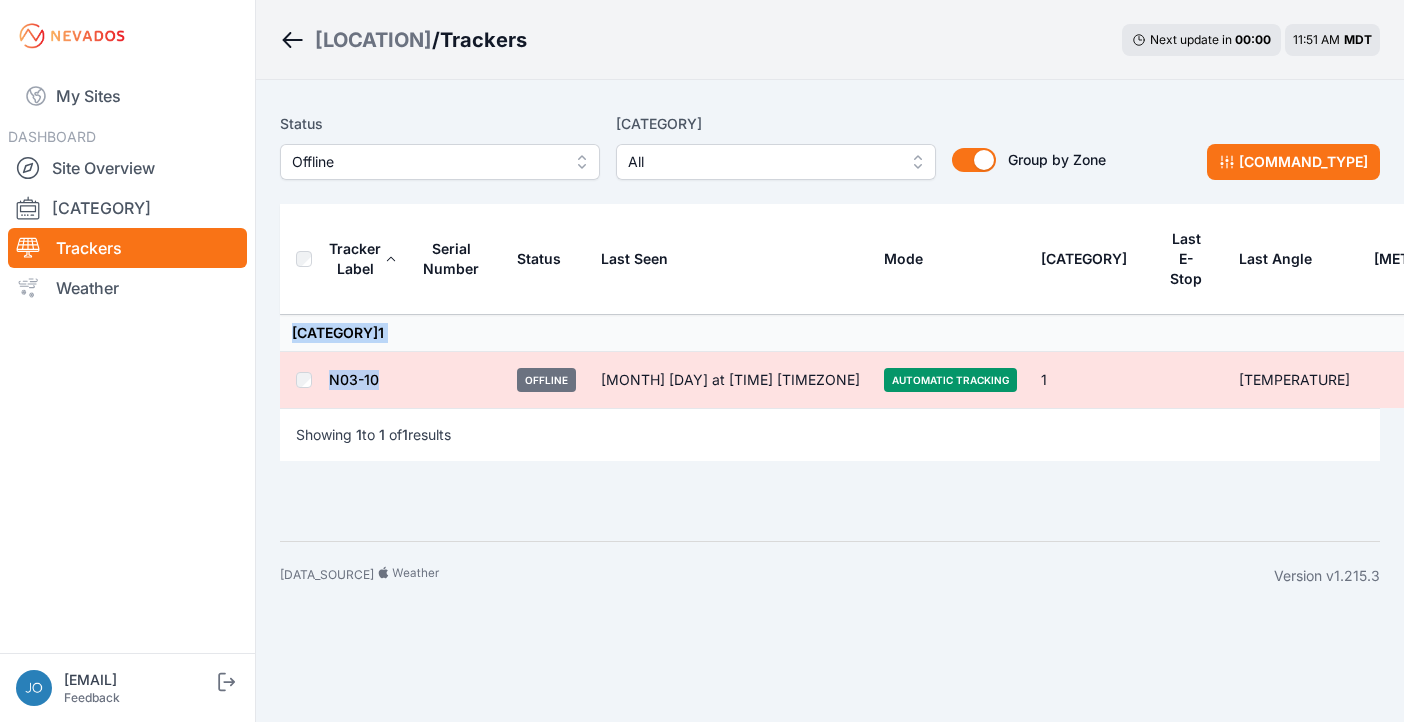 click on "Offline" at bounding box center [426, 162] 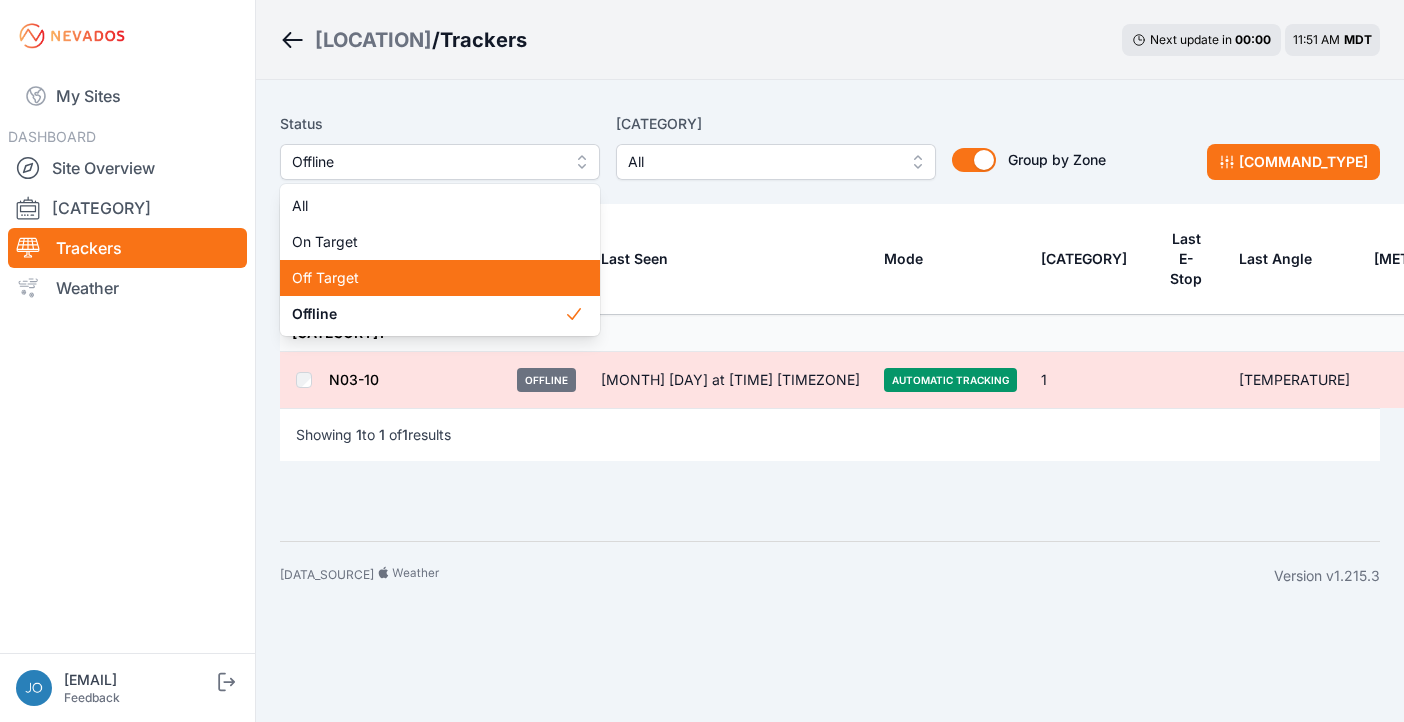click on "Off Target" at bounding box center [428, 278] 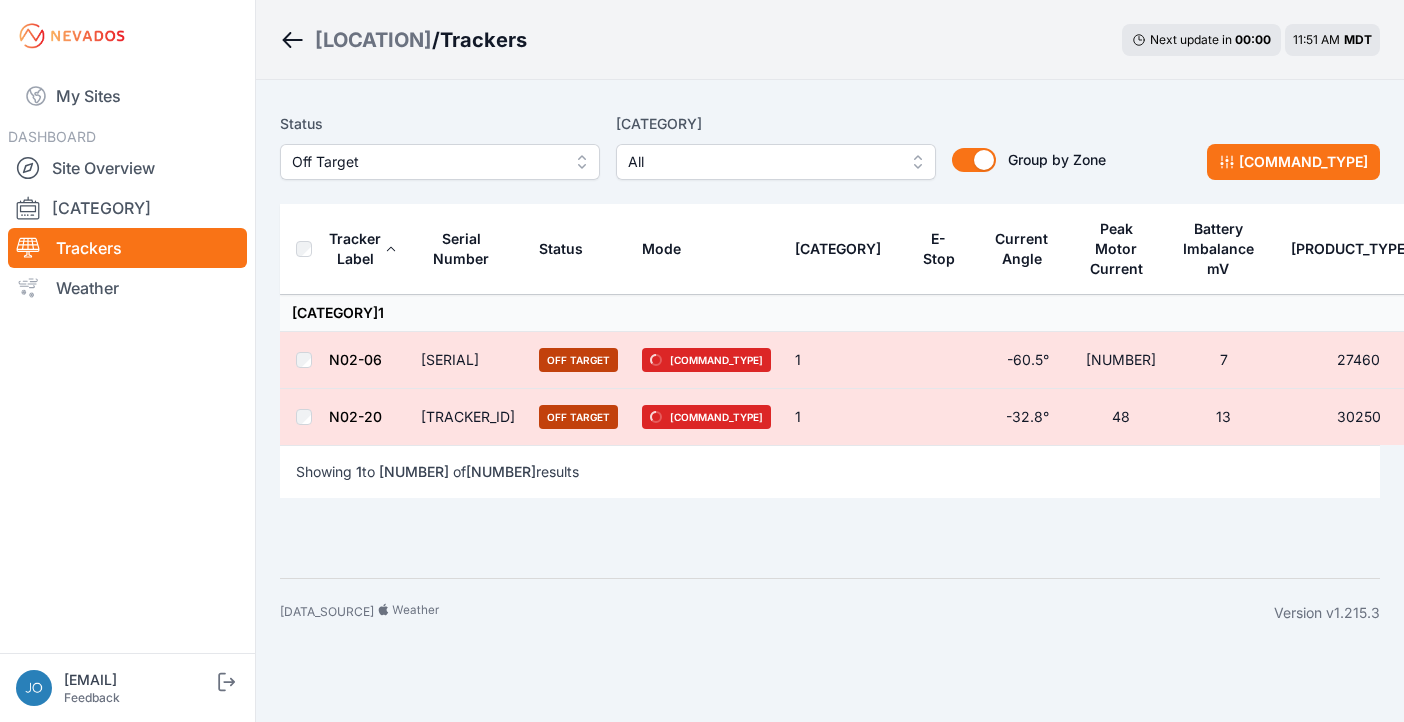 click on "N02-06" at bounding box center [355, 359] 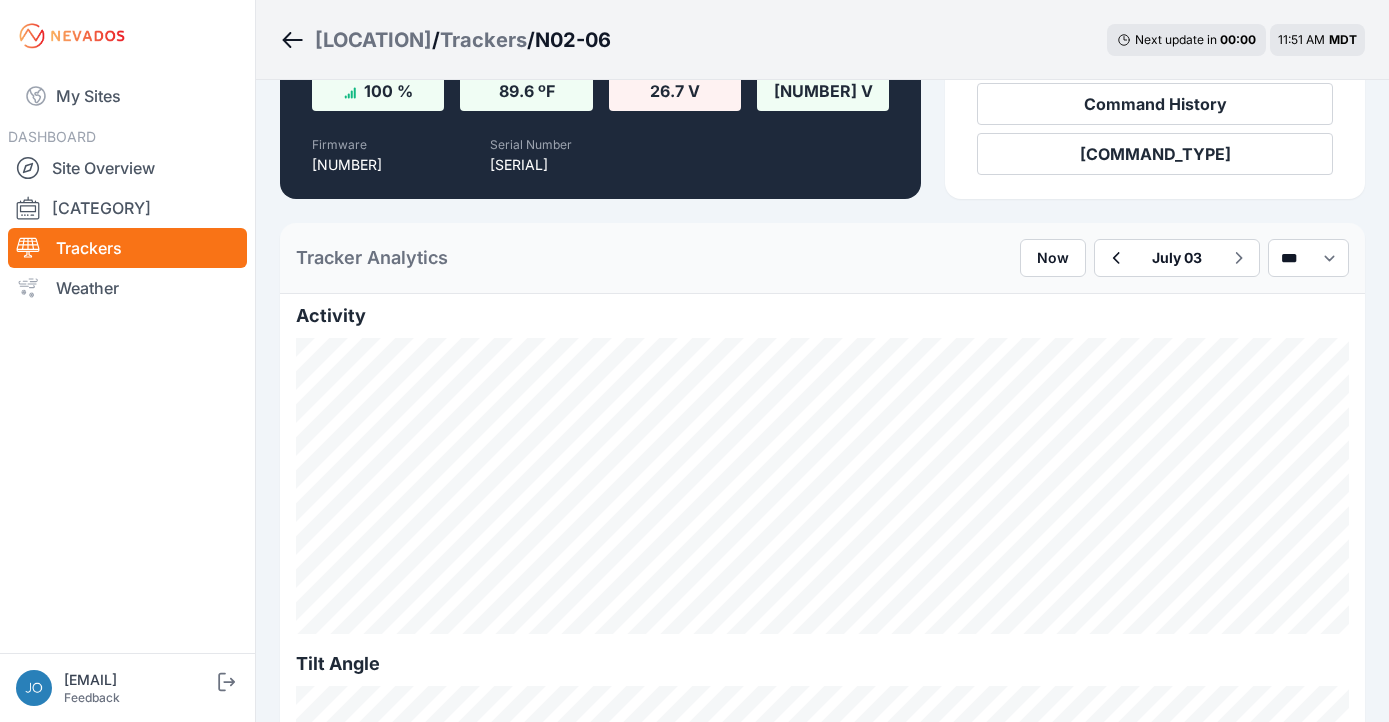 scroll, scrollTop: 305, scrollLeft: 0, axis: vertical 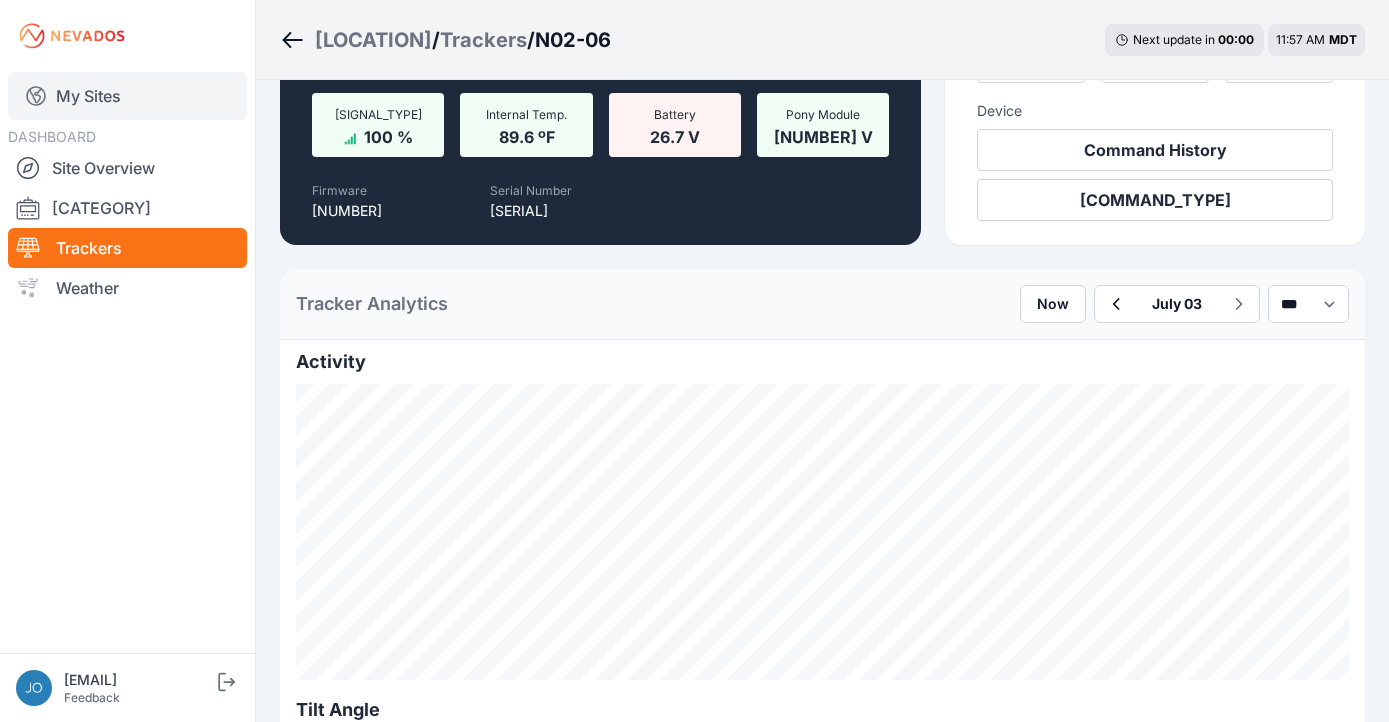 click on "My Sites" at bounding box center (127, 96) 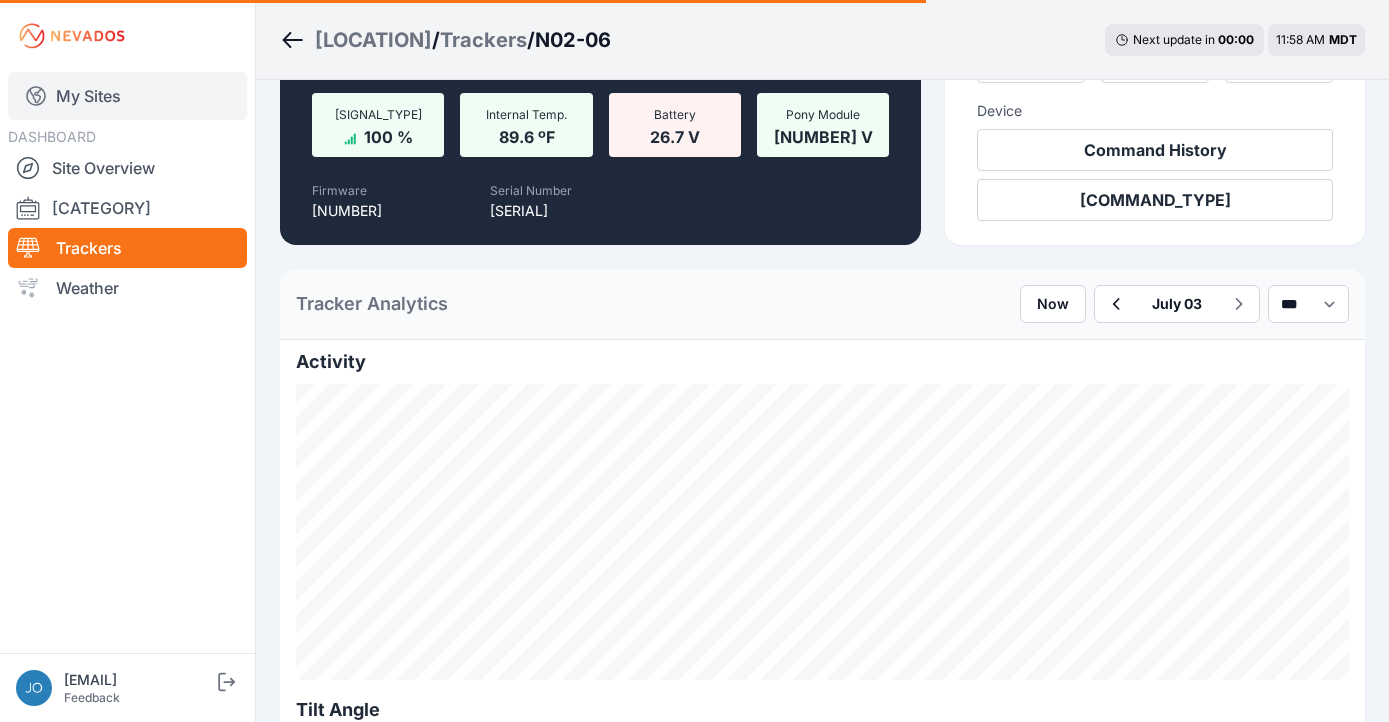 click on "My Sites" at bounding box center (127, 96) 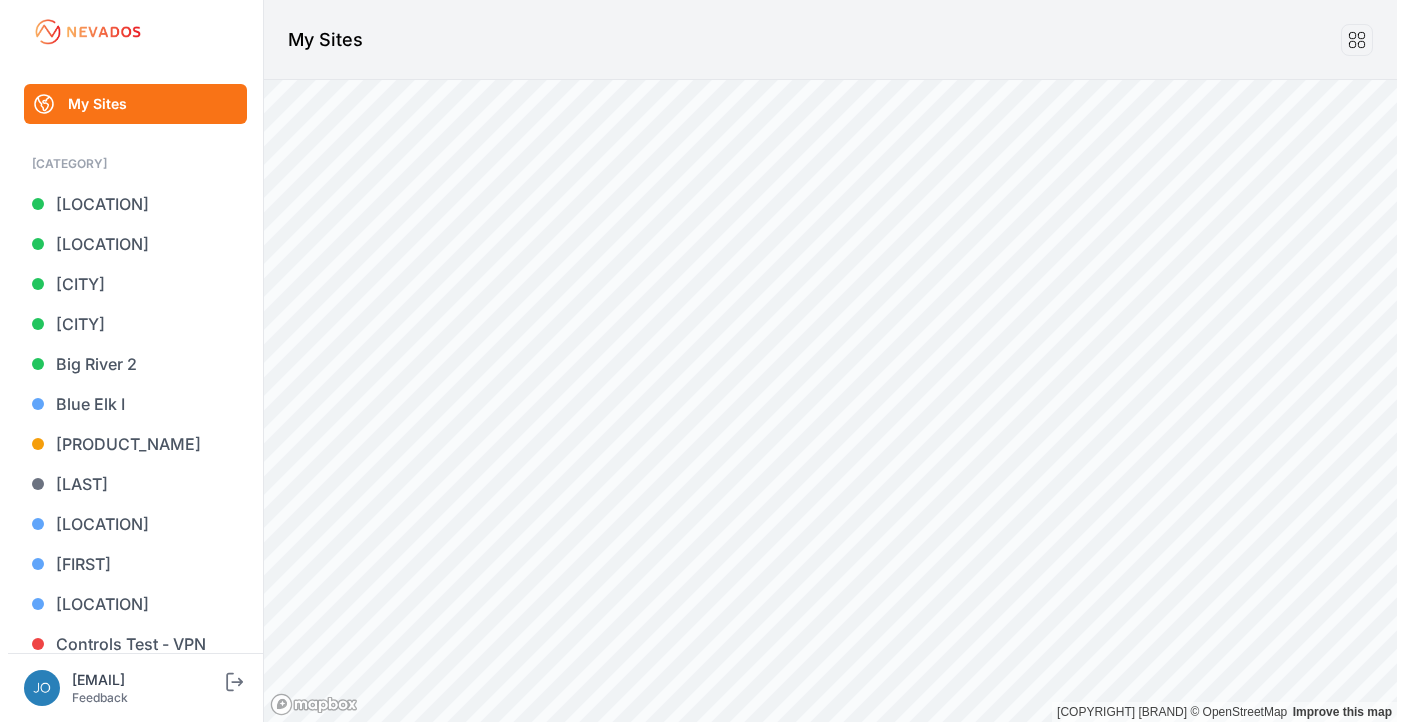 scroll, scrollTop: 0, scrollLeft: 0, axis: both 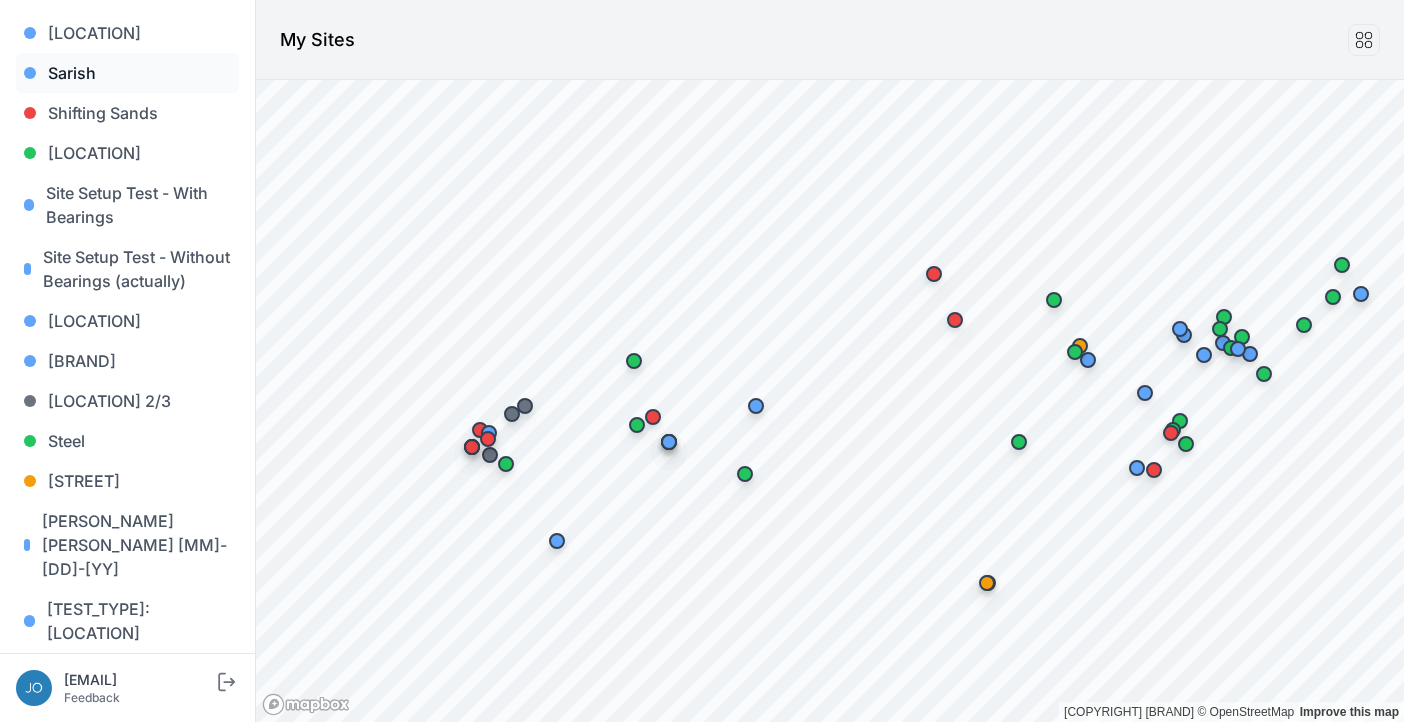 click on "Sarish" at bounding box center (127, 73) 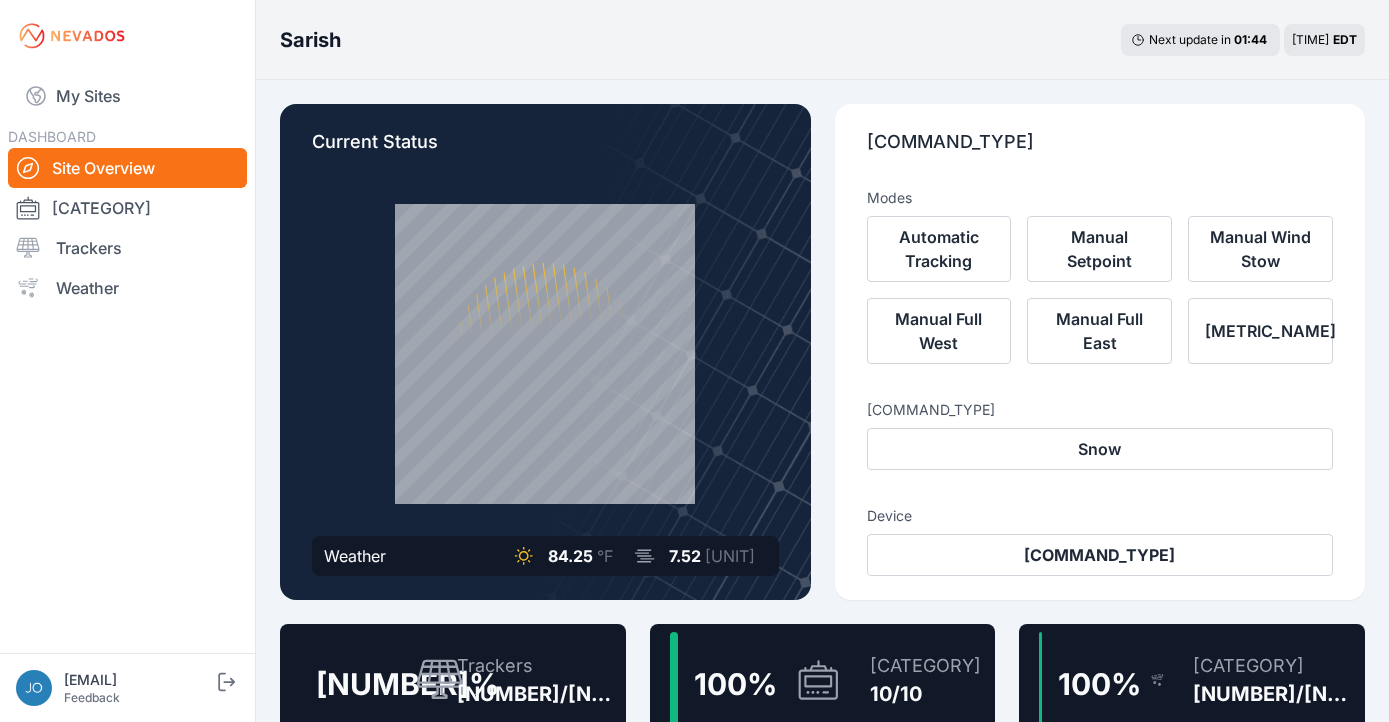click on "Trackers 641/674" at bounding box center (527, 680) 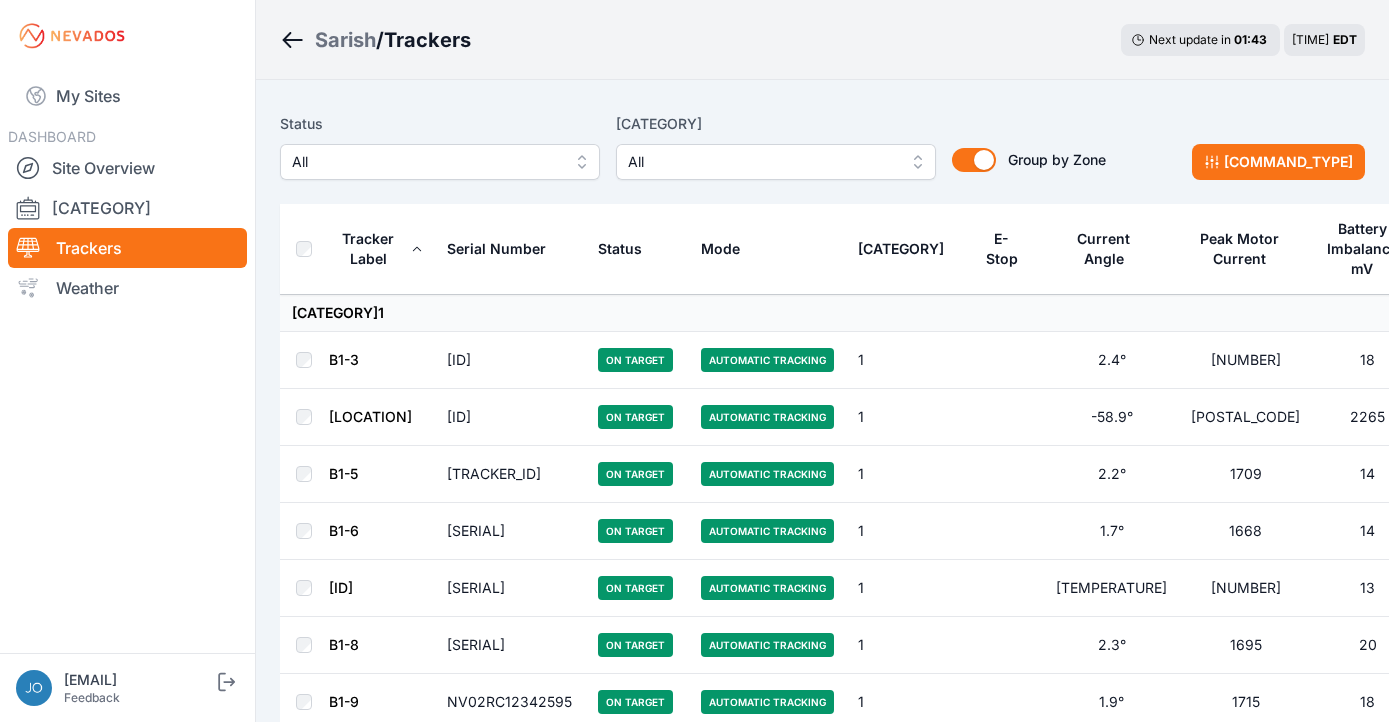 click on "Sarish" at bounding box center [345, 40] 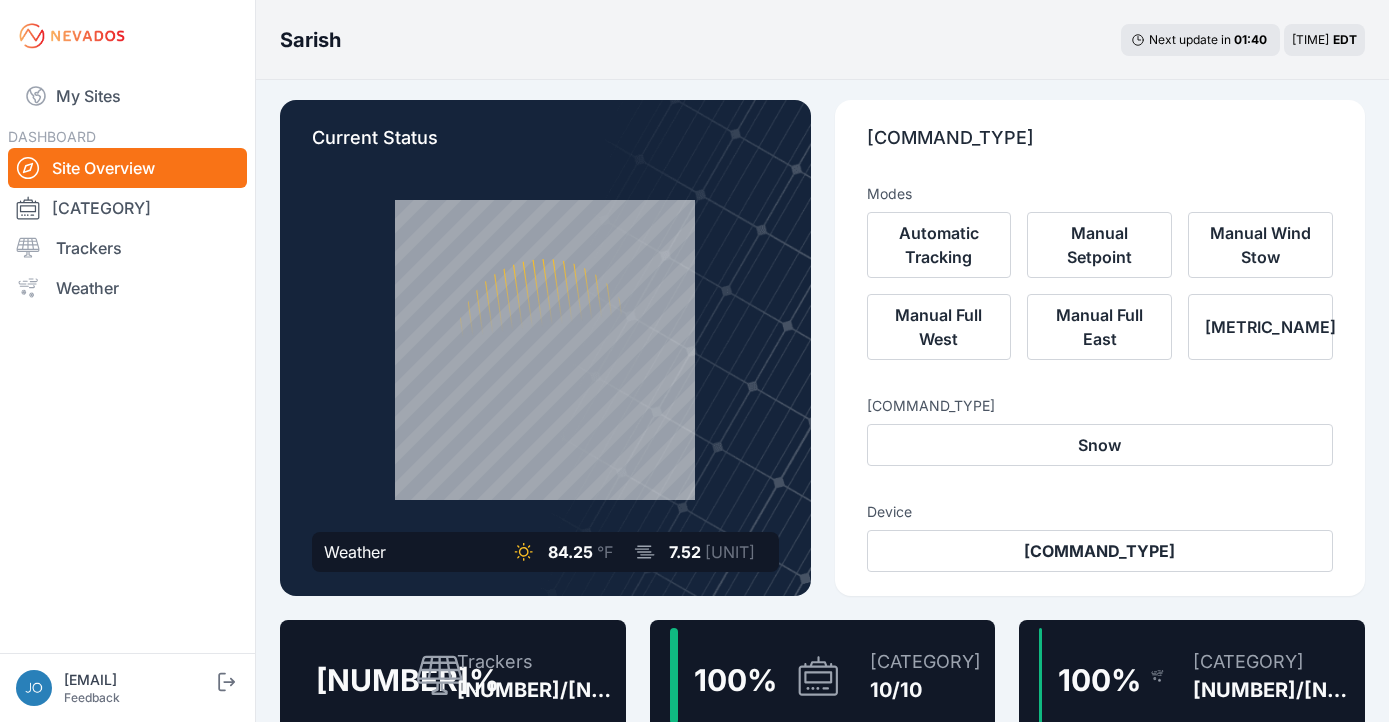 scroll, scrollTop: 45, scrollLeft: 0, axis: vertical 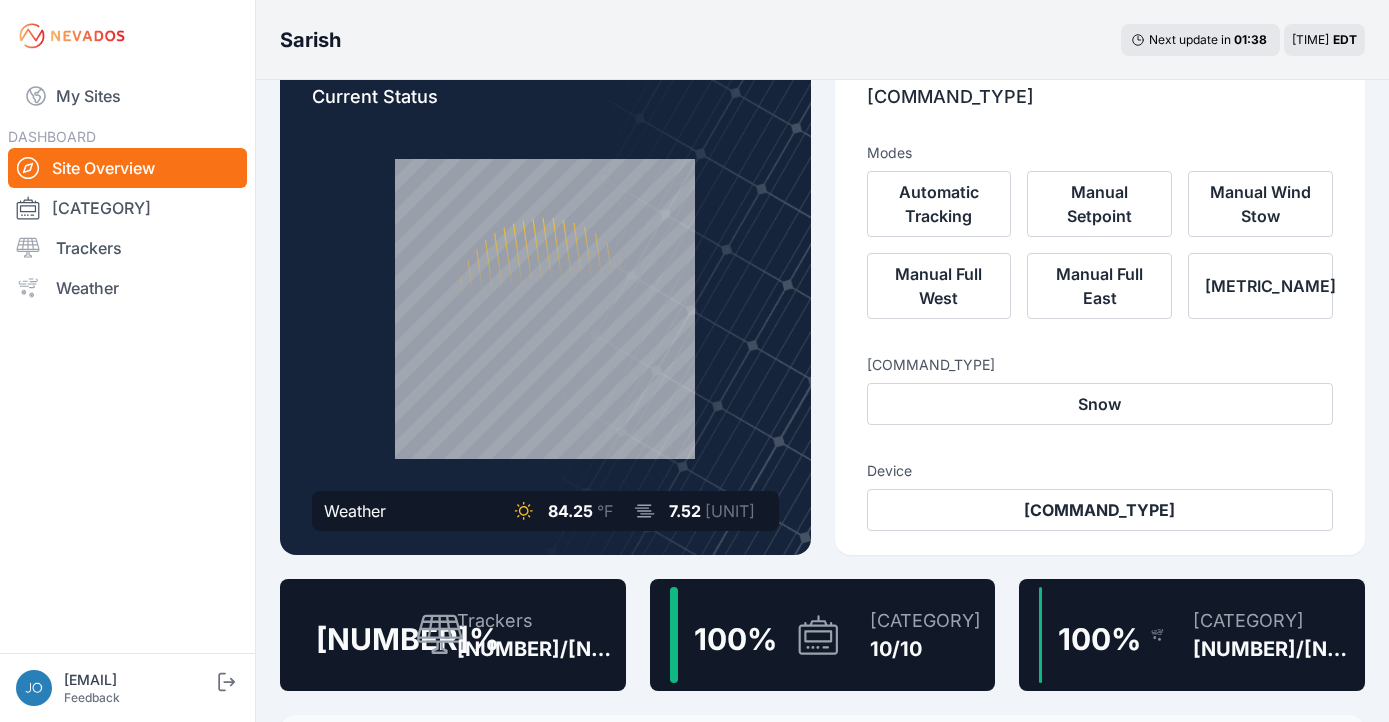 click on "Trackers 642/674" at bounding box center (527, 635) 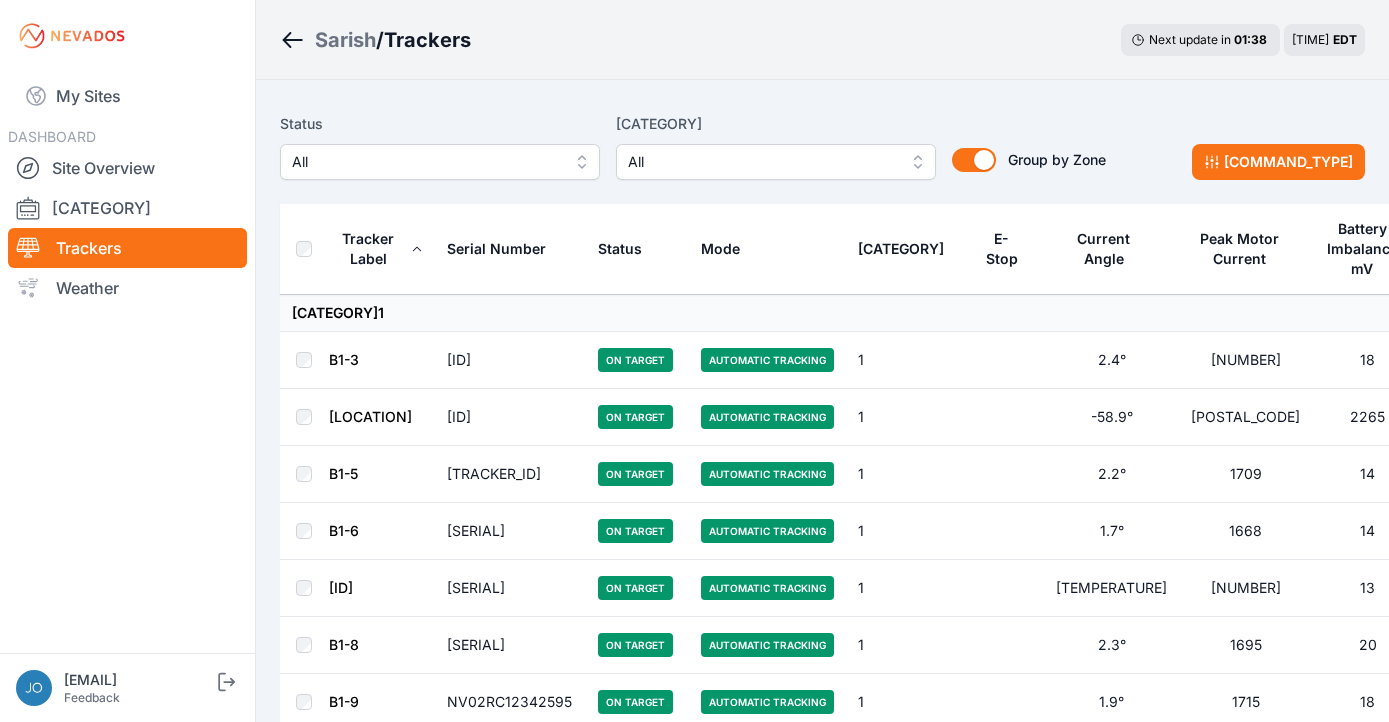 click on "Status All Zones All Group by Zone Group by Zone Commands" at bounding box center (822, 154) 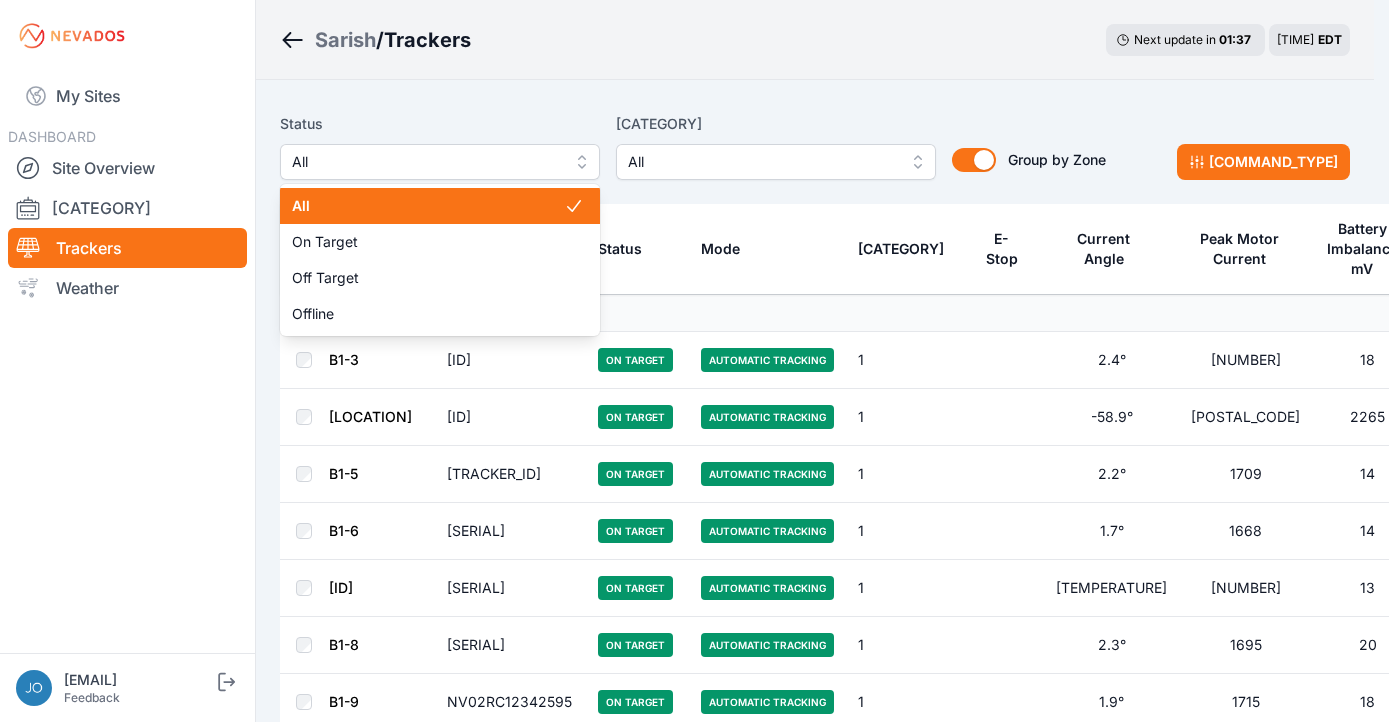 drag, startPoint x: 456, startPoint y: 166, endPoint x: 440, endPoint y: 182, distance: 22.627417 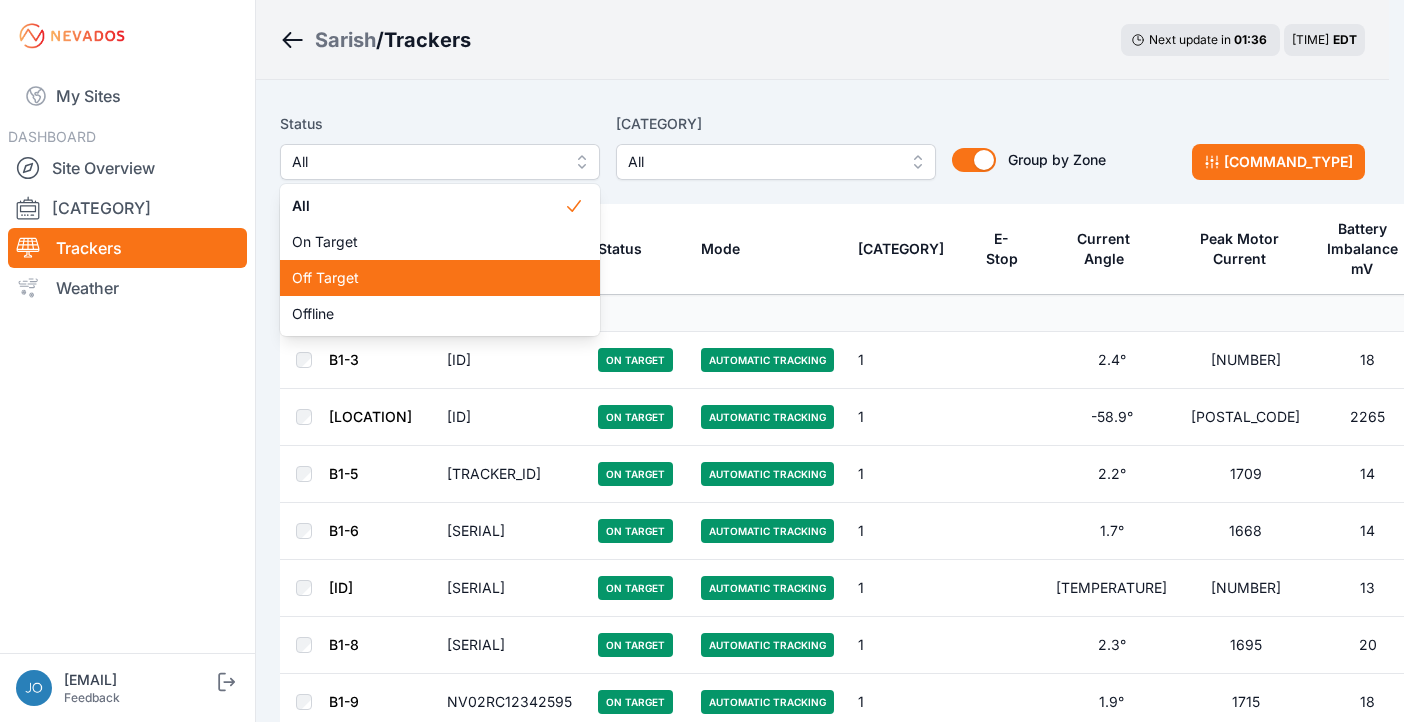 click on "Off Target" at bounding box center (428, 278) 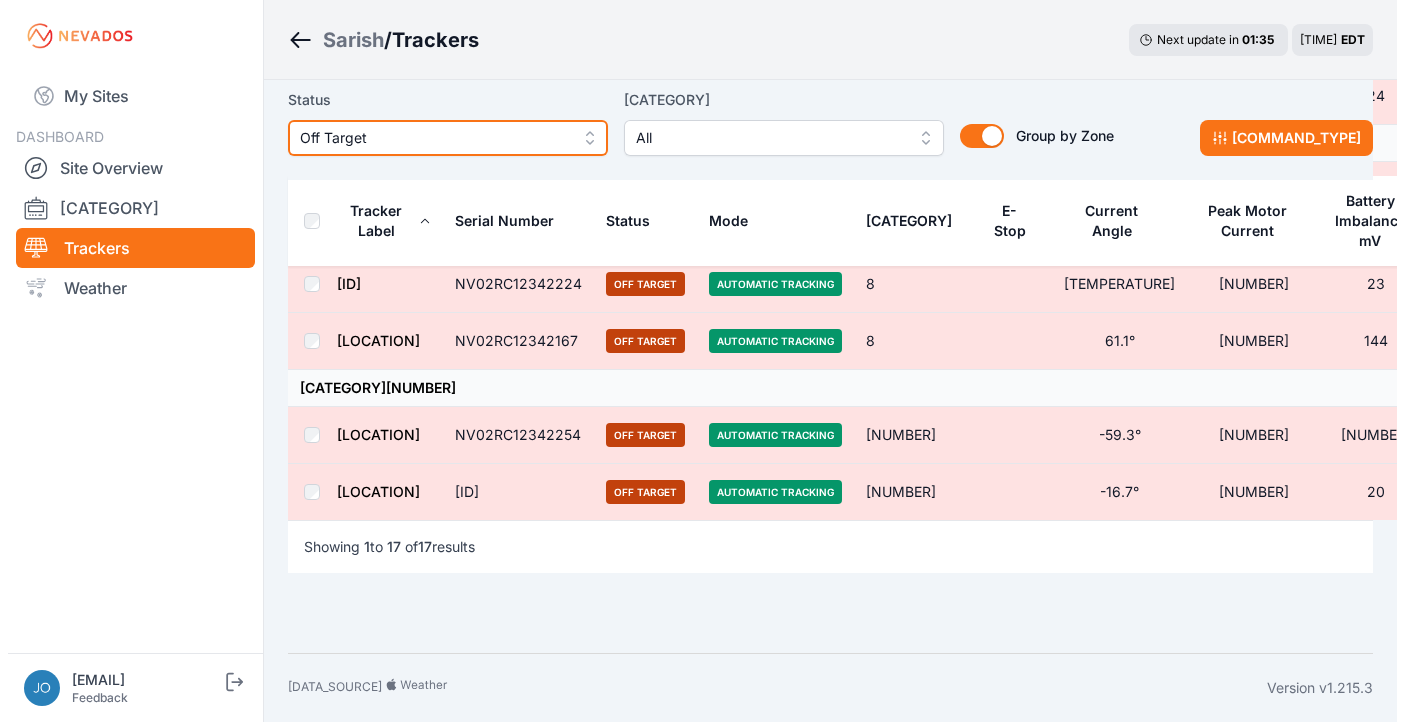 scroll, scrollTop: 0, scrollLeft: 0, axis: both 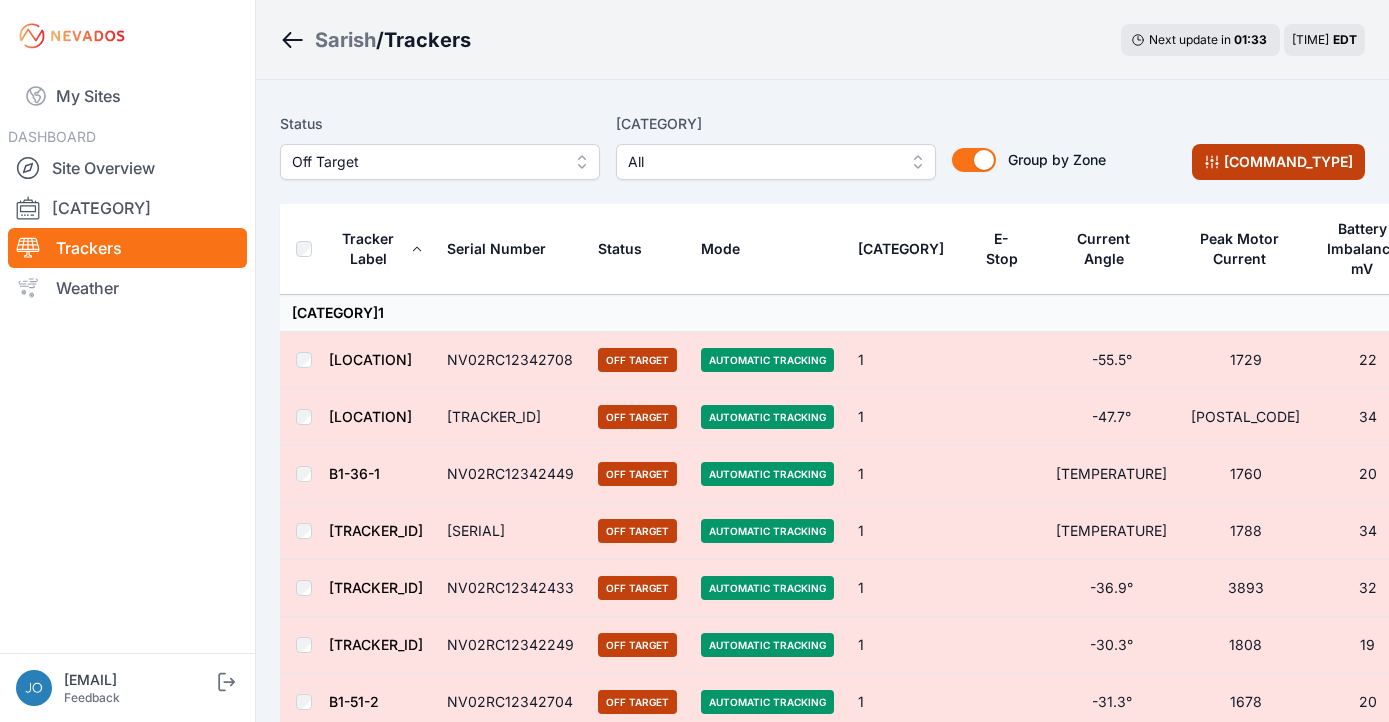 click on "Commands" at bounding box center (1278, 162) 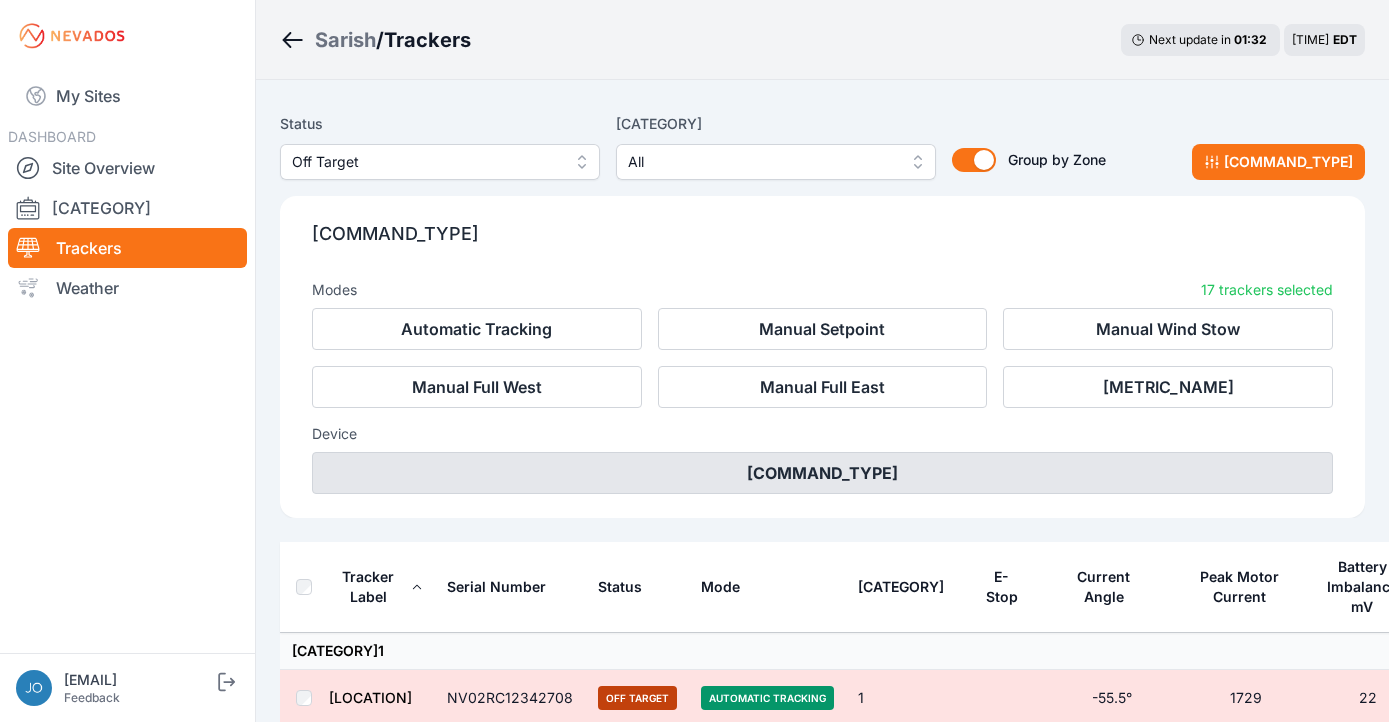 click on "Remote Reset" at bounding box center [822, 473] 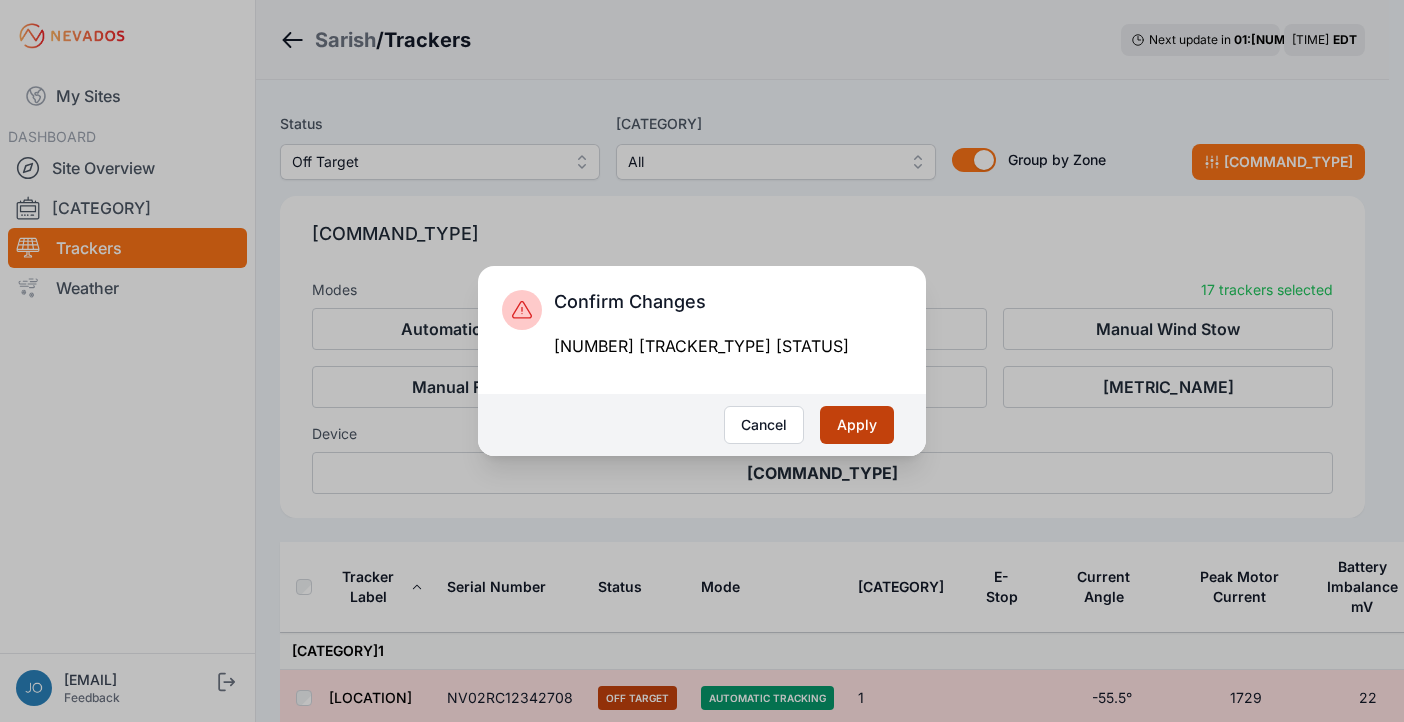 click on "Apply" at bounding box center (857, 425) 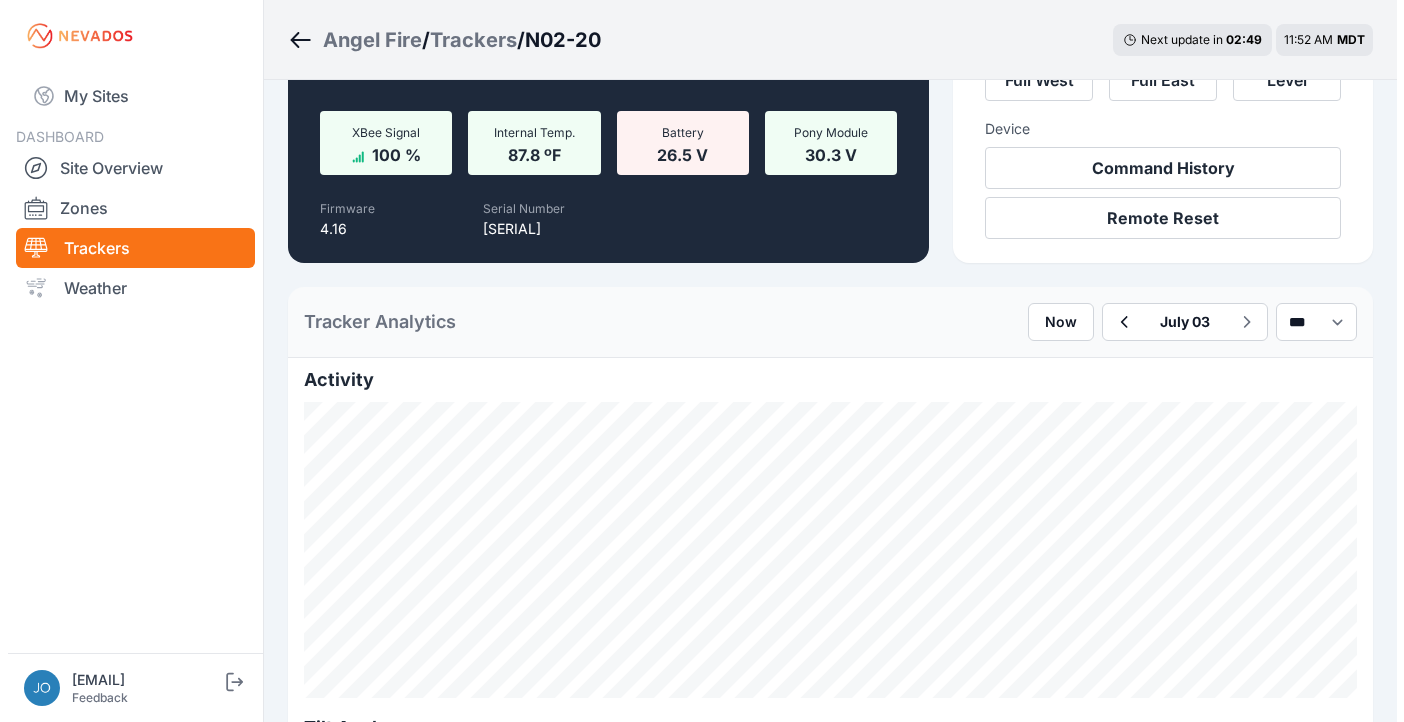 scroll, scrollTop: 0, scrollLeft: 0, axis: both 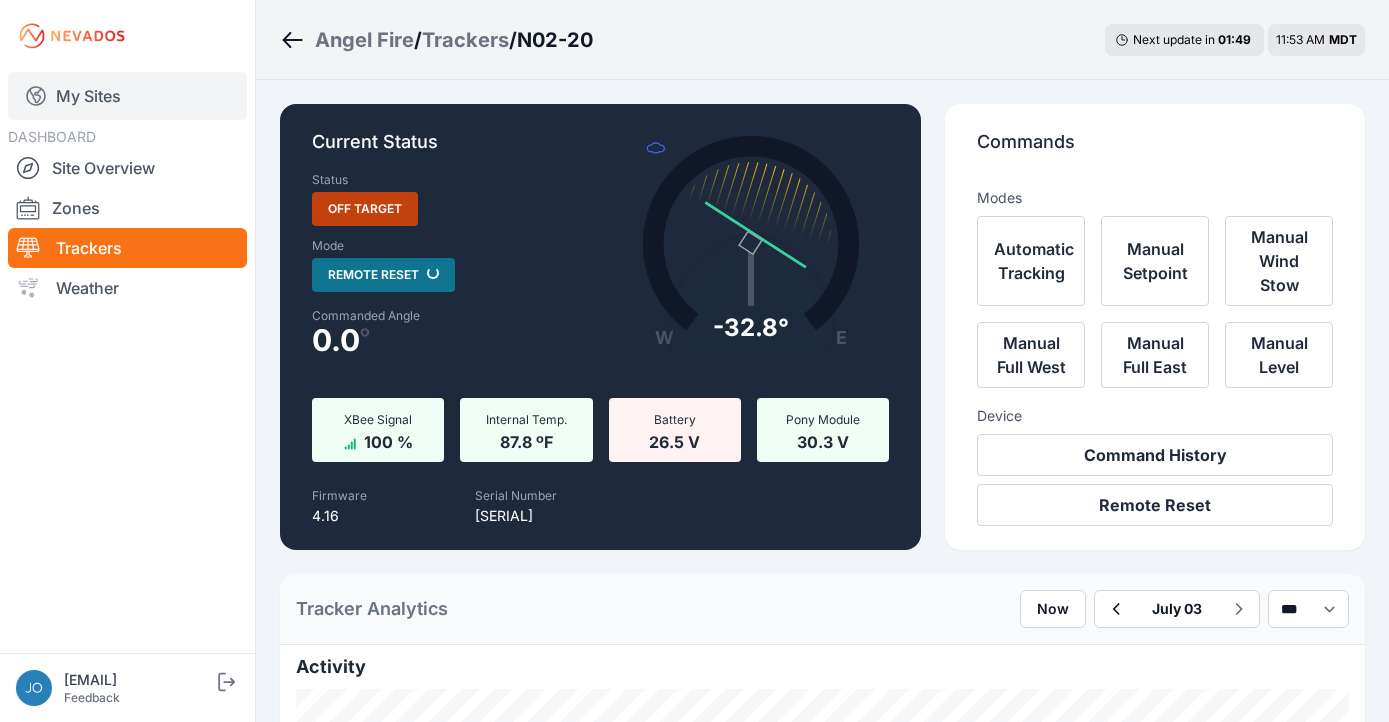 click on "My Sites" at bounding box center [127, 96] 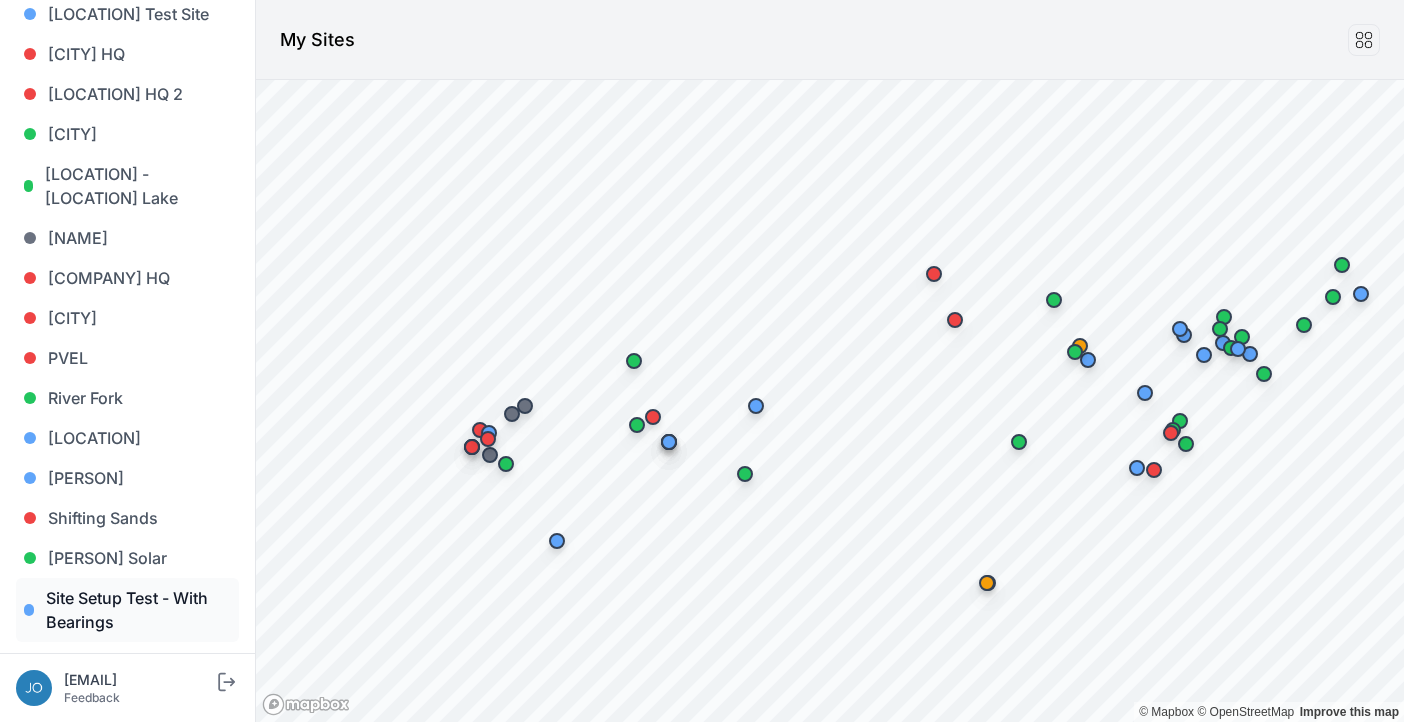 scroll, scrollTop: 1547, scrollLeft: 0, axis: vertical 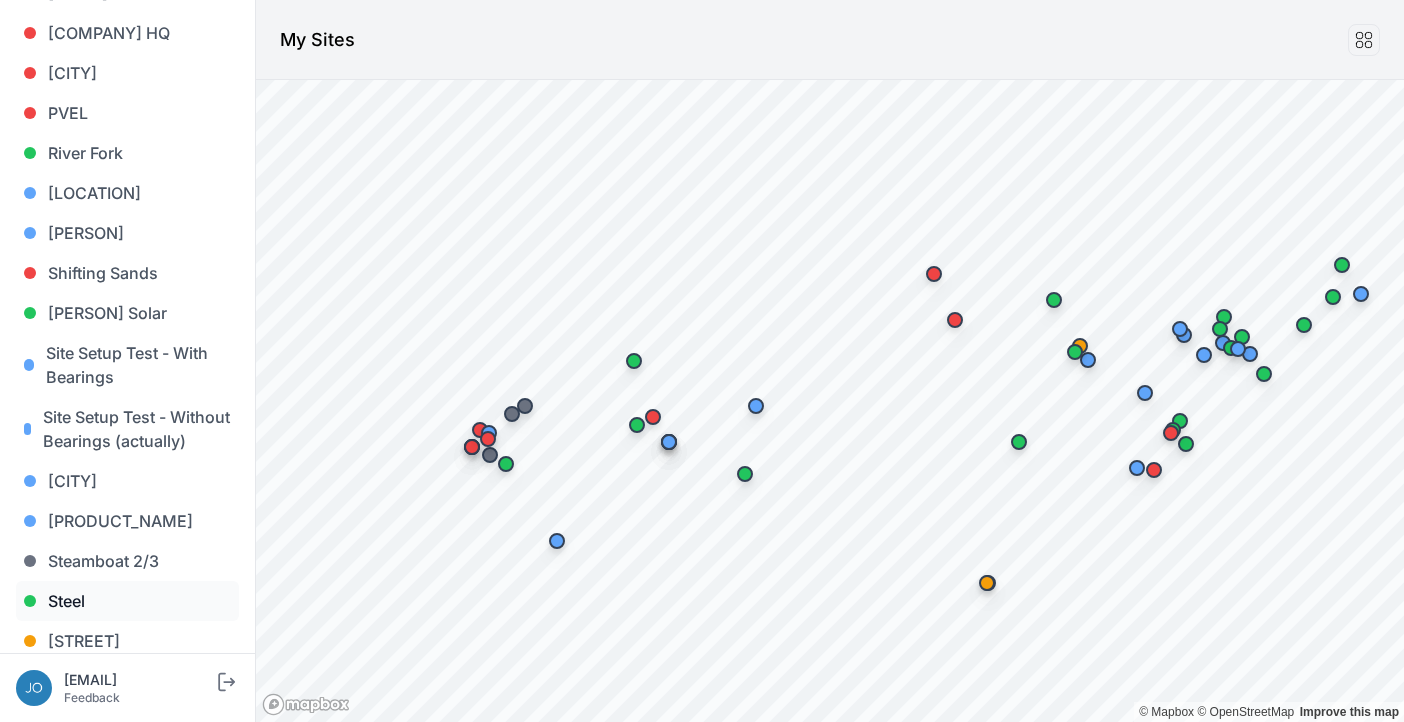 click on "Steel" at bounding box center (127, 601) 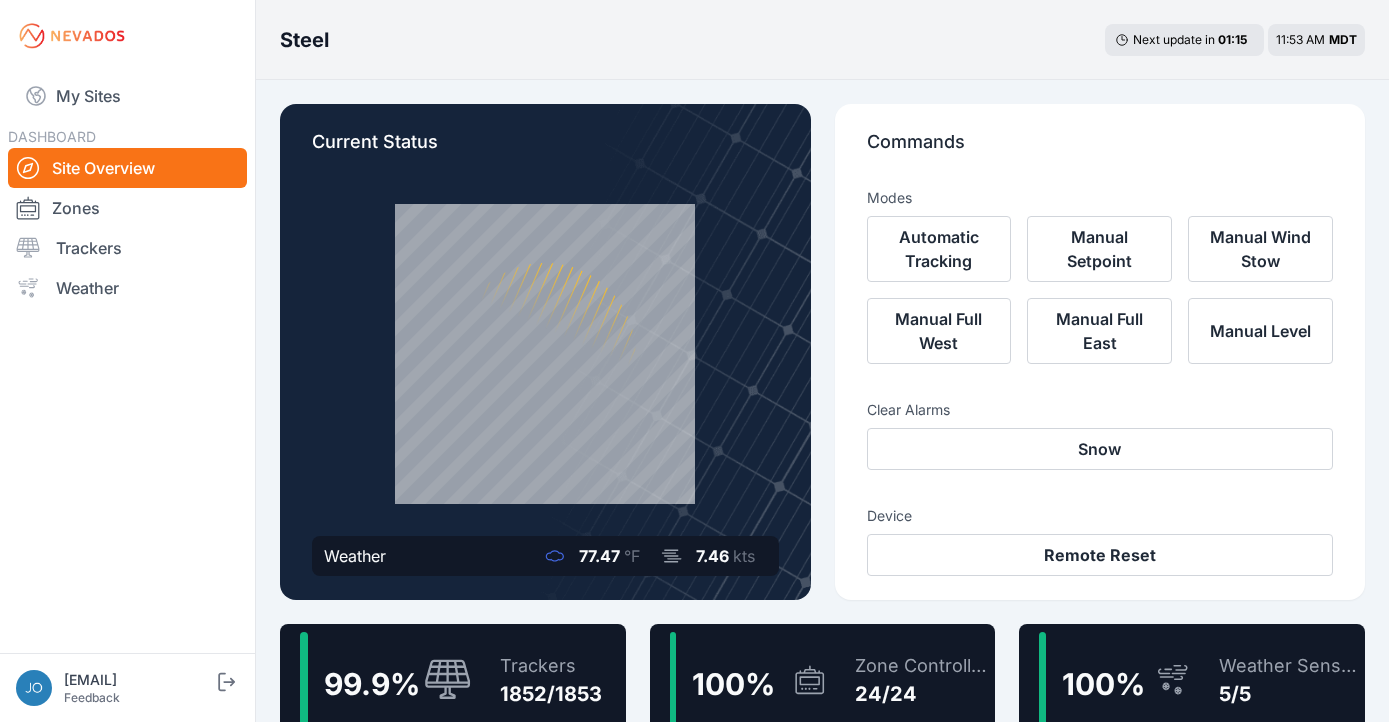 click on "1852/1853" at bounding box center (551, 694) 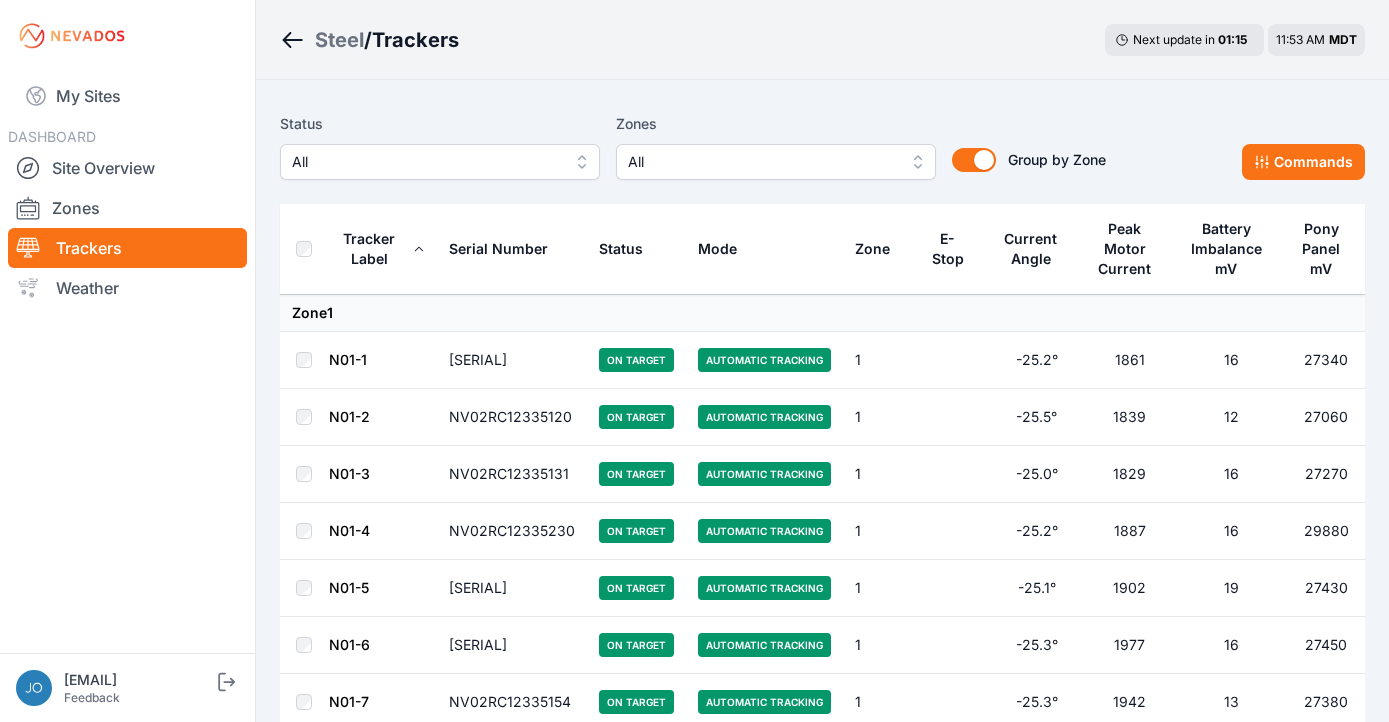 click on "All" at bounding box center (426, 162) 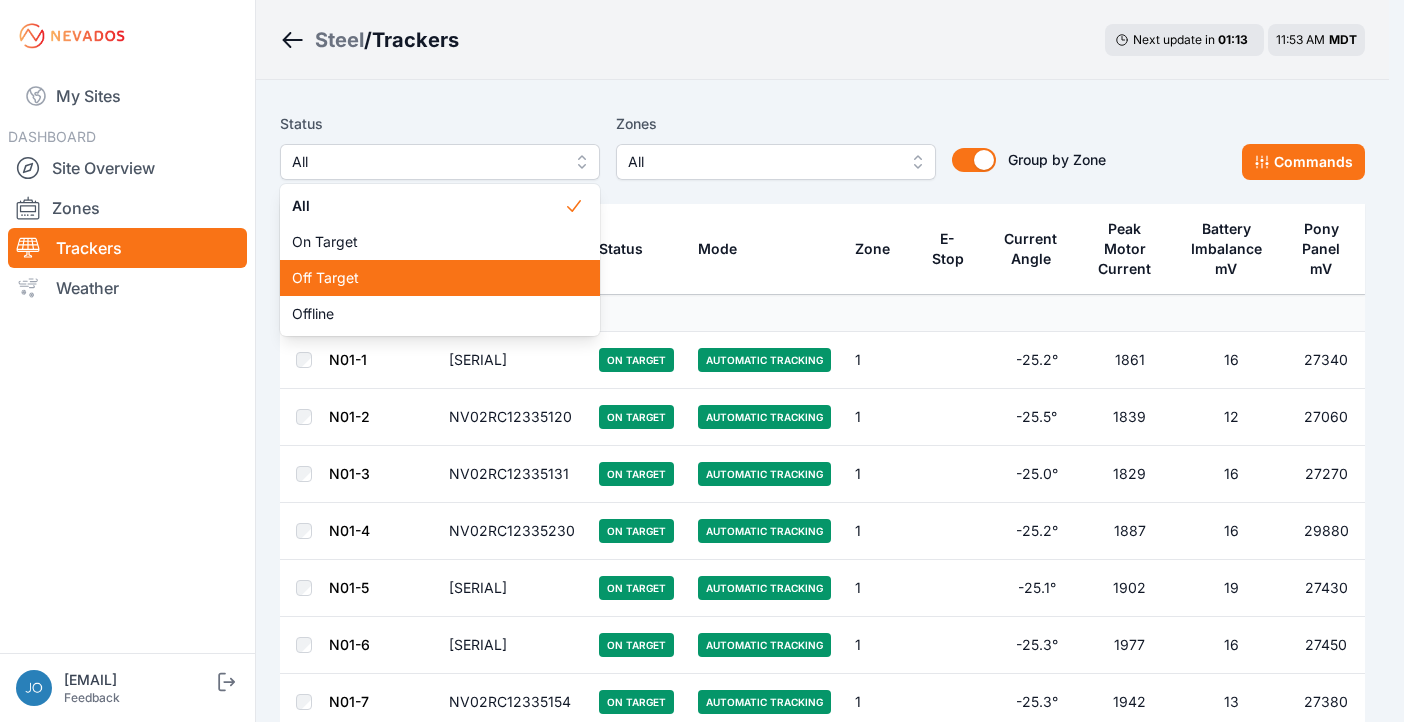click on "Off Target" at bounding box center [428, 278] 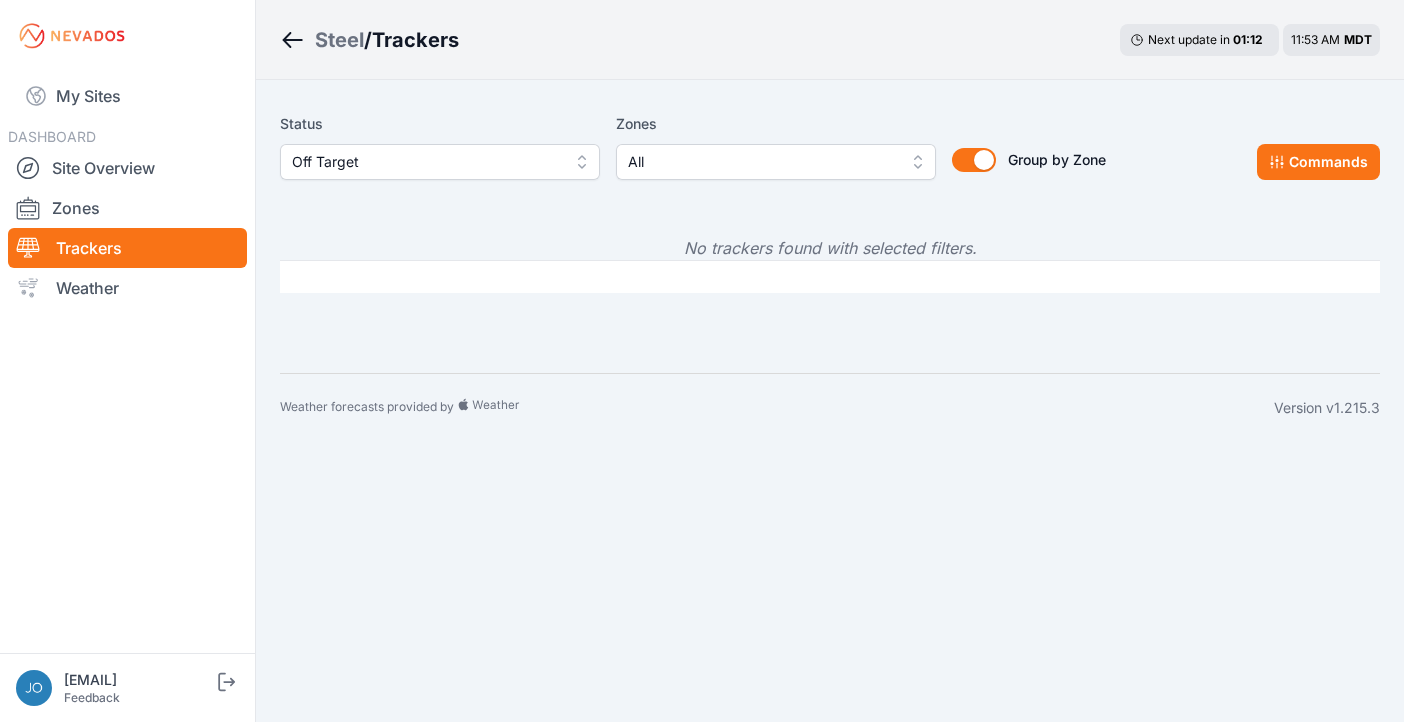 click on "Off Target" at bounding box center (426, 162) 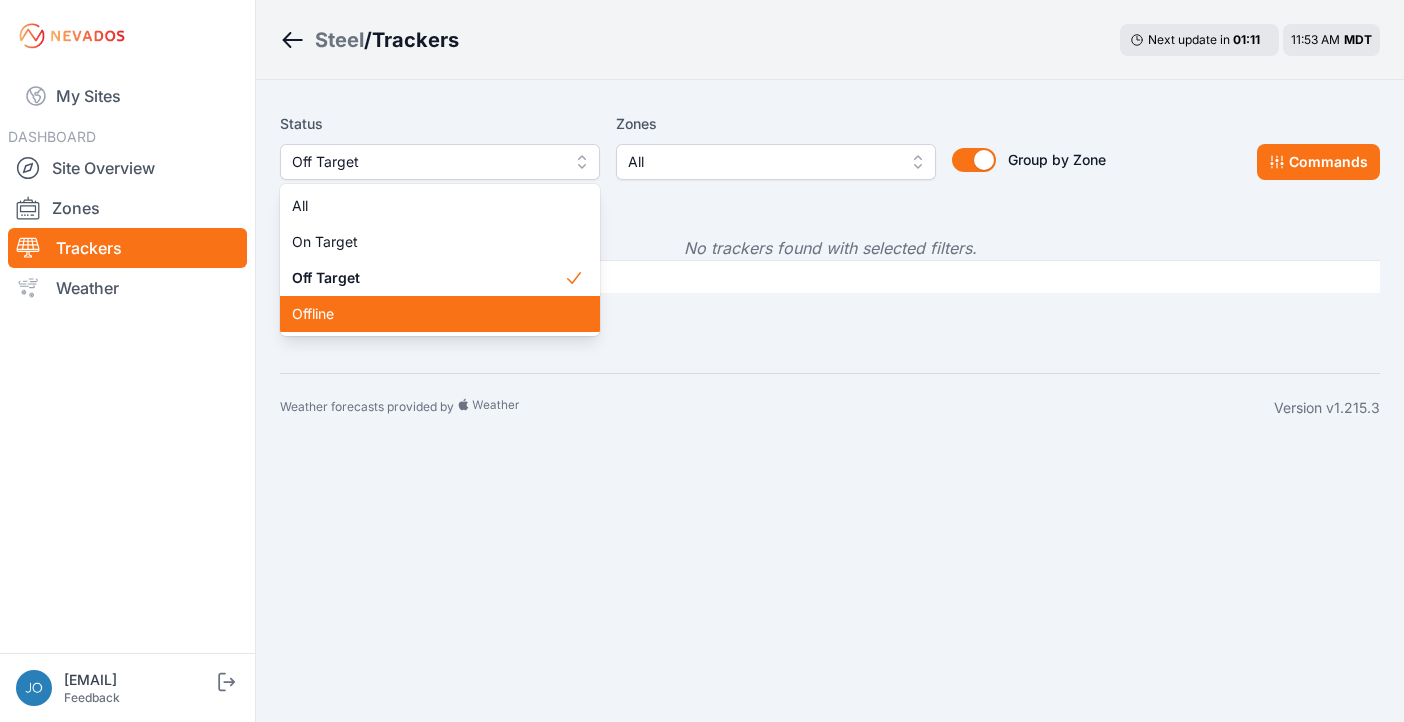 click on "Offline" at bounding box center [440, 314] 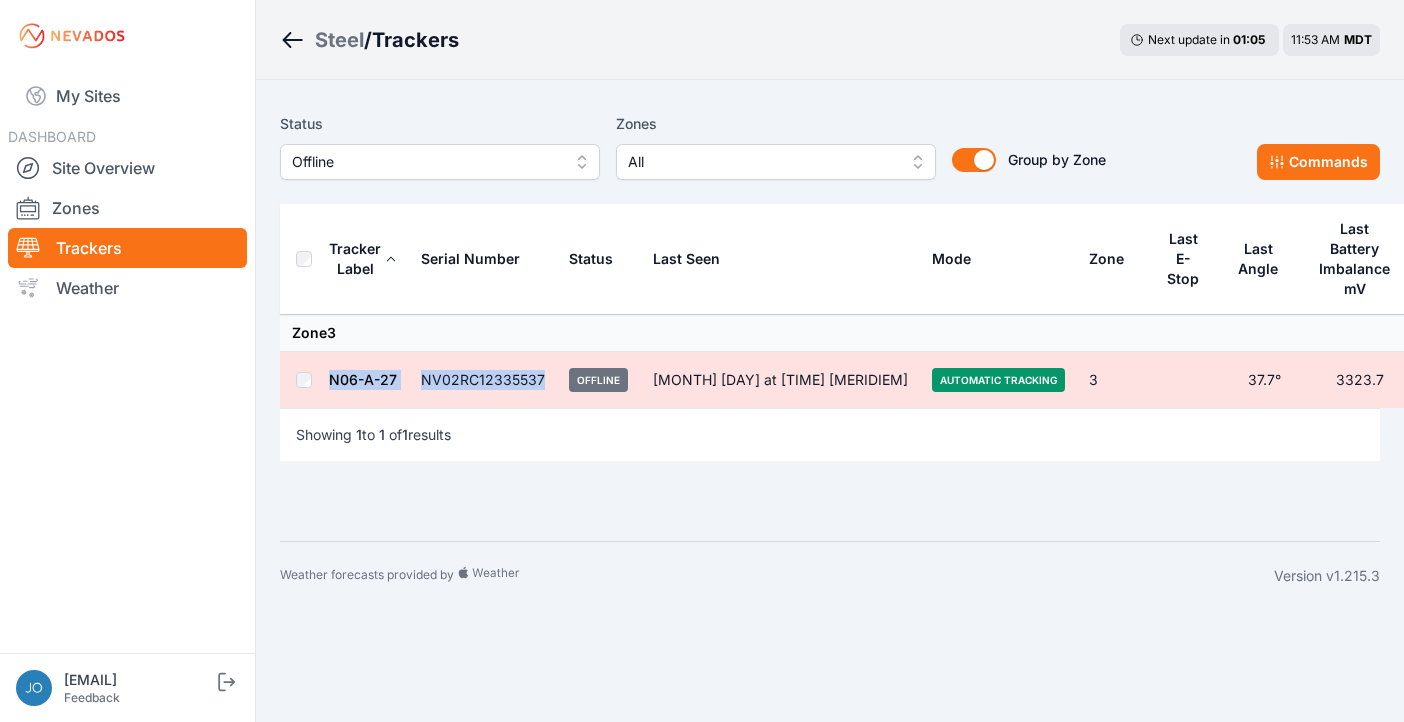 drag, startPoint x: 574, startPoint y: 376, endPoint x: 335, endPoint y: 363, distance: 239.3533 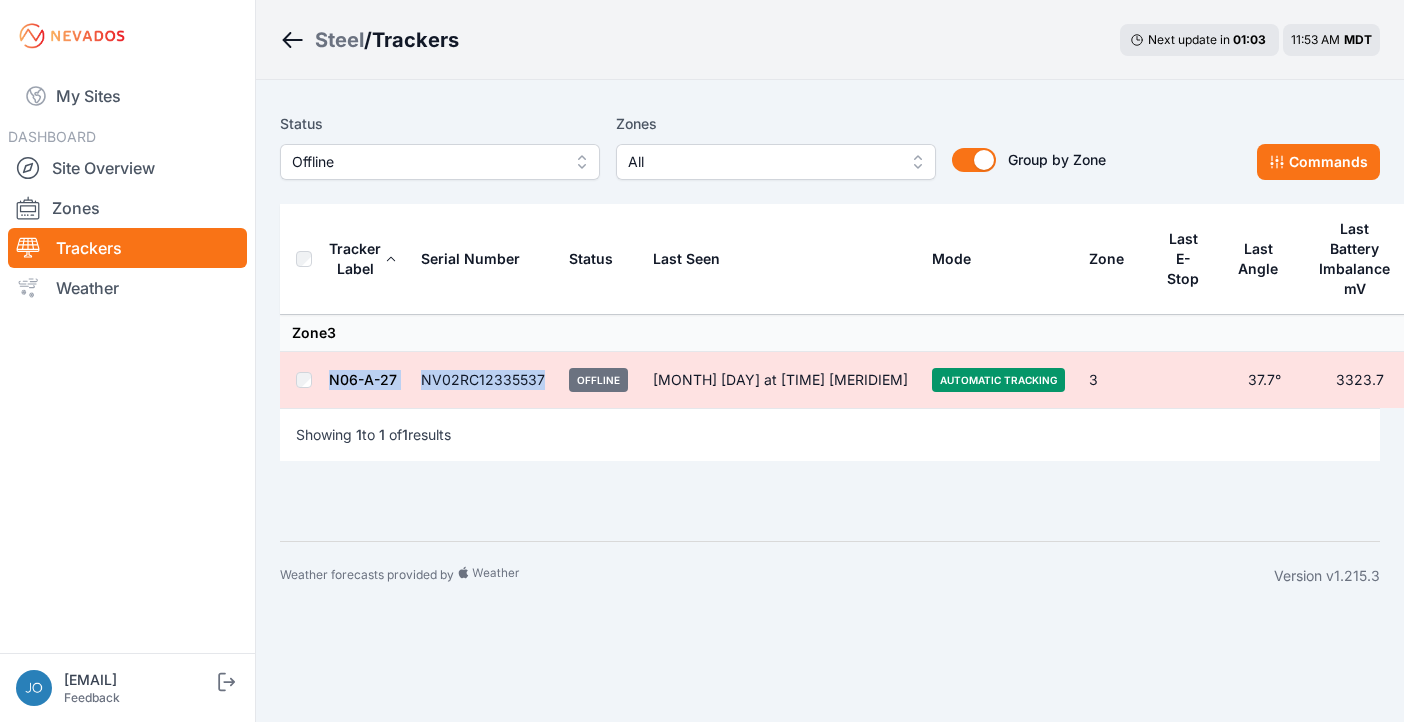 copy on "N06-A-27 NV02RC12335537" 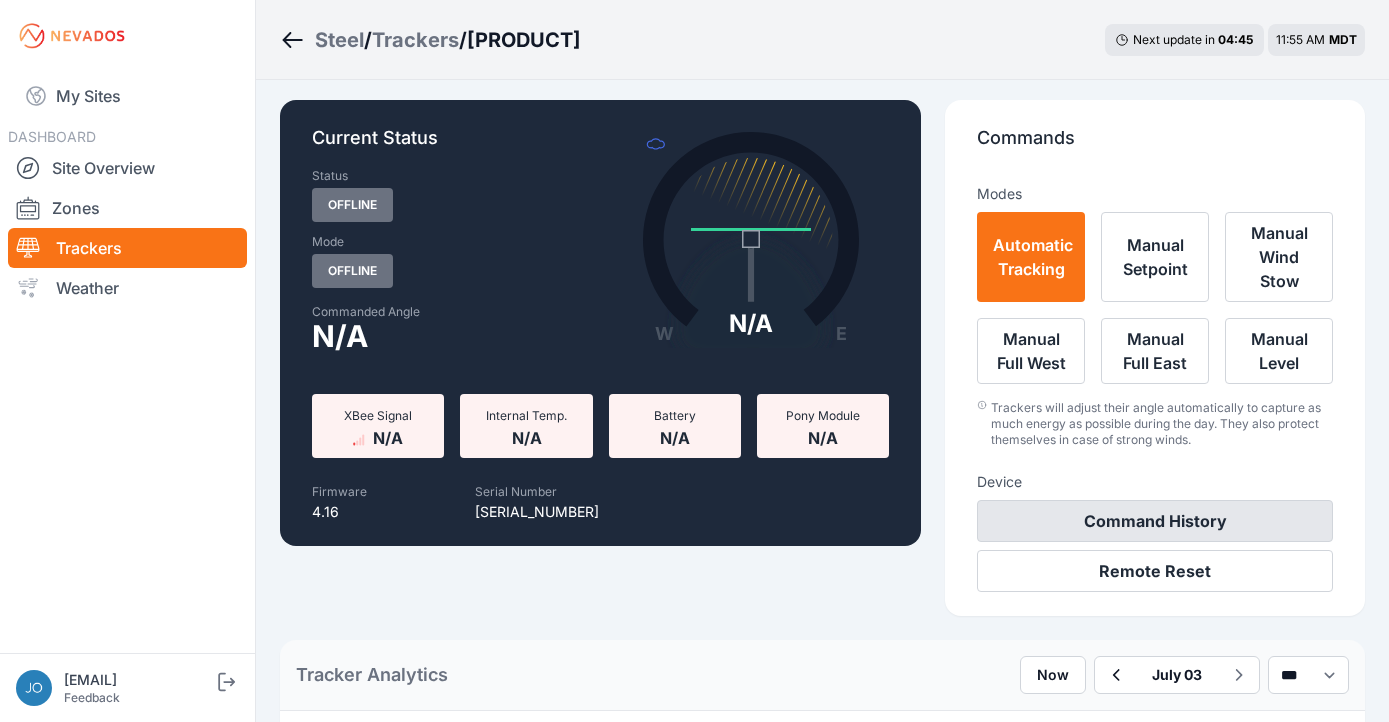 scroll, scrollTop: 631, scrollLeft: 0, axis: vertical 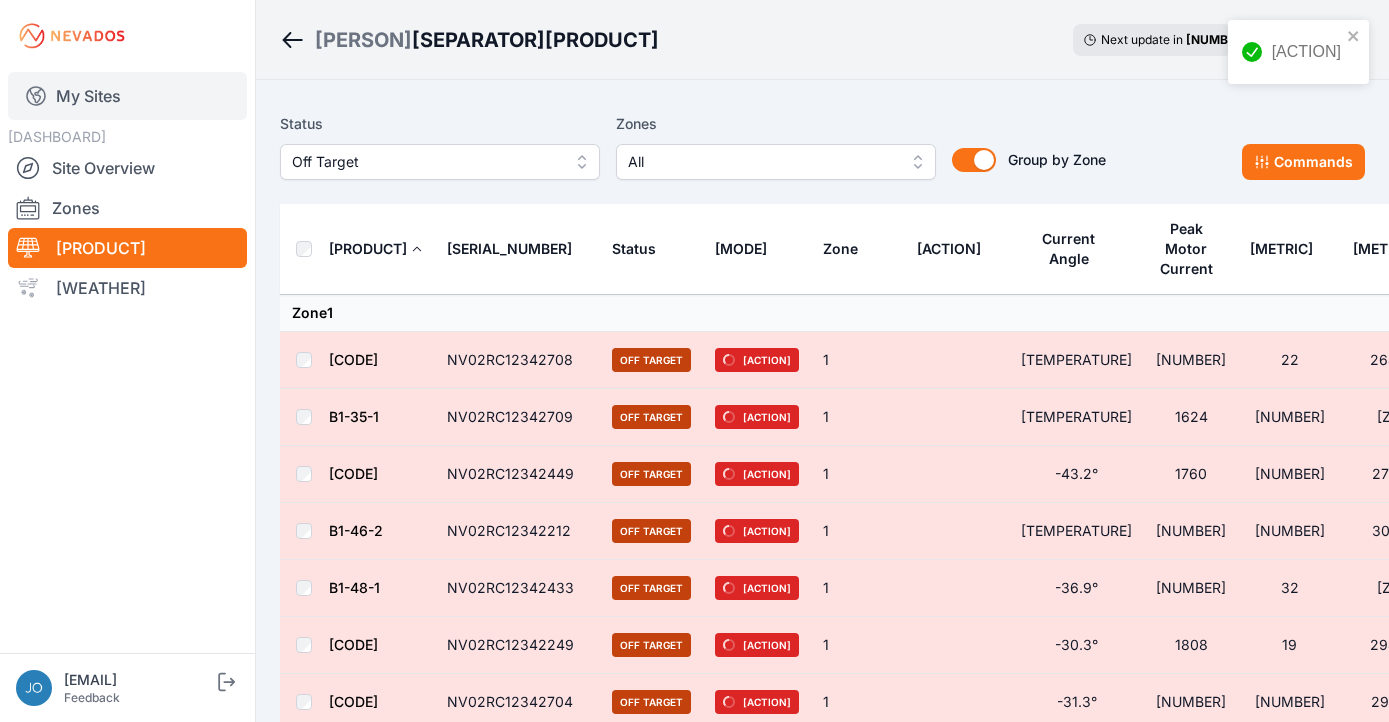 click at bounding box center (36, 96) 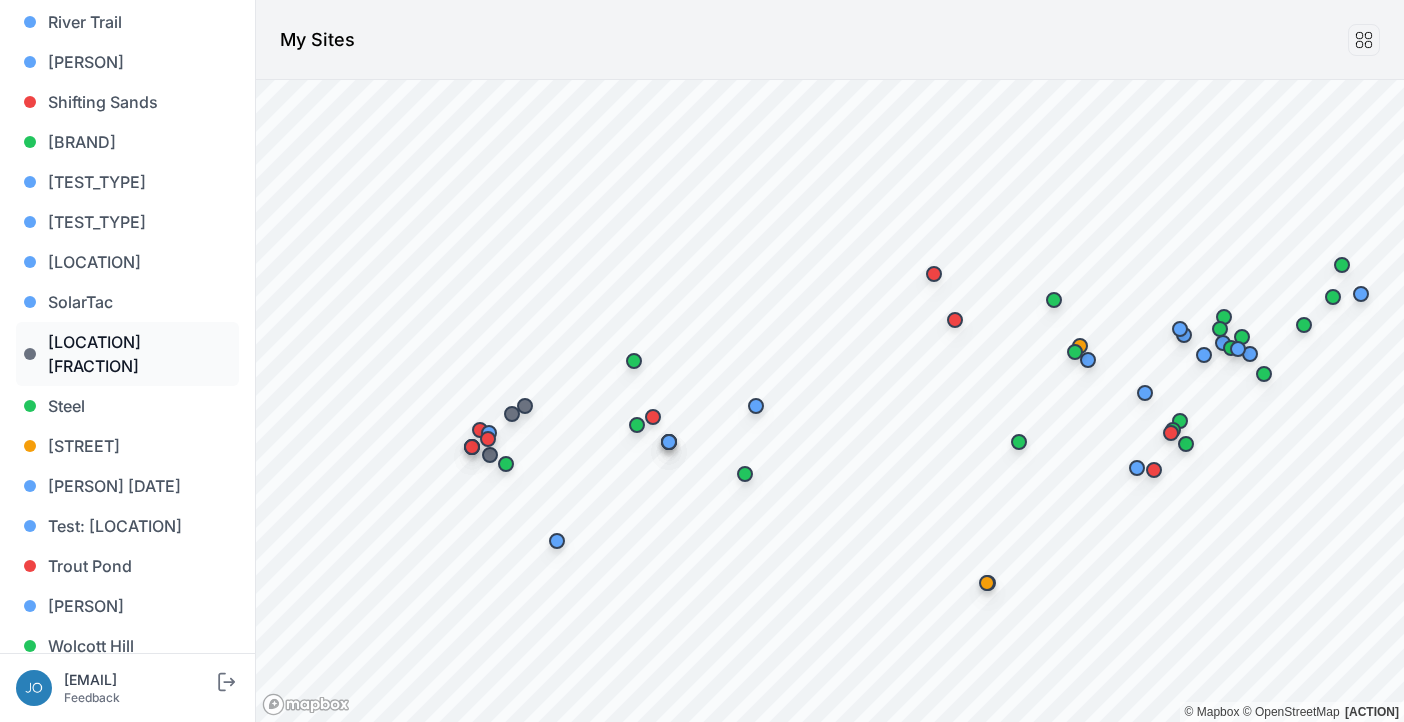 scroll, scrollTop: 1819, scrollLeft: 0, axis: vertical 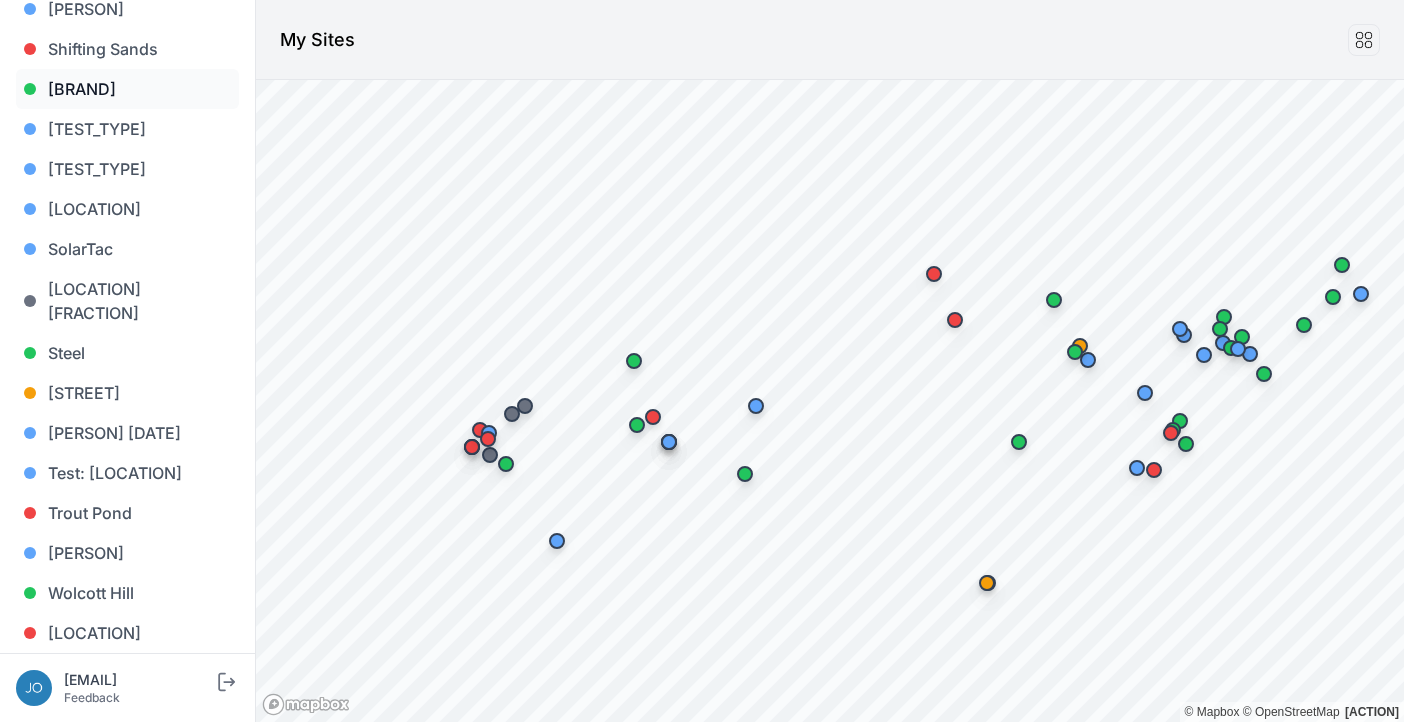 click on "Sigurd Solar" at bounding box center (127, 89) 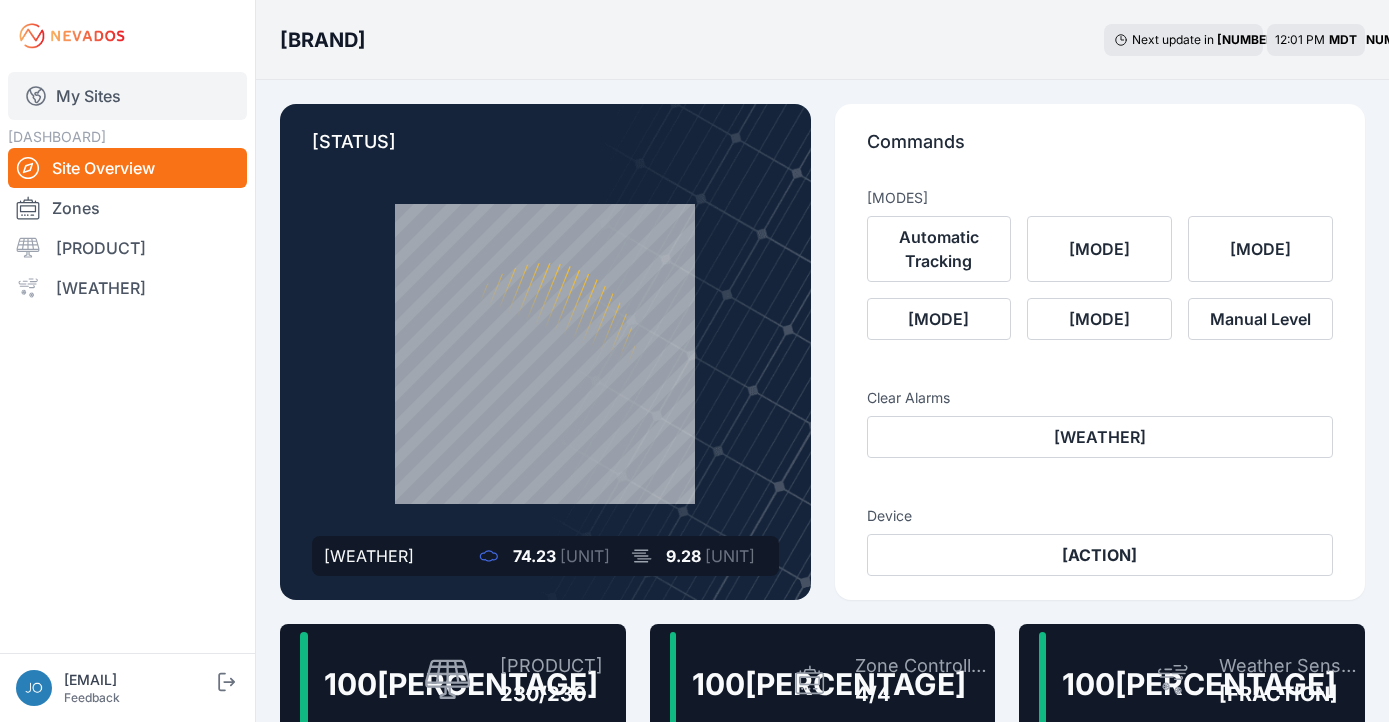 click on "My Sites" at bounding box center (127, 96) 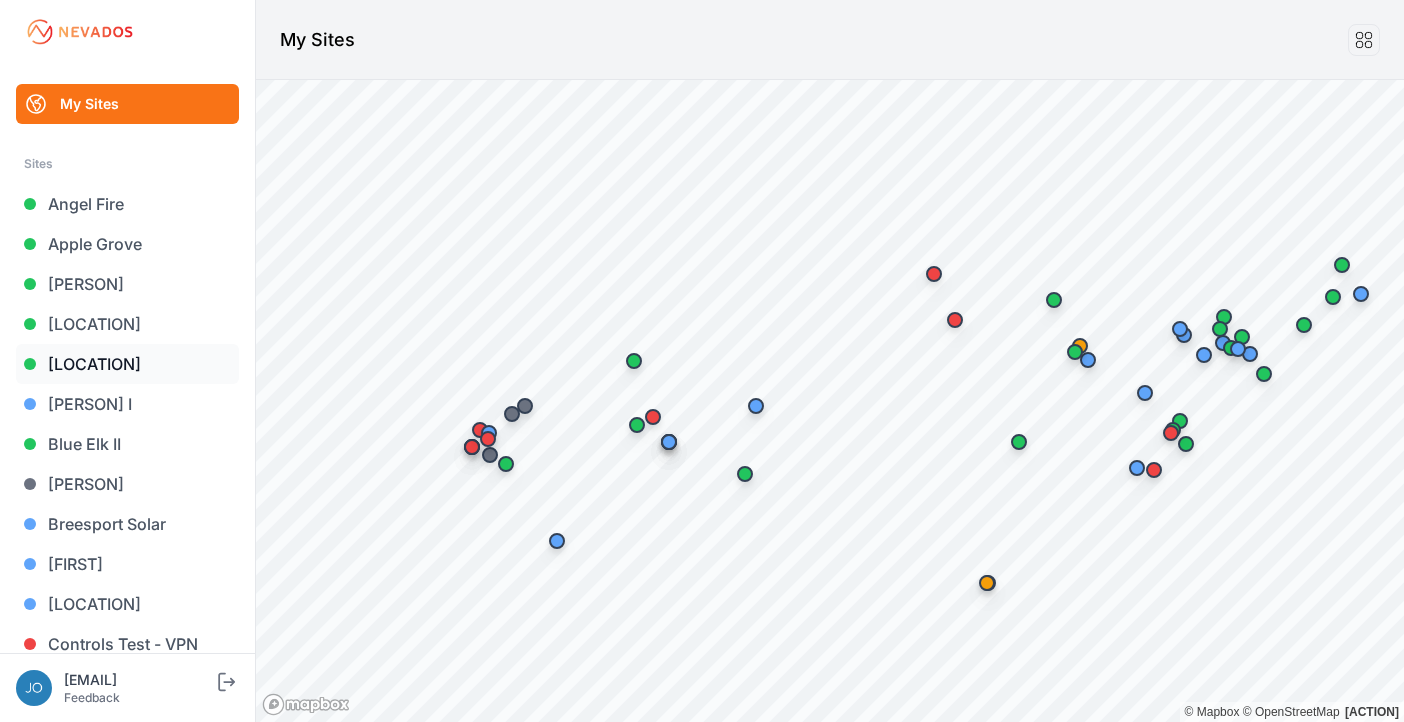 click on "Big River 2" at bounding box center [127, 364] 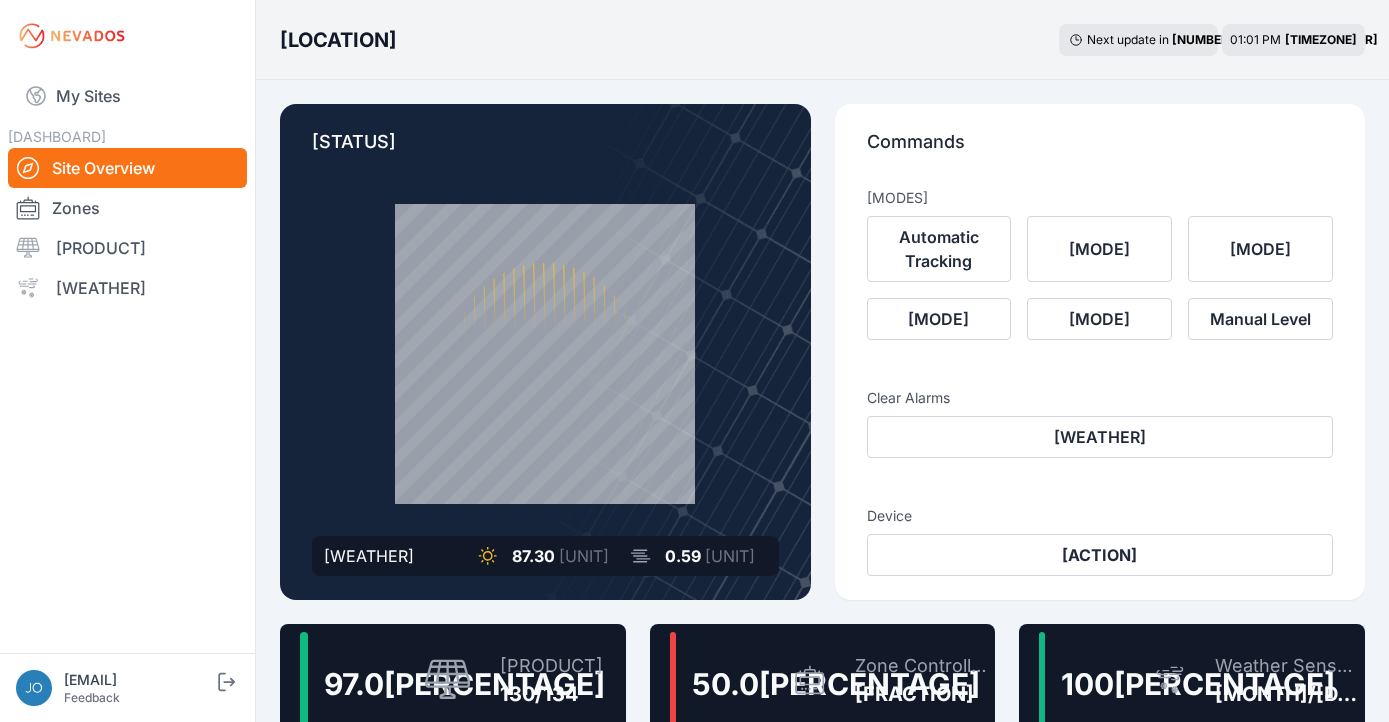 click on "Trackers" at bounding box center (551, 666) 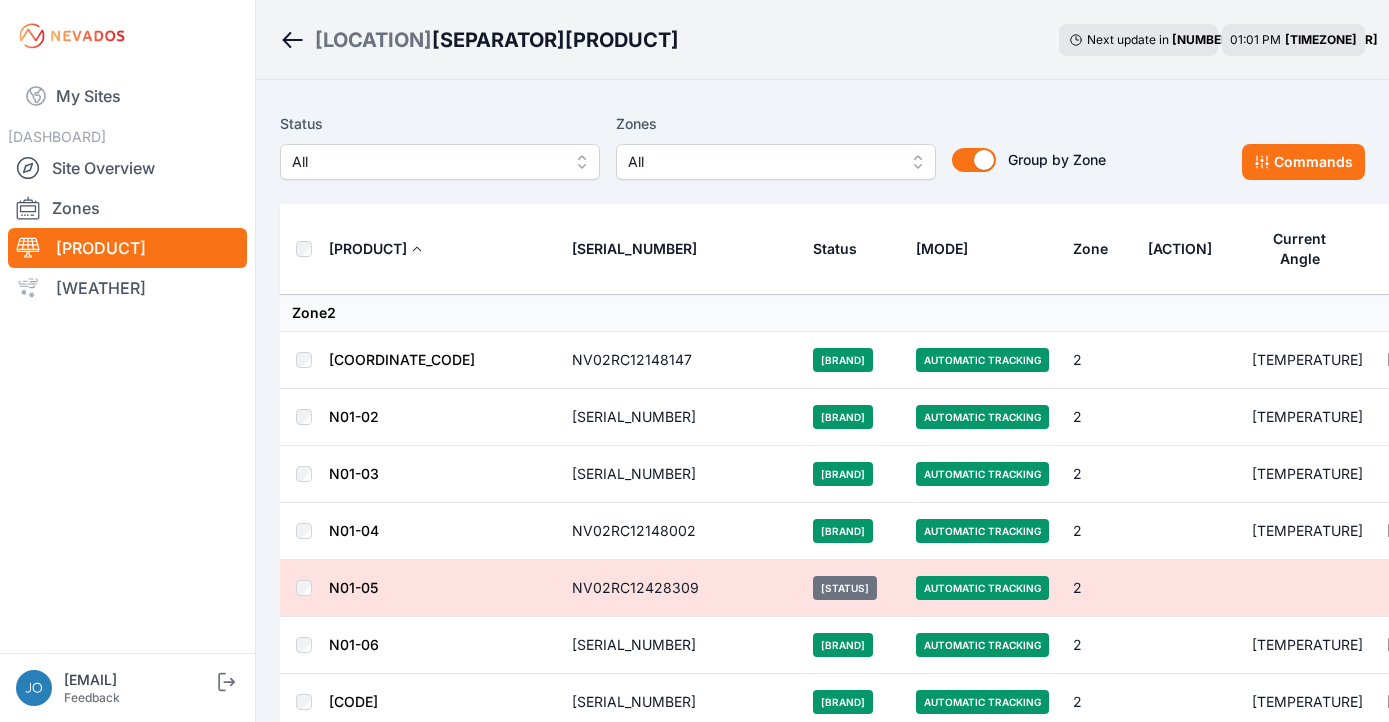 drag, startPoint x: 402, startPoint y: 167, endPoint x: 414, endPoint y: 160, distance: 13.892444 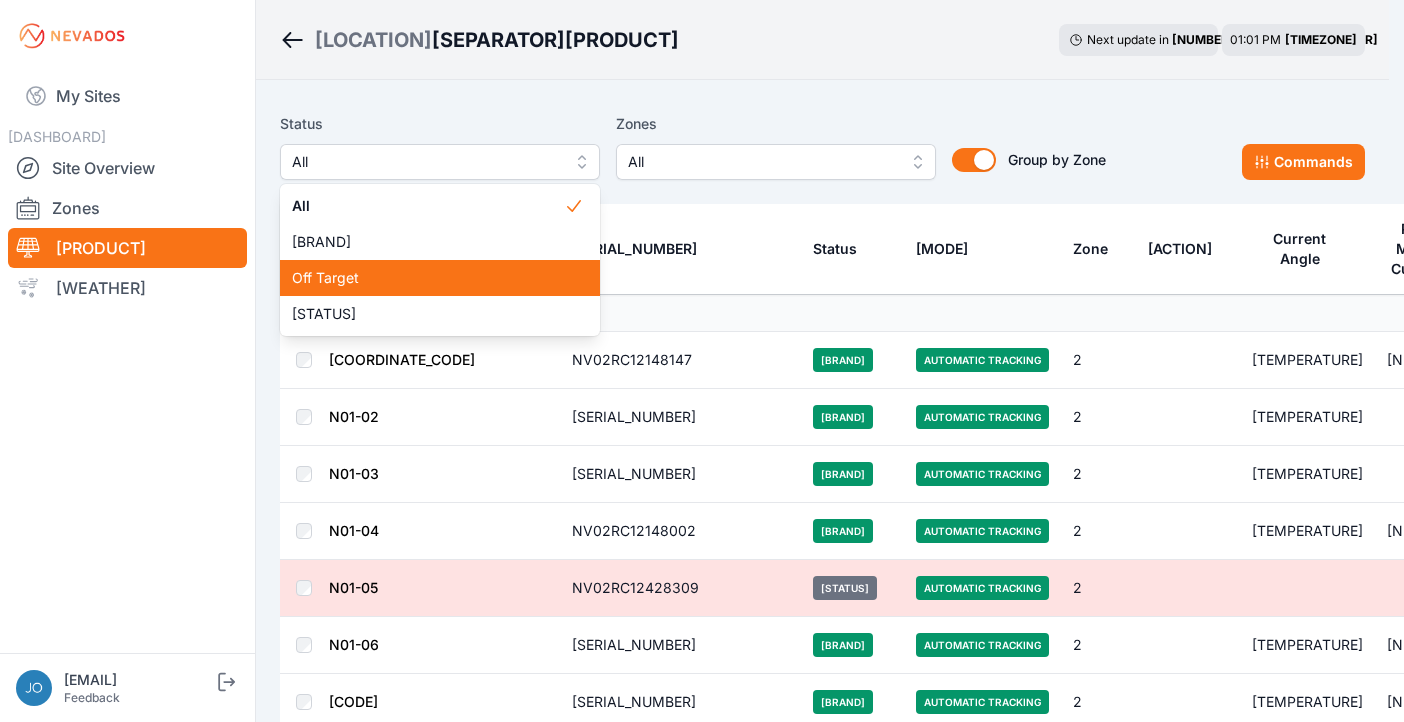 click on "Off Target" at bounding box center [440, 278] 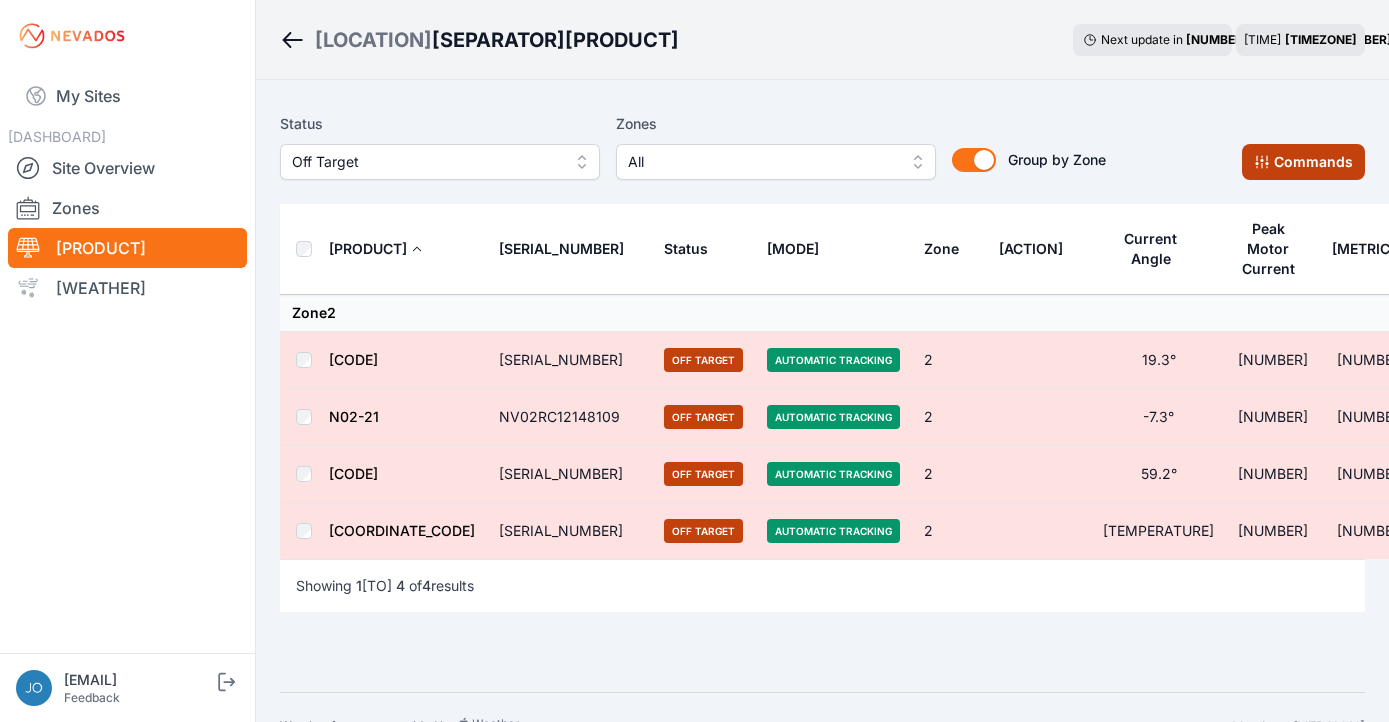 click on "Commands" at bounding box center [1303, 162] 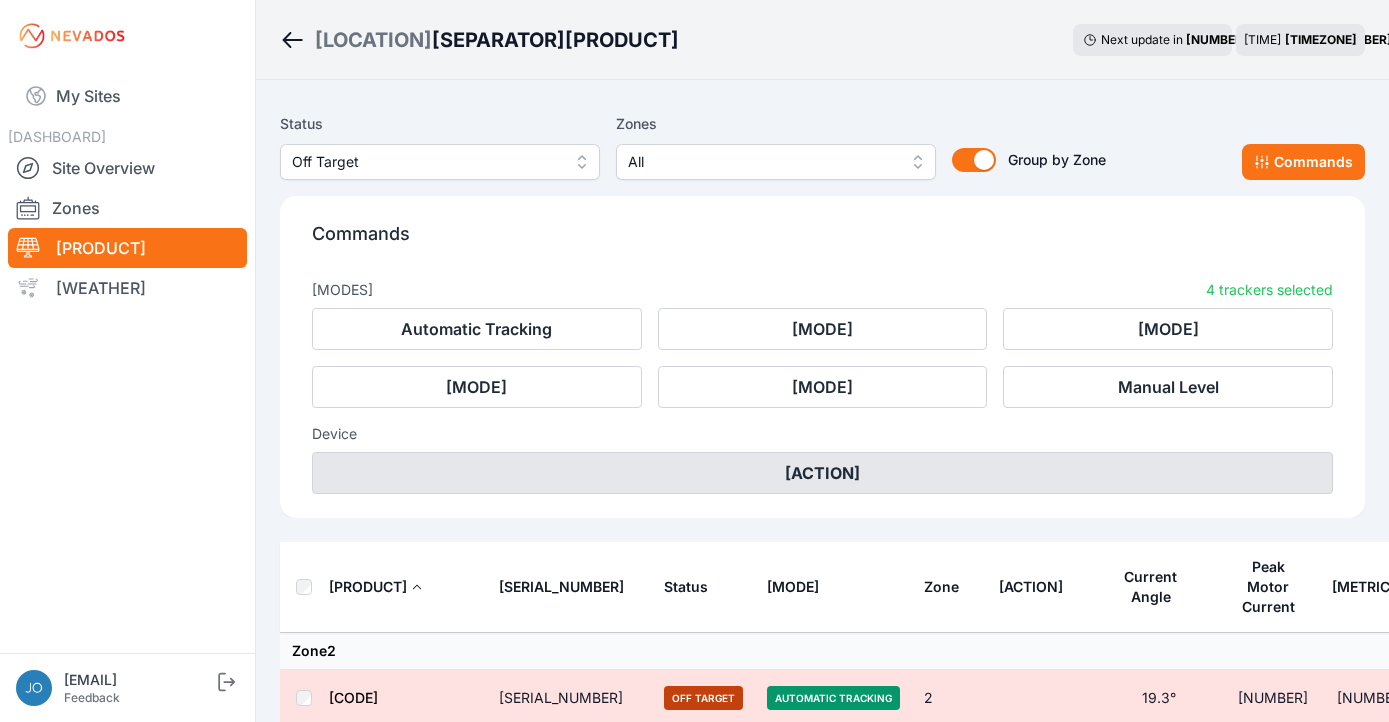 click on "Remote Reset" at bounding box center [822, 473] 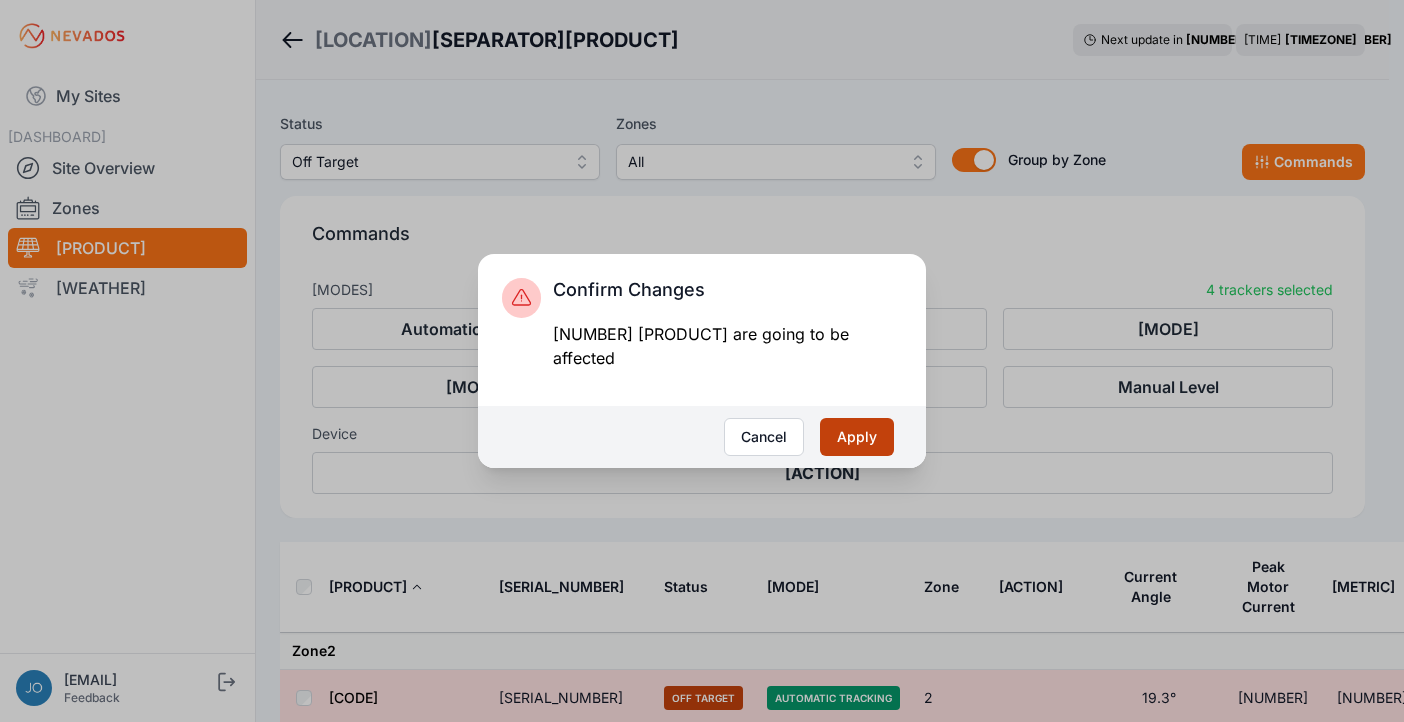 click on "Apply" at bounding box center (857, 437) 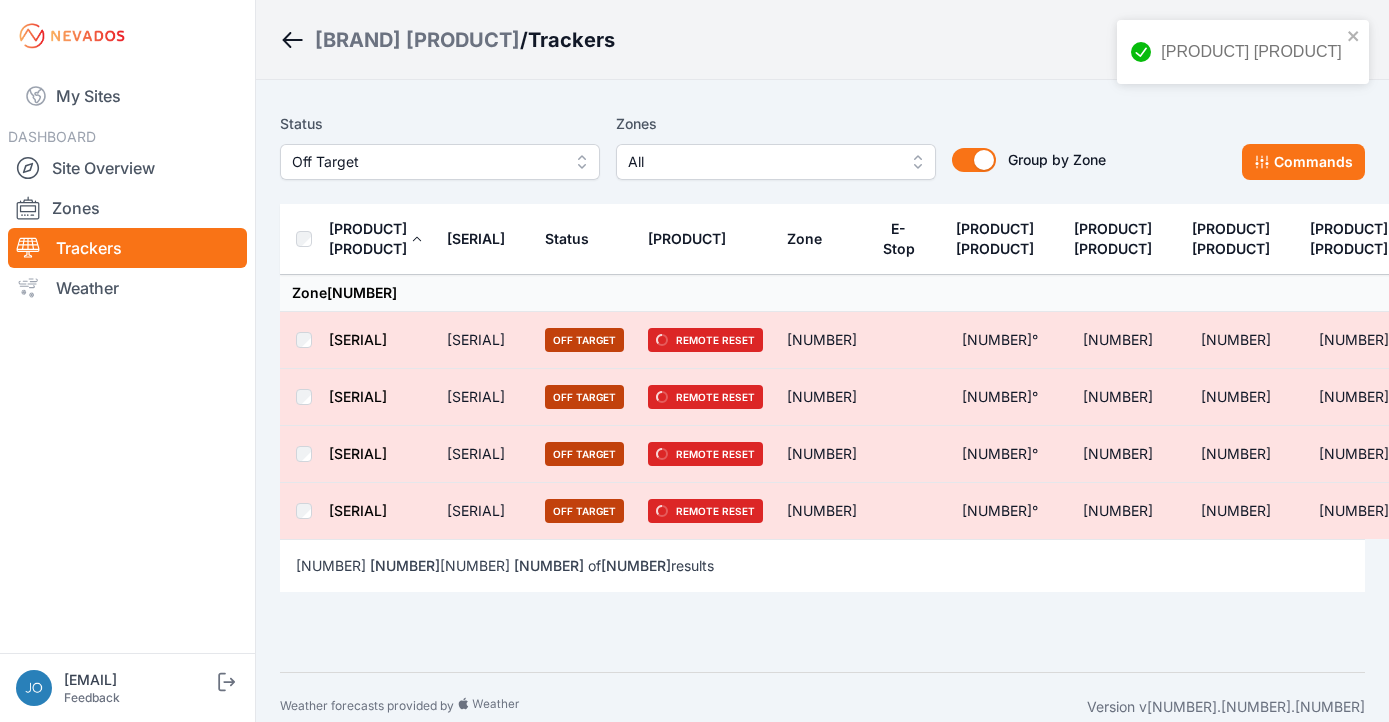 scroll, scrollTop: 0, scrollLeft: 0, axis: both 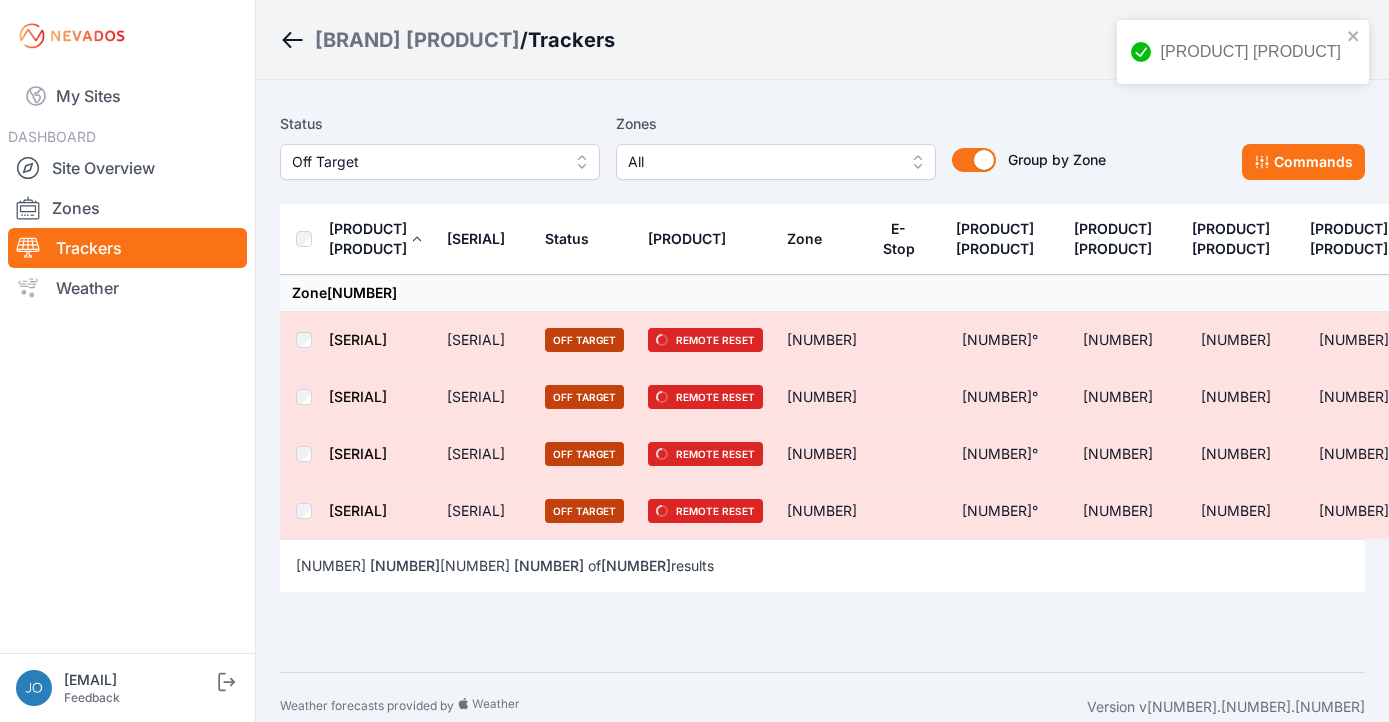 drag, startPoint x: 592, startPoint y: 532, endPoint x: 326, endPoint y: 357, distance: 318.40384 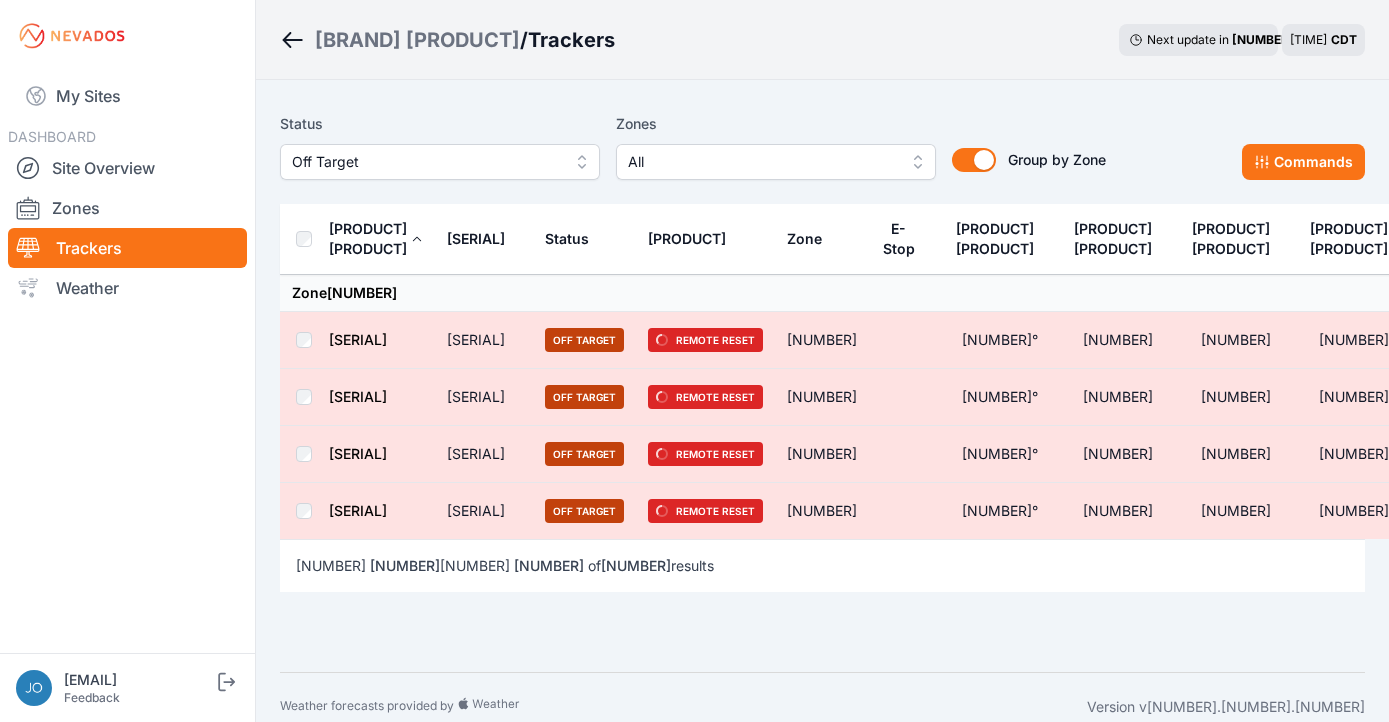 copy on "N01-28 NV02RC12212246 Off Target Remote Reset 2 19.3° 0 10 26780 N02-21 NV02RC12148109 Off Target Remote Reset 2 -7.3° 0 84 28770 N03-02 NV02RC12148005 Off Target Remote Reset 2 59.2° 0 6 26470 N04-15 NV02RC12148042" 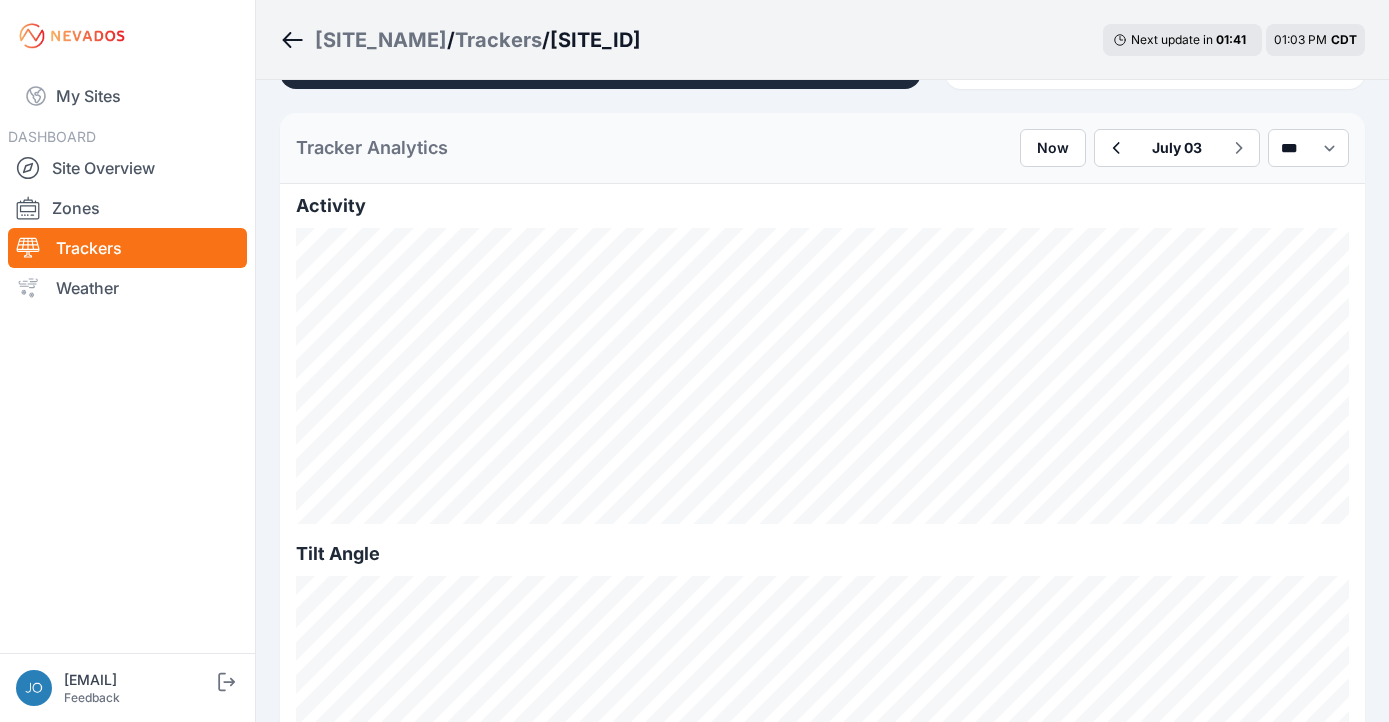 scroll, scrollTop: 0, scrollLeft: 0, axis: both 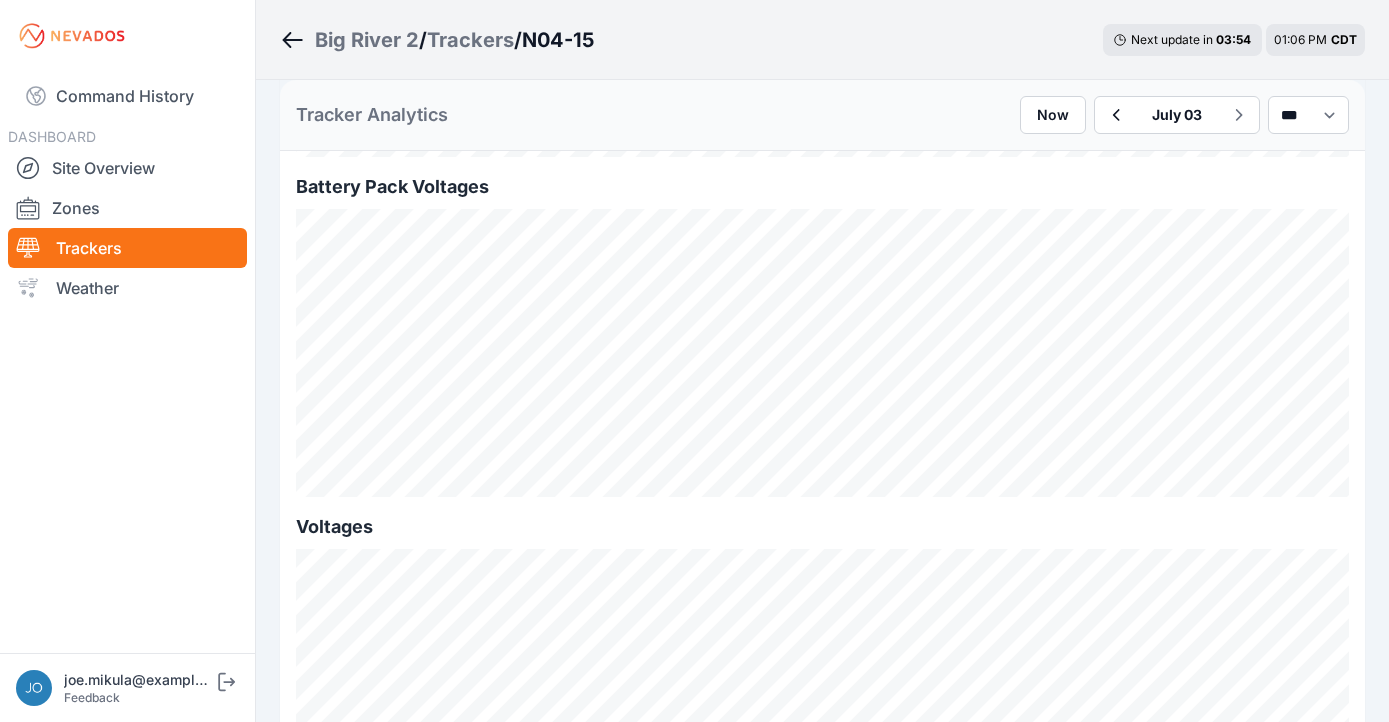 click on "Big River 2" at bounding box center [367, 40] 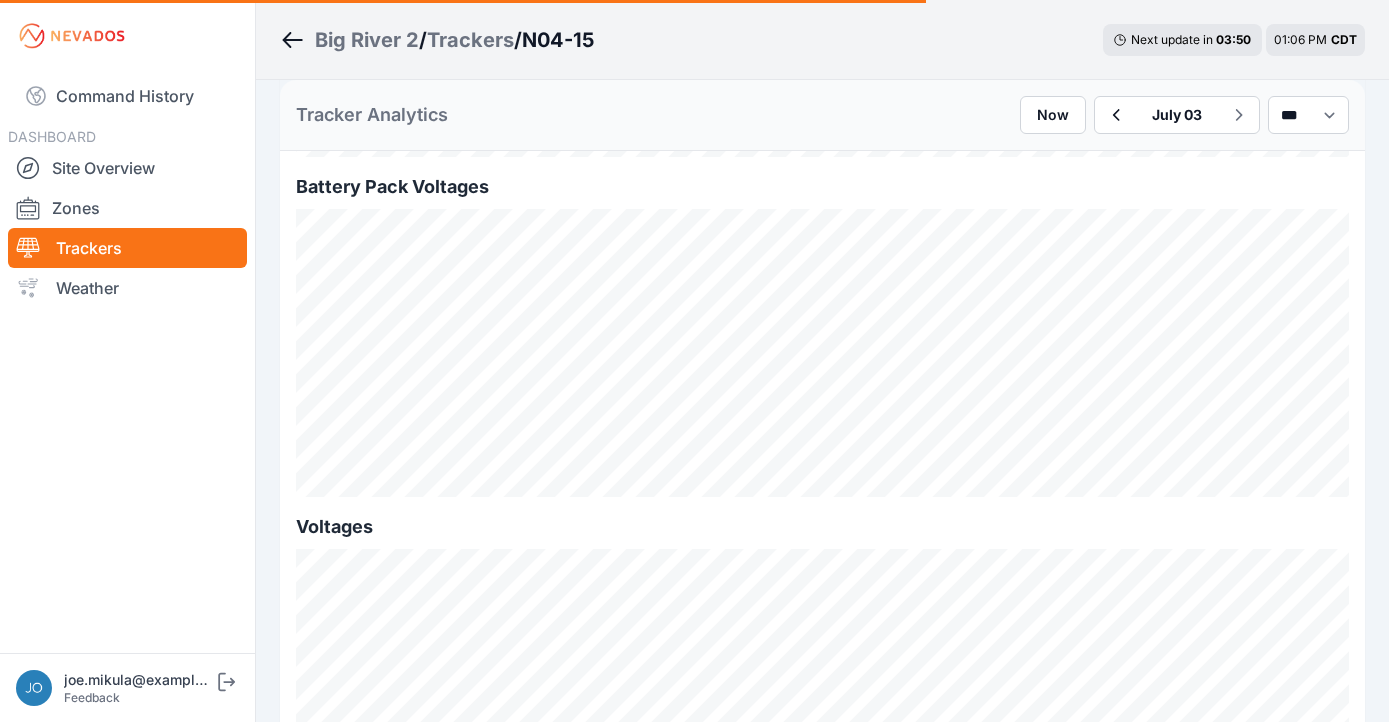 click on "Big River 2" at bounding box center (367, 40) 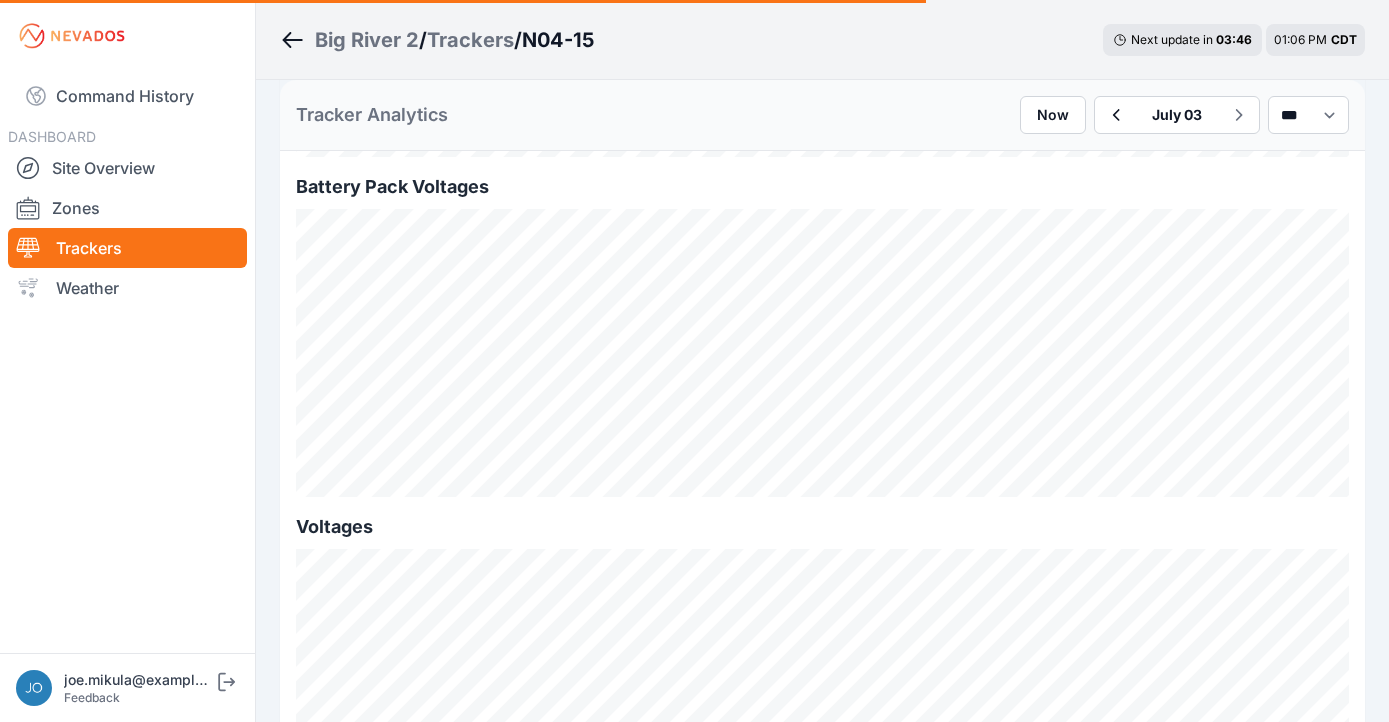 scroll, scrollTop: 0, scrollLeft: 0, axis: both 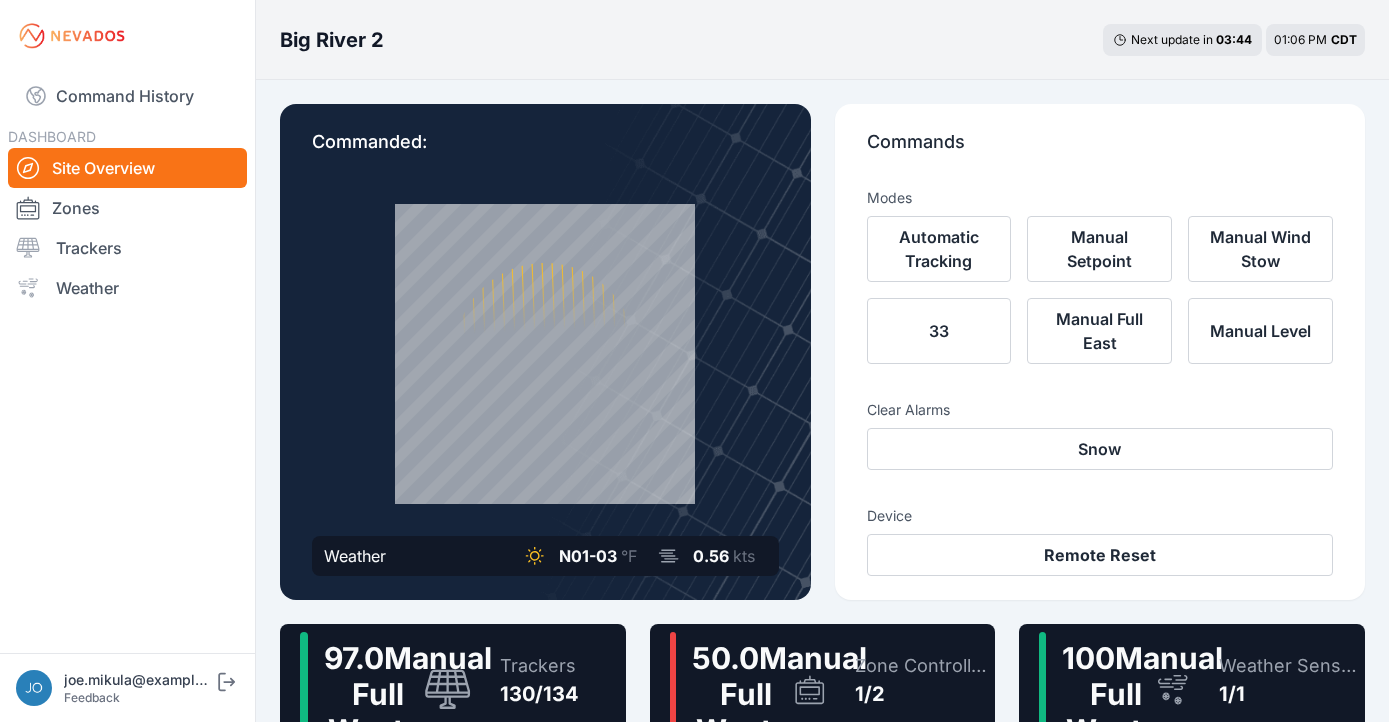 click on "Trackers" at bounding box center [539, 666] 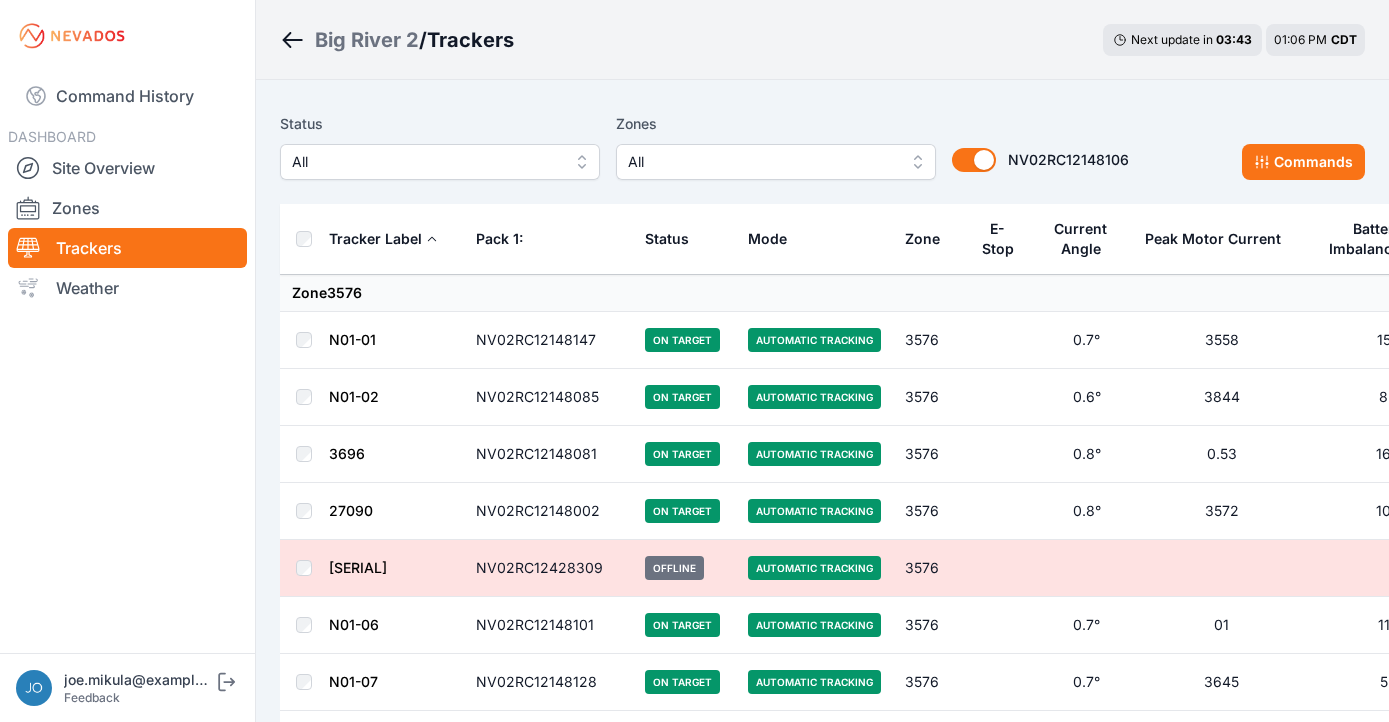 click on "All" at bounding box center (426, 162) 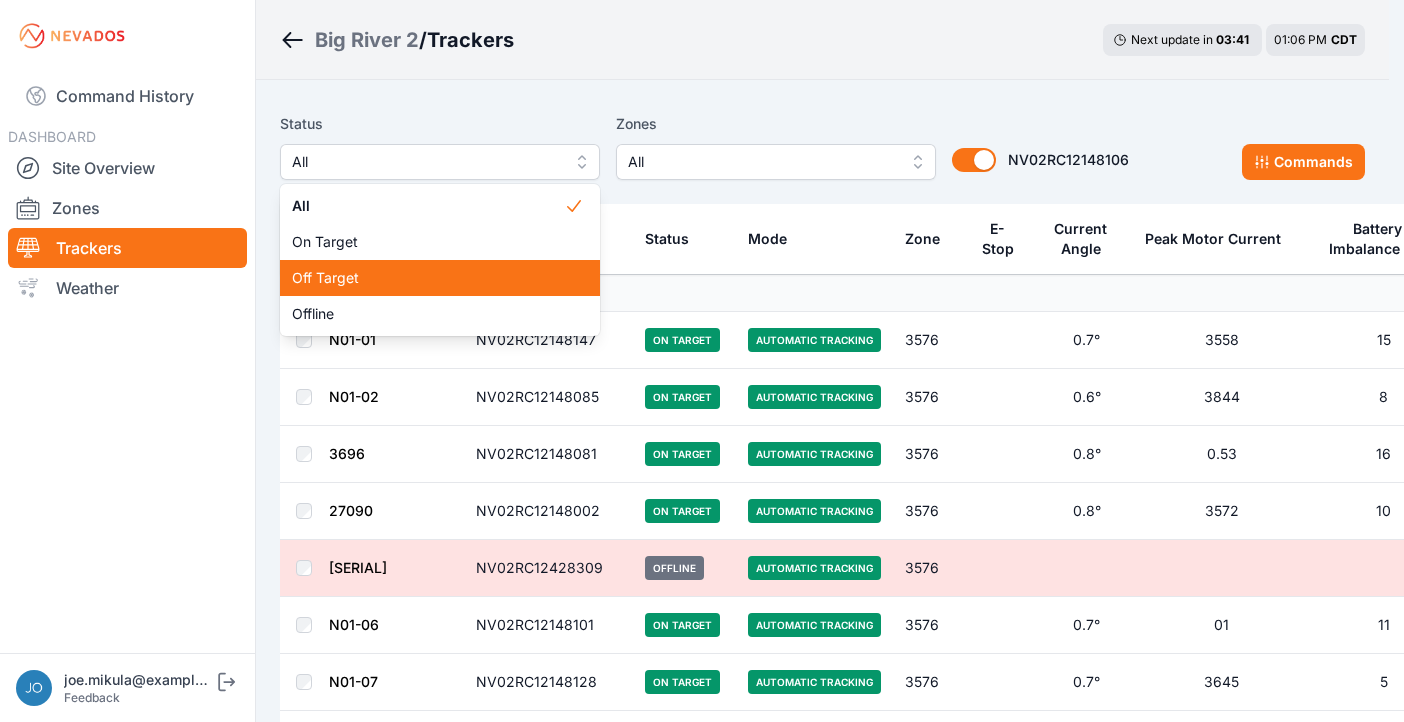 click on "Off Target" at bounding box center (428, 278) 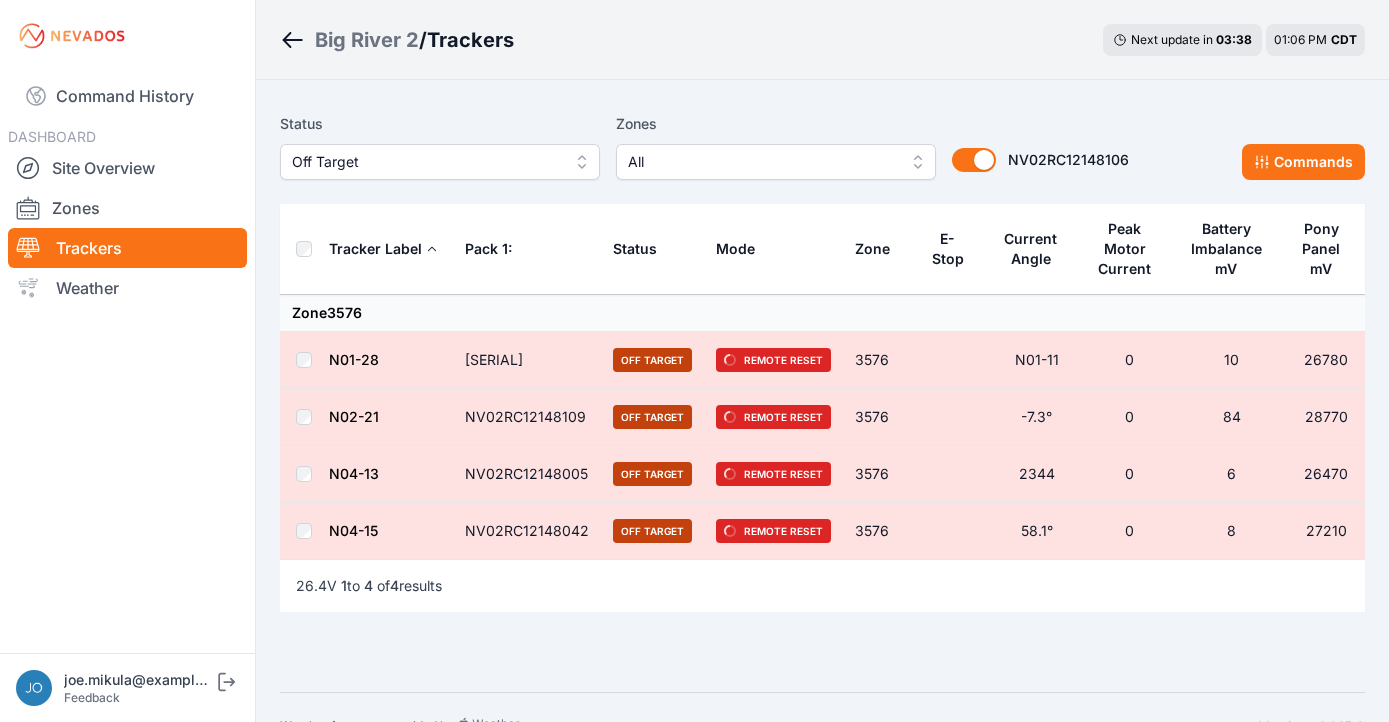 click on "Big River 2" at bounding box center (367, 40) 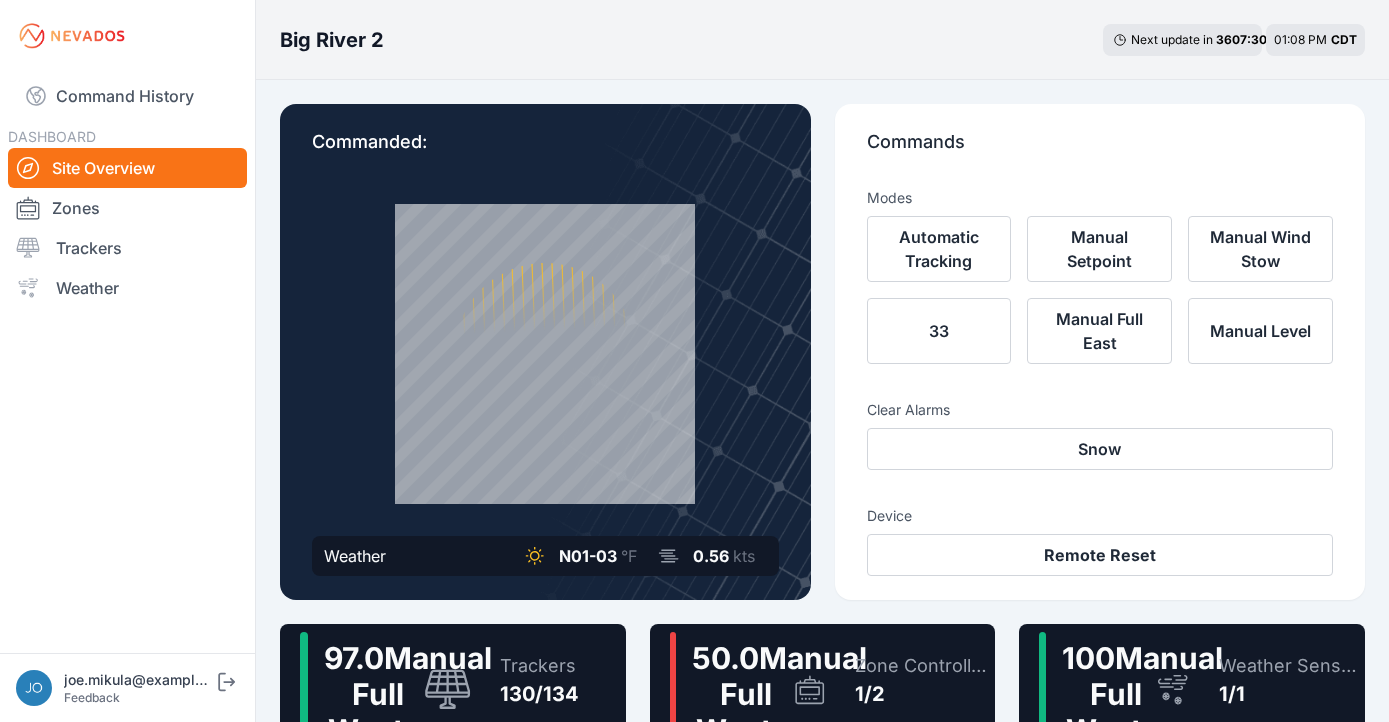 click on "Trackers" at bounding box center [539, 666] 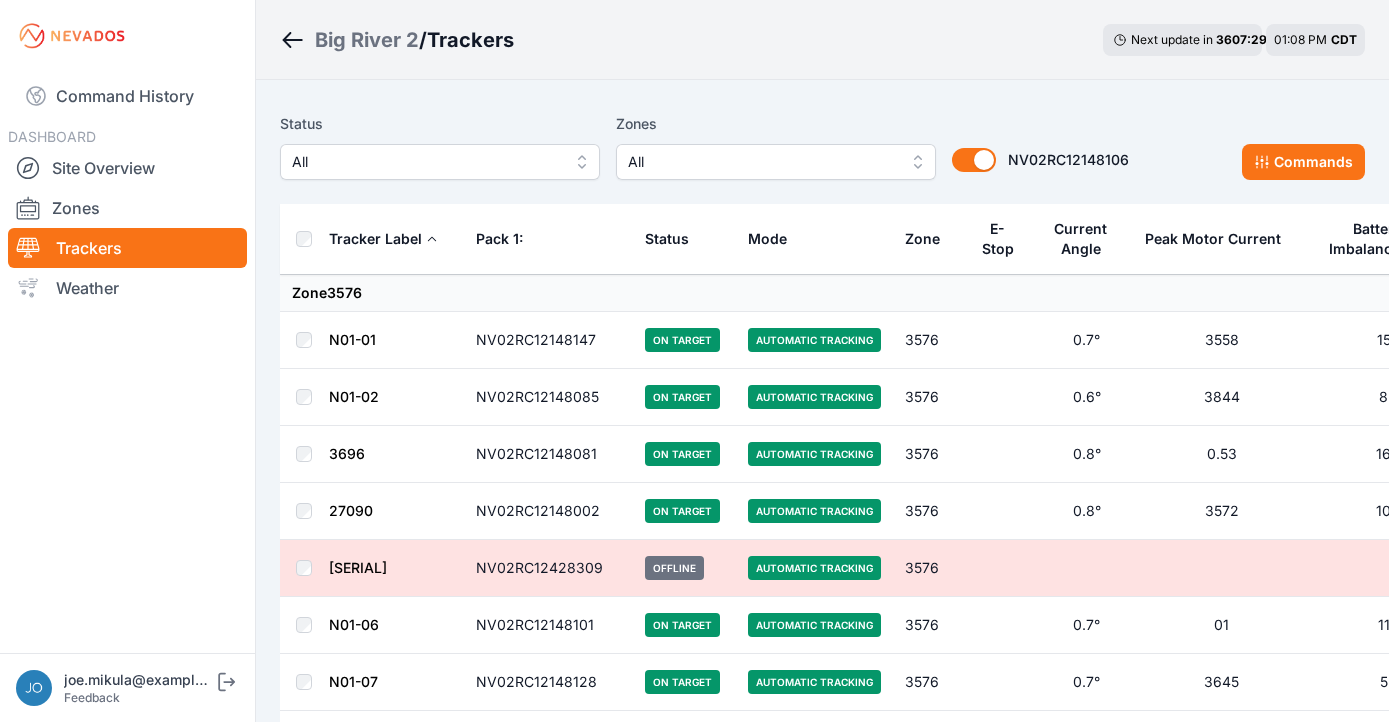 click on "All" at bounding box center [426, 162] 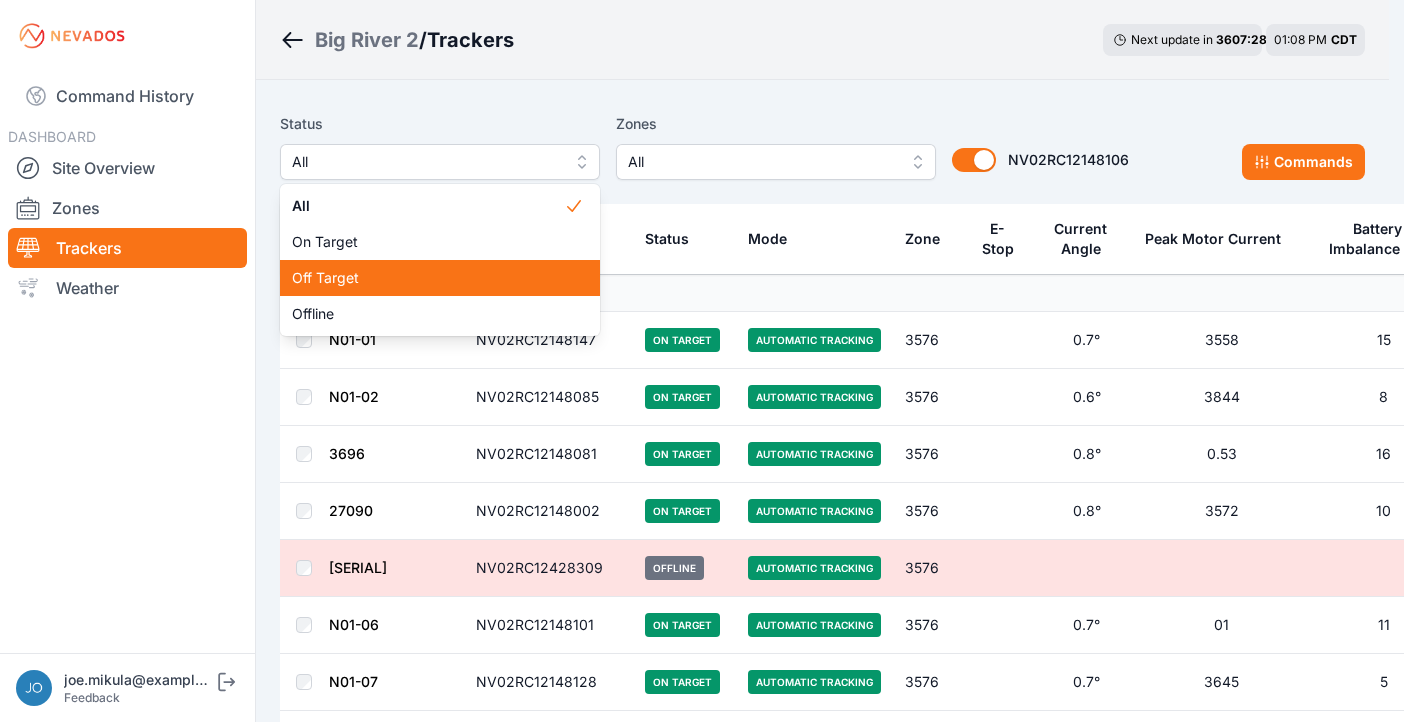 click on "Off Target" at bounding box center [440, 278] 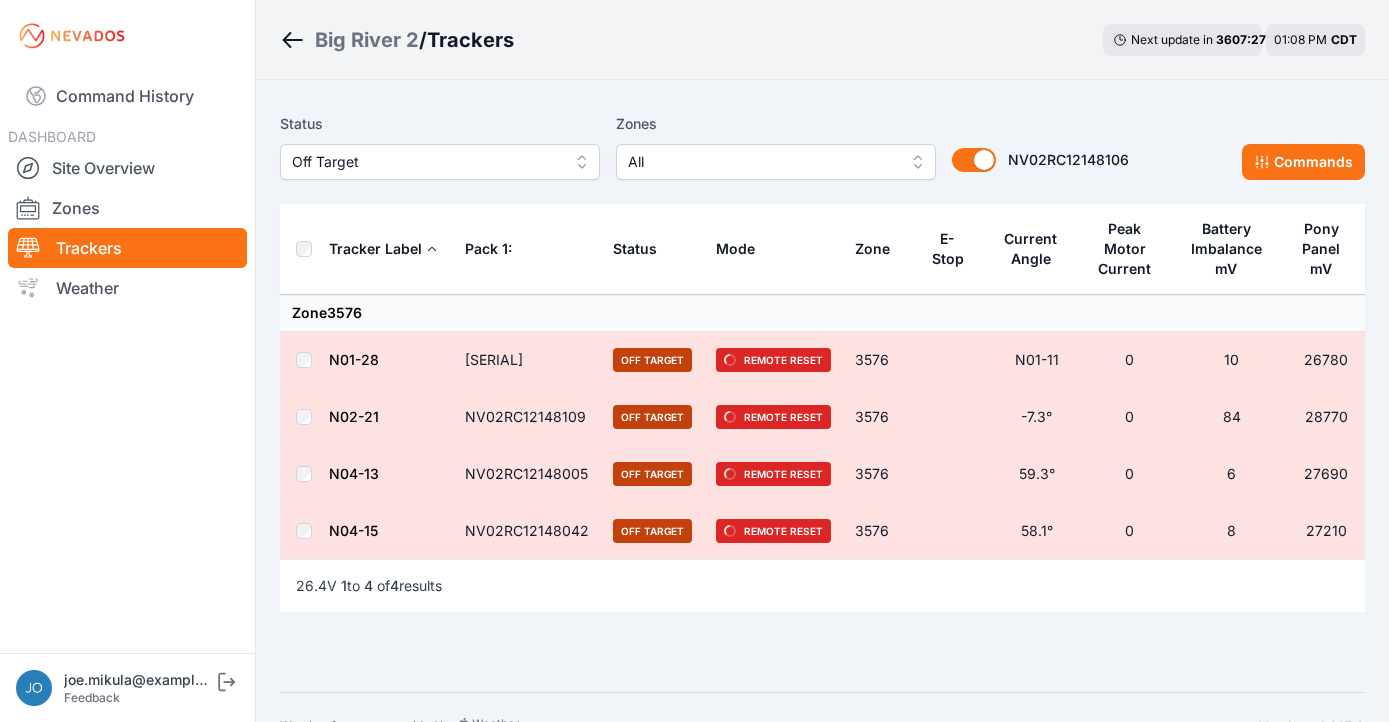 click on "Status Off Target" at bounding box center [440, 146] 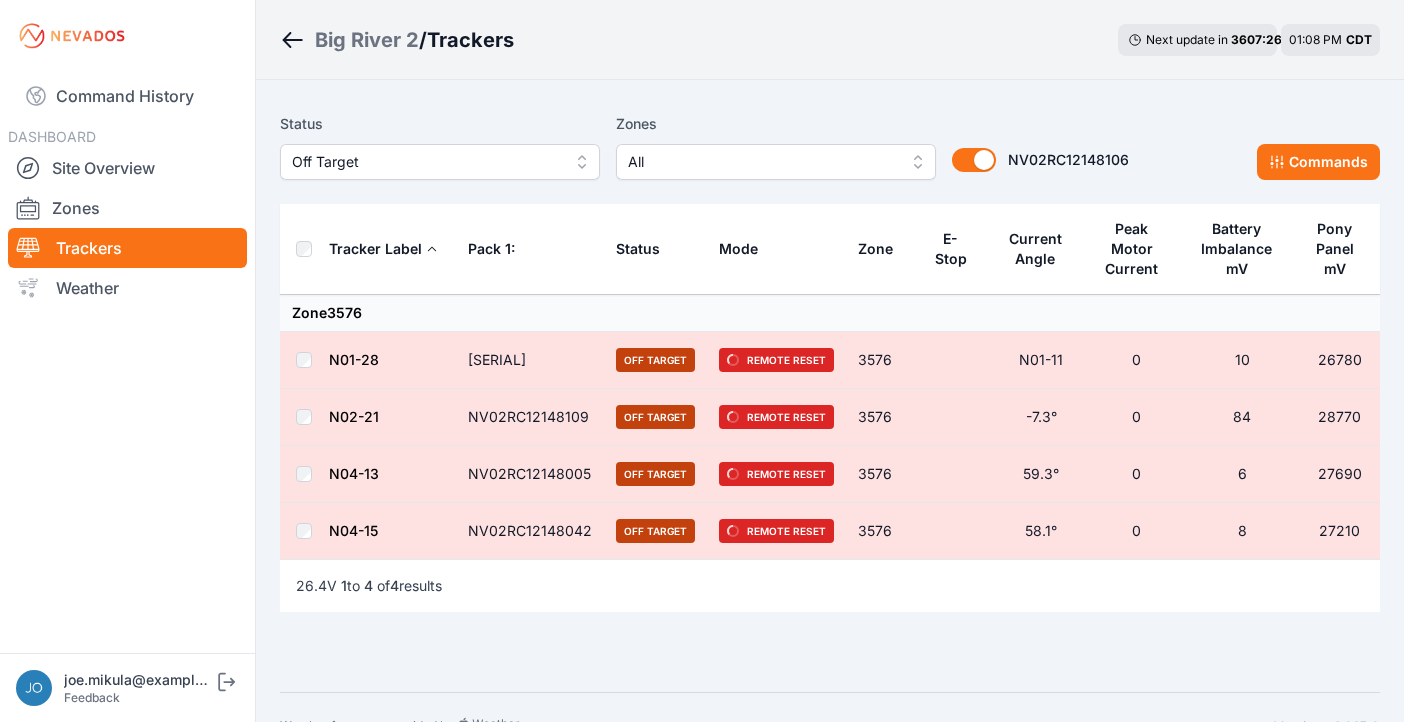 click on "Off Target" at bounding box center (426, 162) 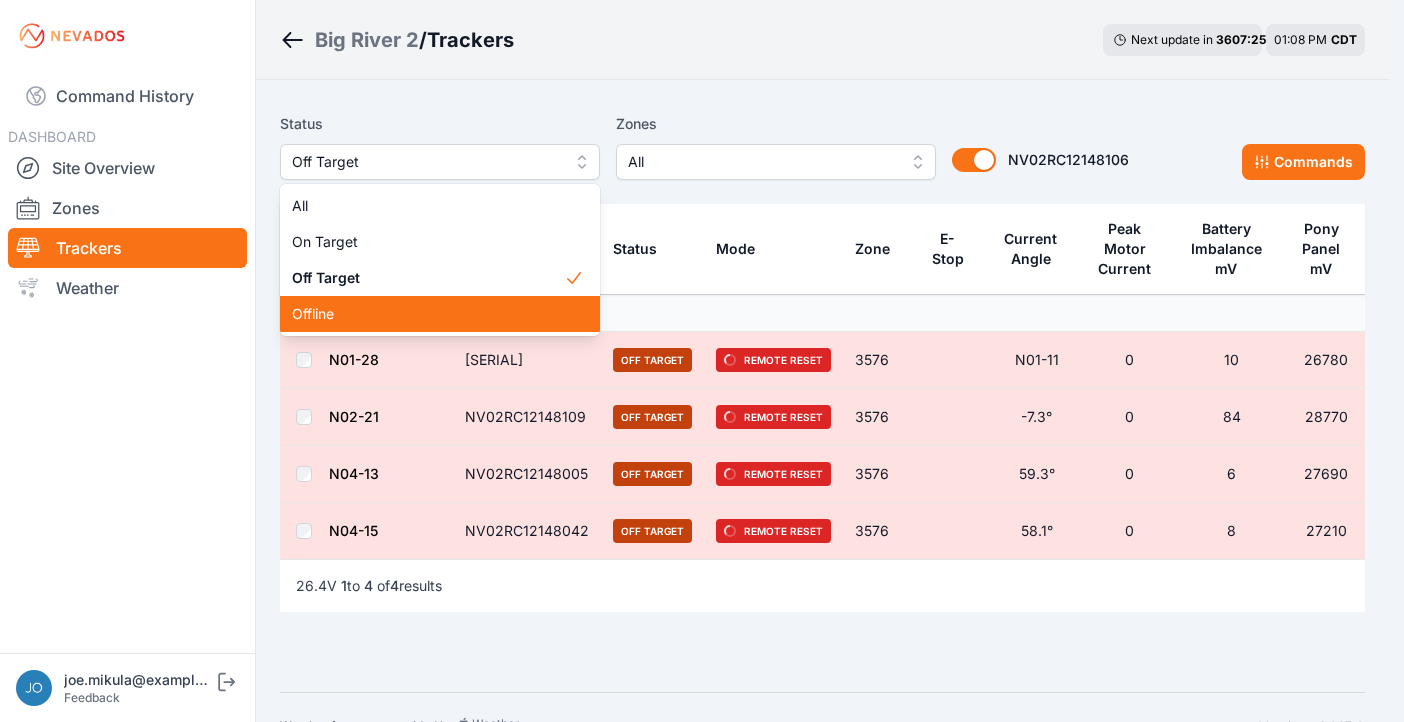 click on "Offline" at bounding box center [440, 314] 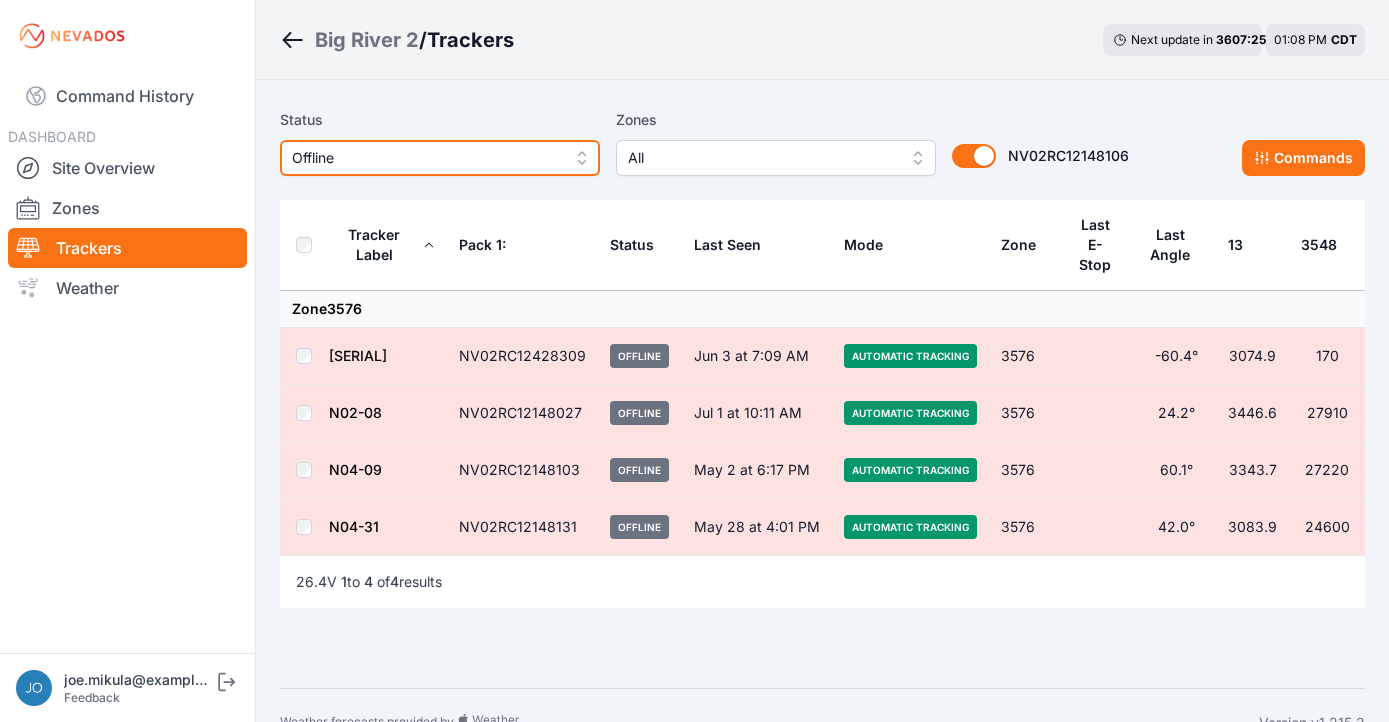 scroll, scrollTop: 8, scrollLeft: 0, axis: vertical 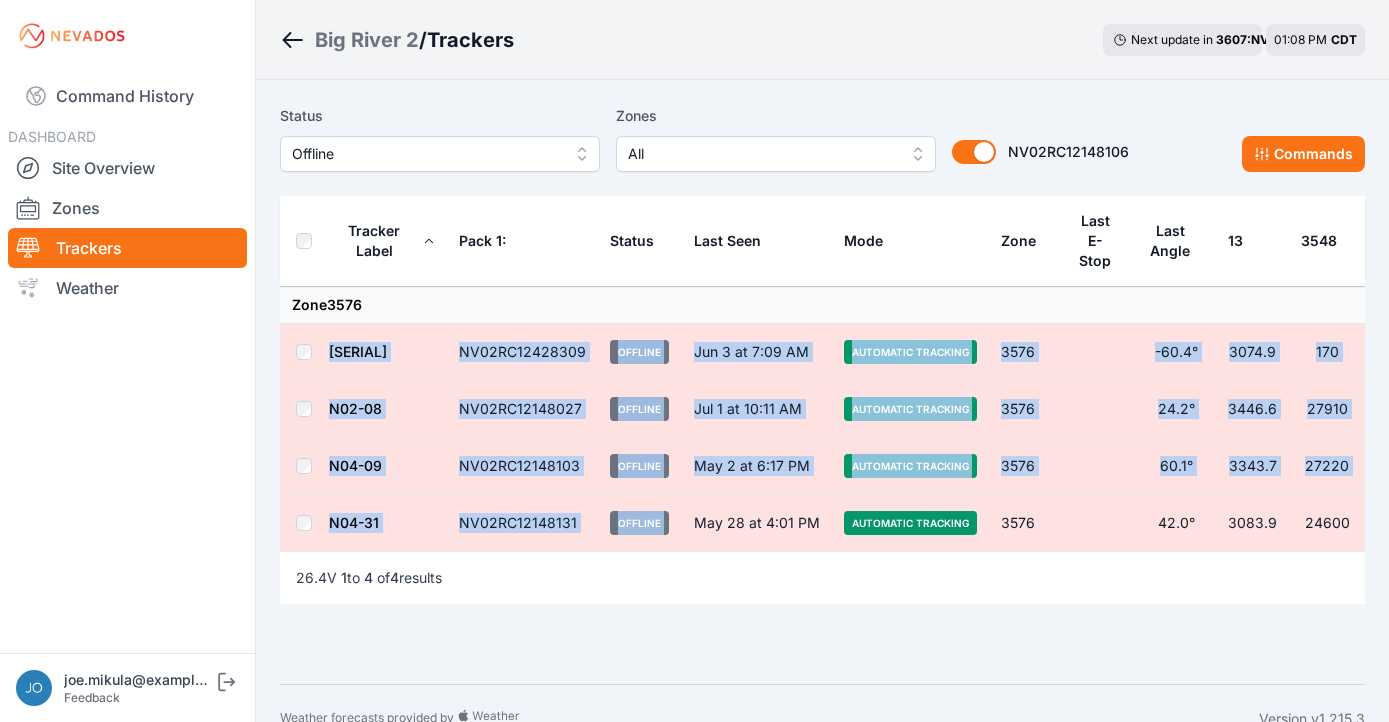 drag, startPoint x: 650, startPoint y: 550, endPoint x: 289, endPoint y: 375, distance: 401.18076 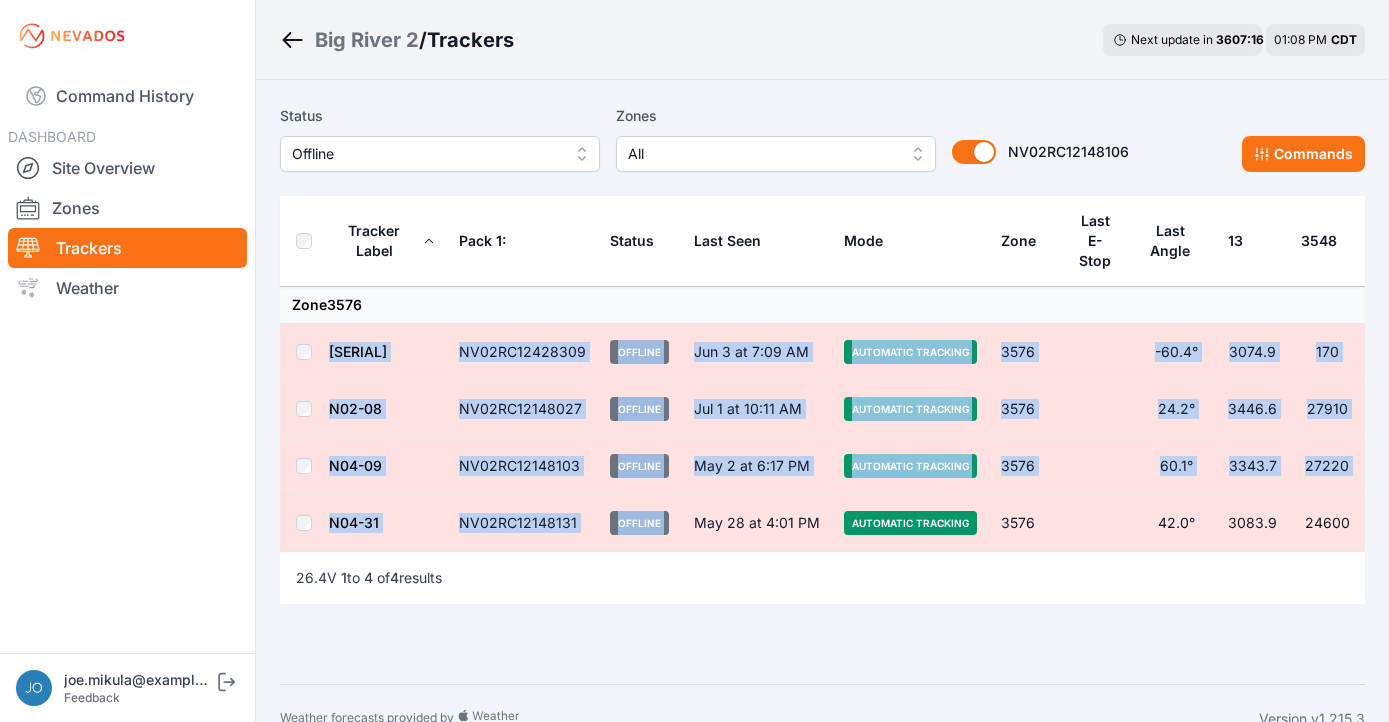 copy on "N01-05 NV02RC12428309 Offline Jun 3 at 7:09 AM Automatic Tracking 2 -60.4° 3074.9 170 N02-08 NV02RC12148027 Offline Jul 1 at 10:11 AM Automatic Tracking 2 24.2° 3446.6 27910 N04-09 NV02RC12148103 Offline May 2 at 6:17 PM Automatic Tracking 2 60.1° 3343.7 27220 N04-31 NV02RC12148131 Offline" 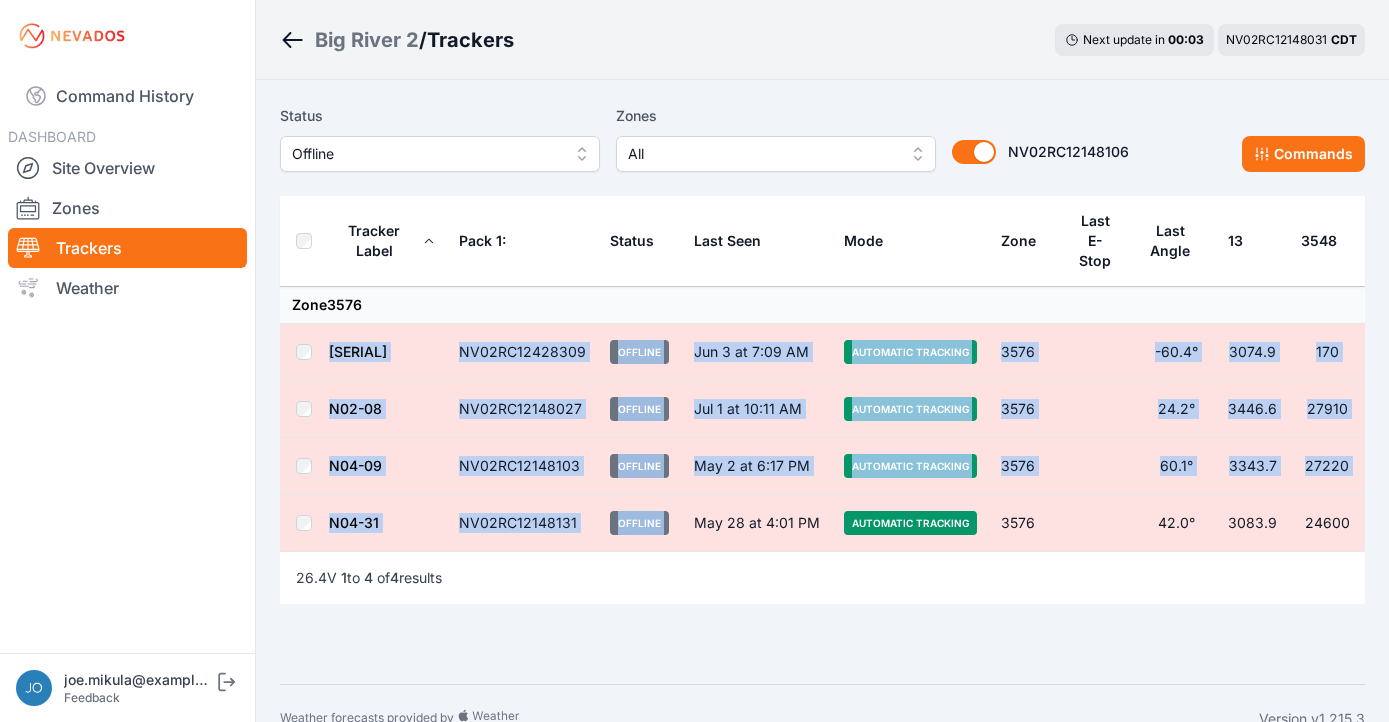 click on "Big River 2" at bounding box center [367, 40] 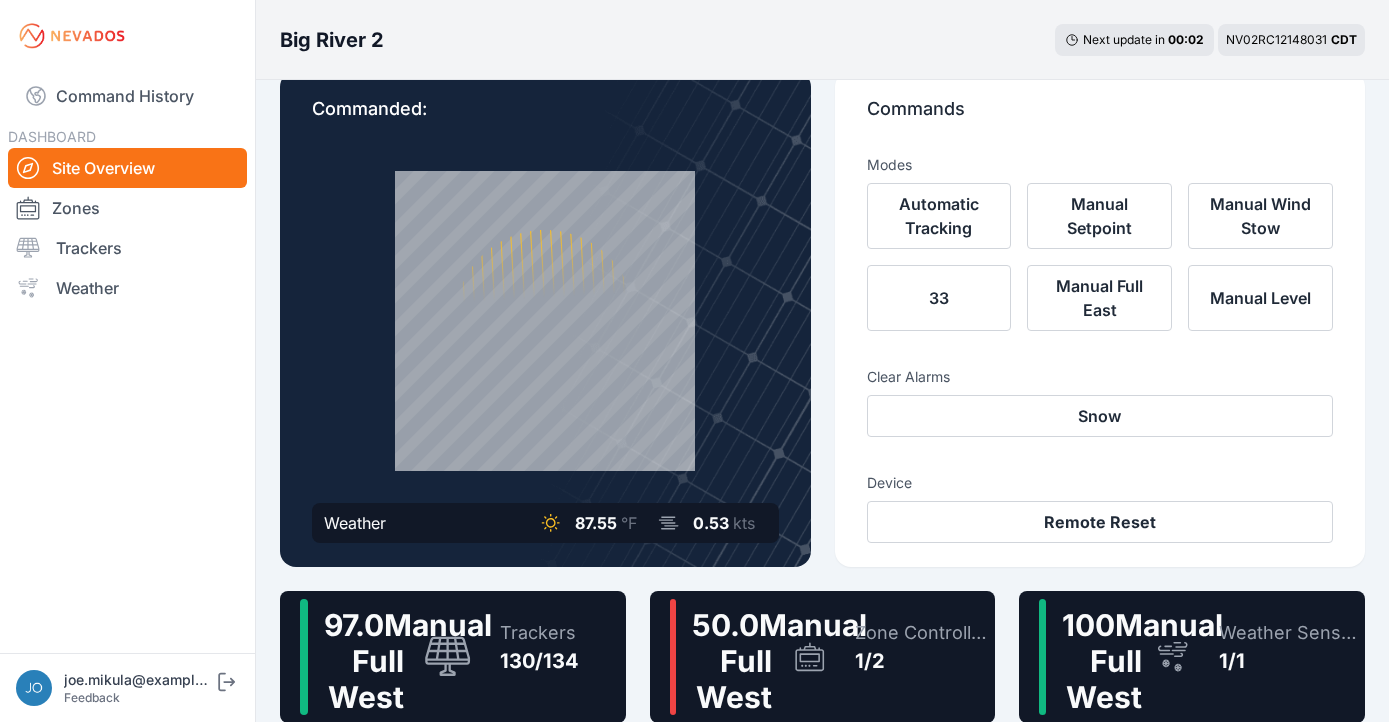 scroll, scrollTop: 105, scrollLeft: 0, axis: vertical 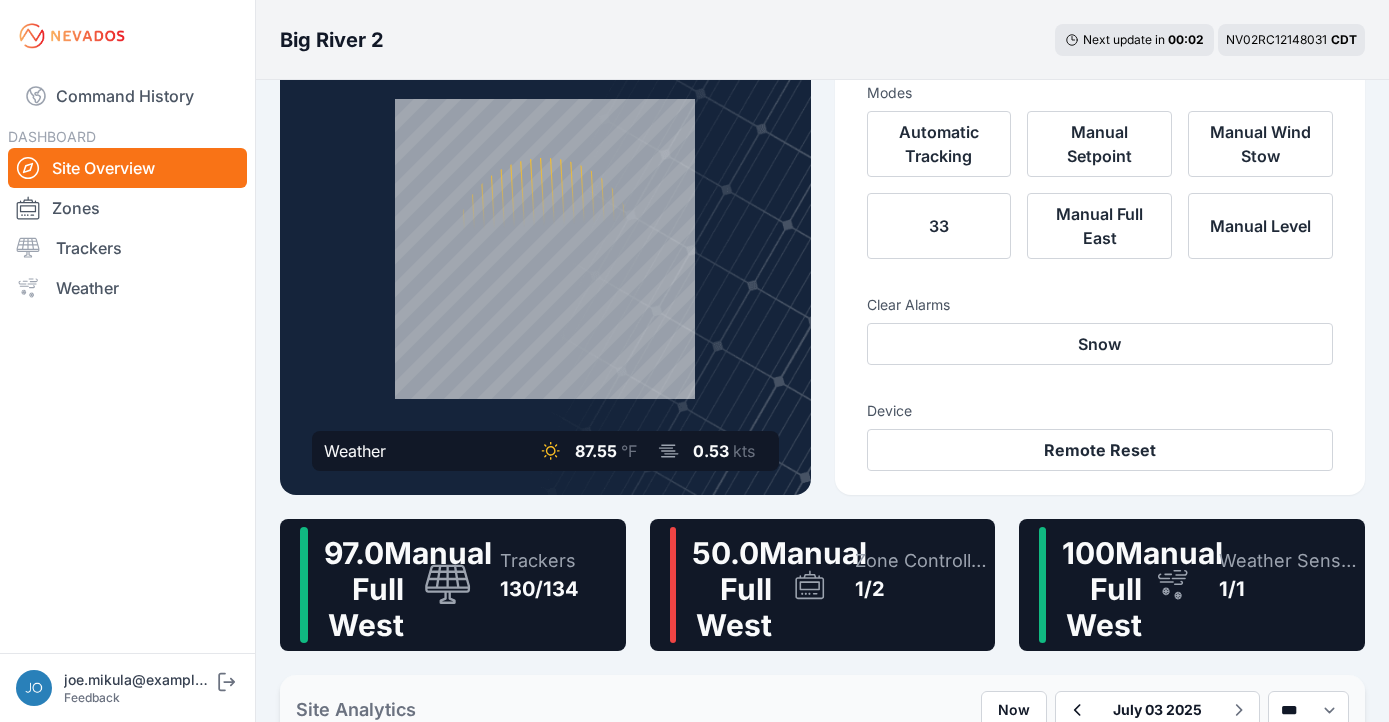 click on "Trackers 130/134" at bounding box center [529, 585] 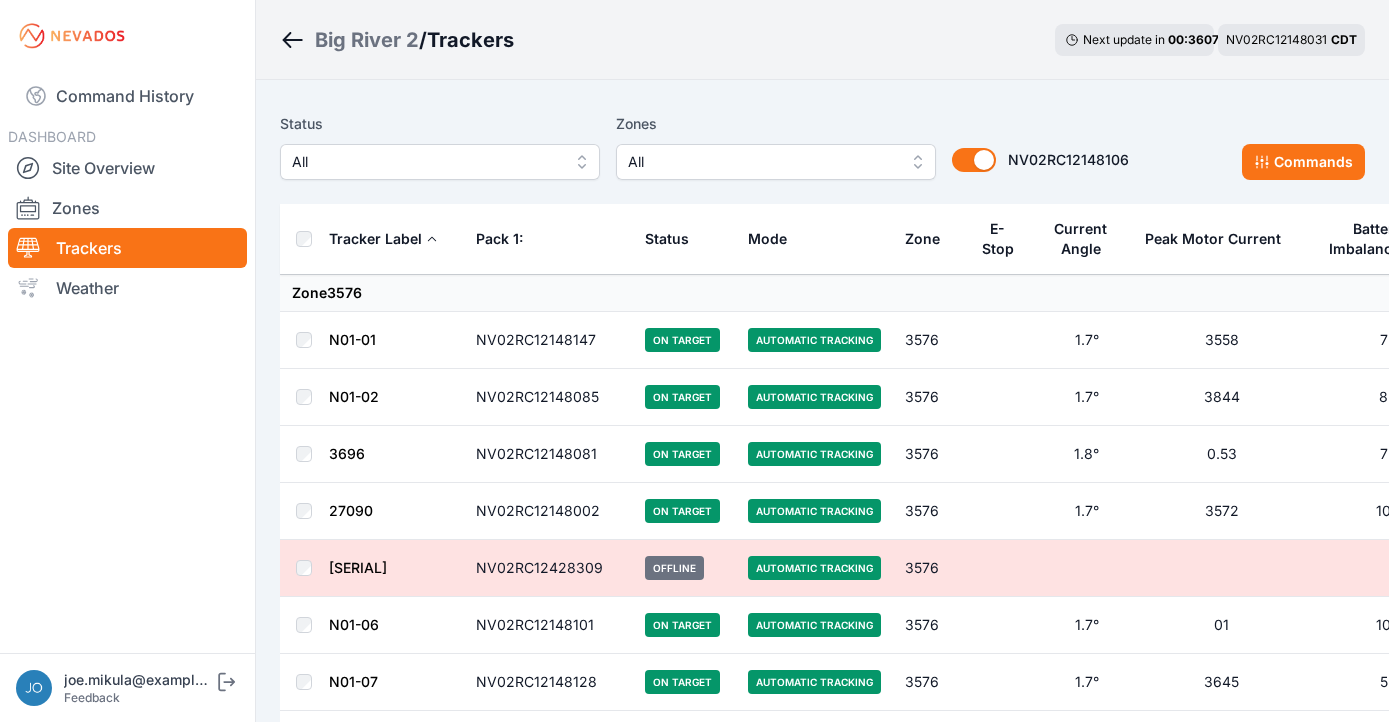 click on "All" at bounding box center [426, 162] 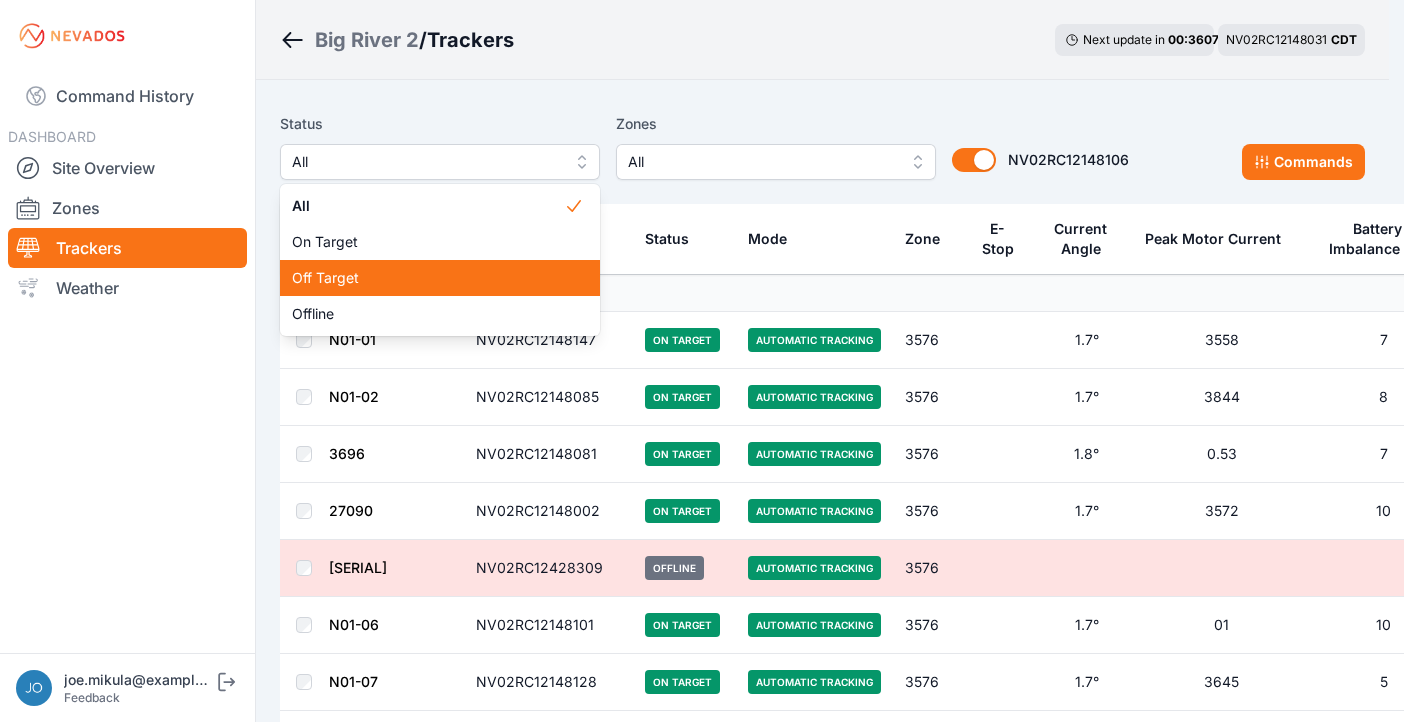 click on "Off Target" at bounding box center [428, 278] 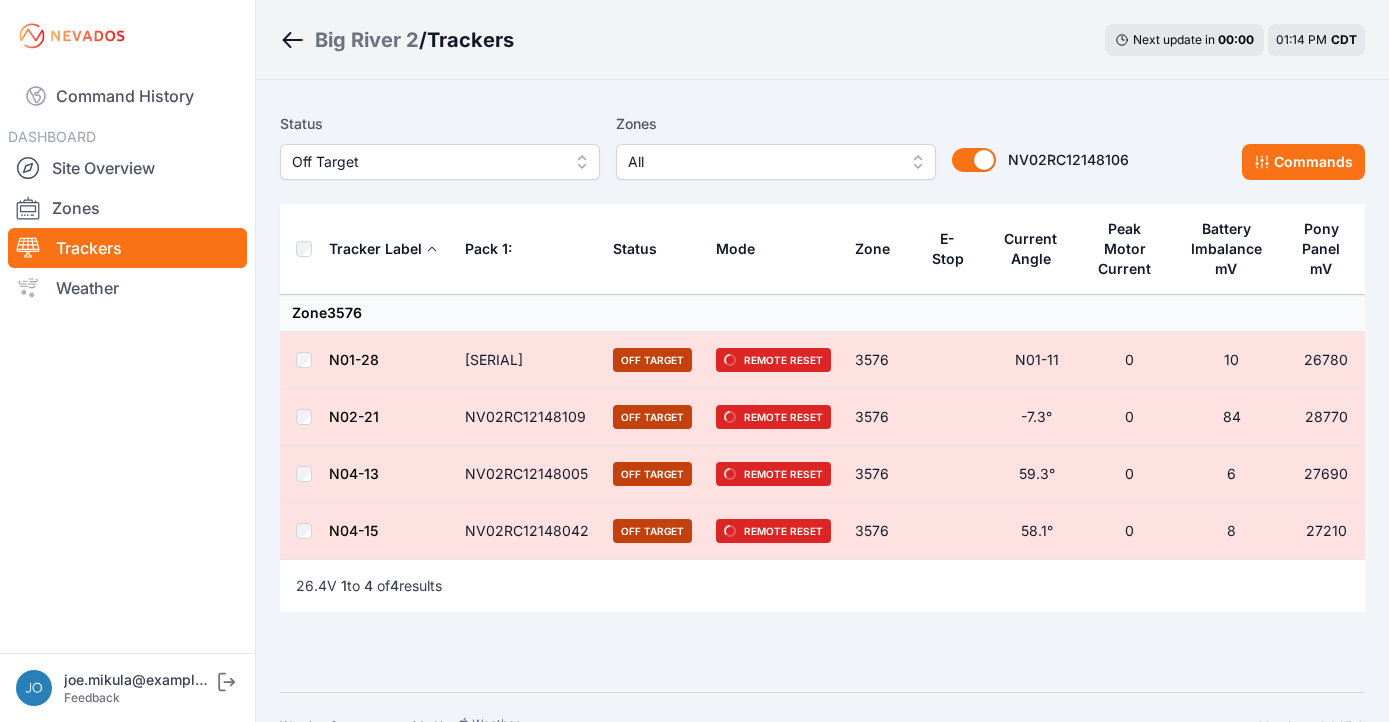 click on "Big River 2" at bounding box center (367, 40) 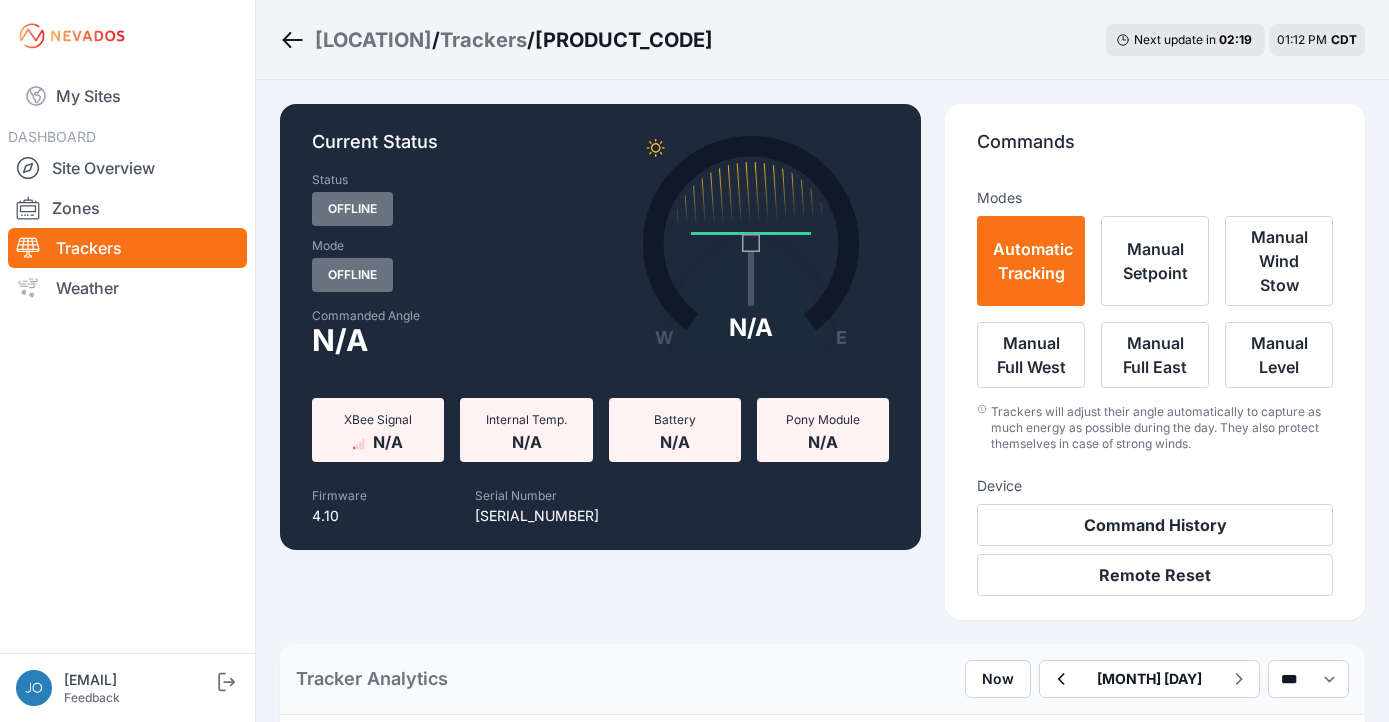 scroll, scrollTop: 426, scrollLeft: 0, axis: vertical 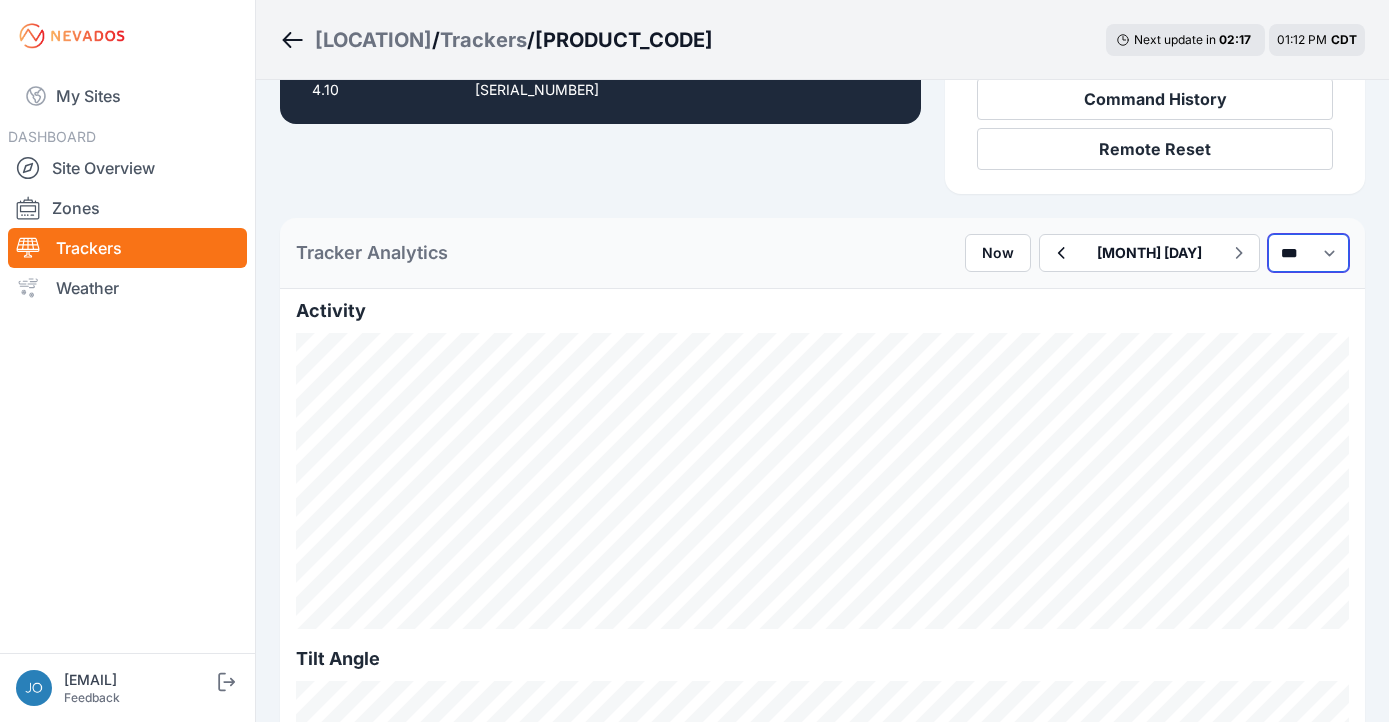 select on "*******" 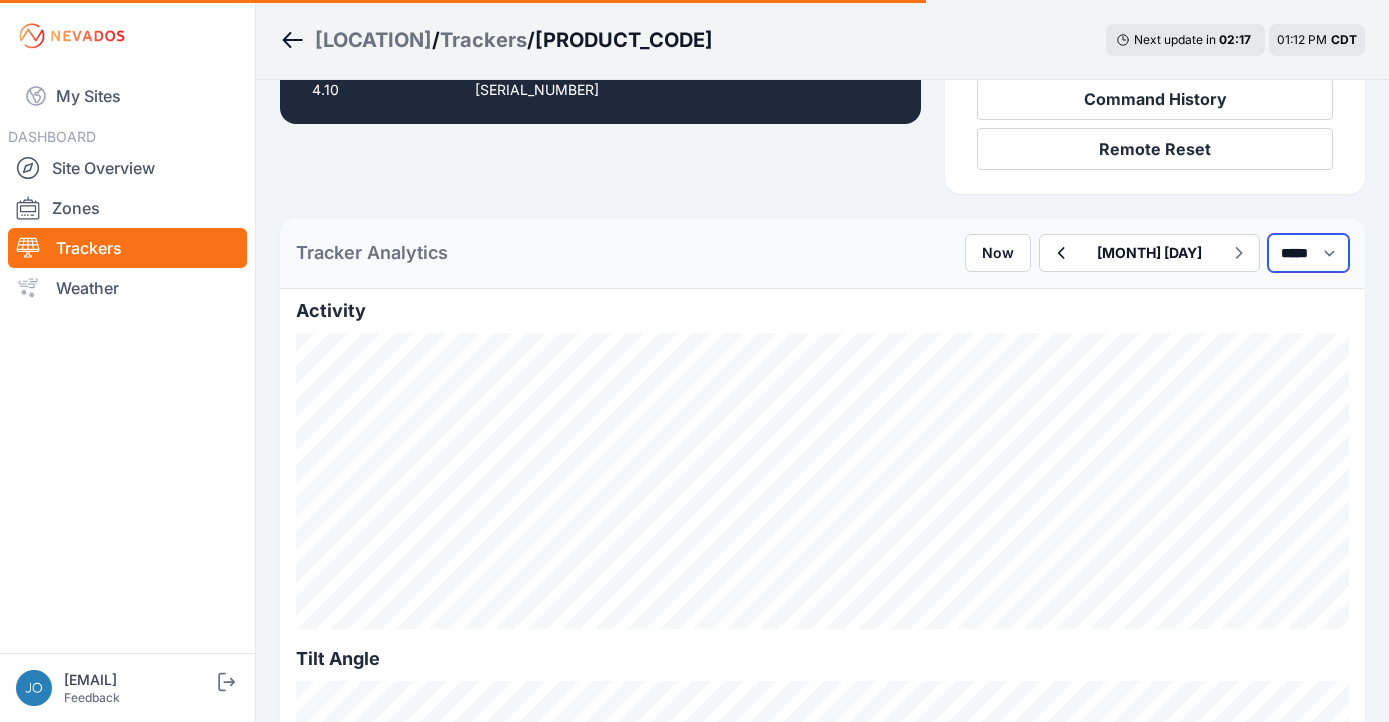 scroll, scrollTop: 222, scrollLeft: 0, axis: vertical 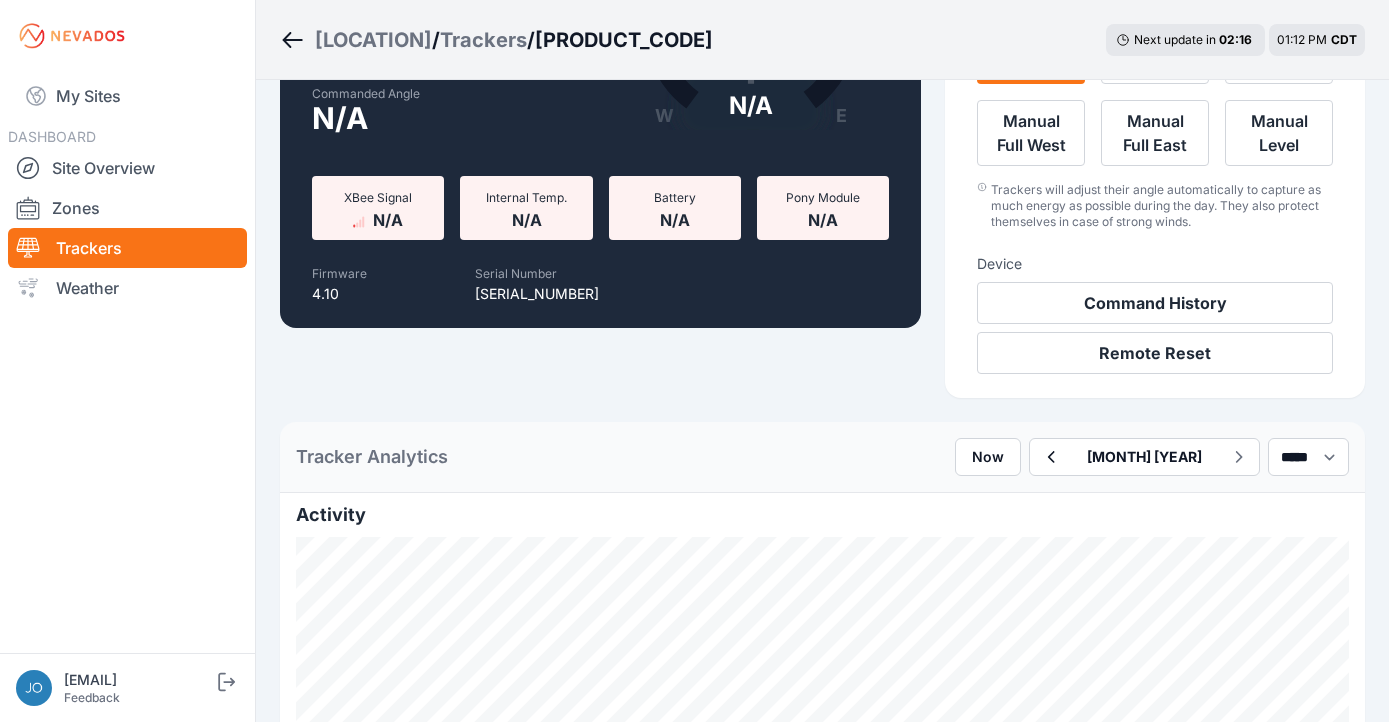 click at bounding box center (1050, 457) 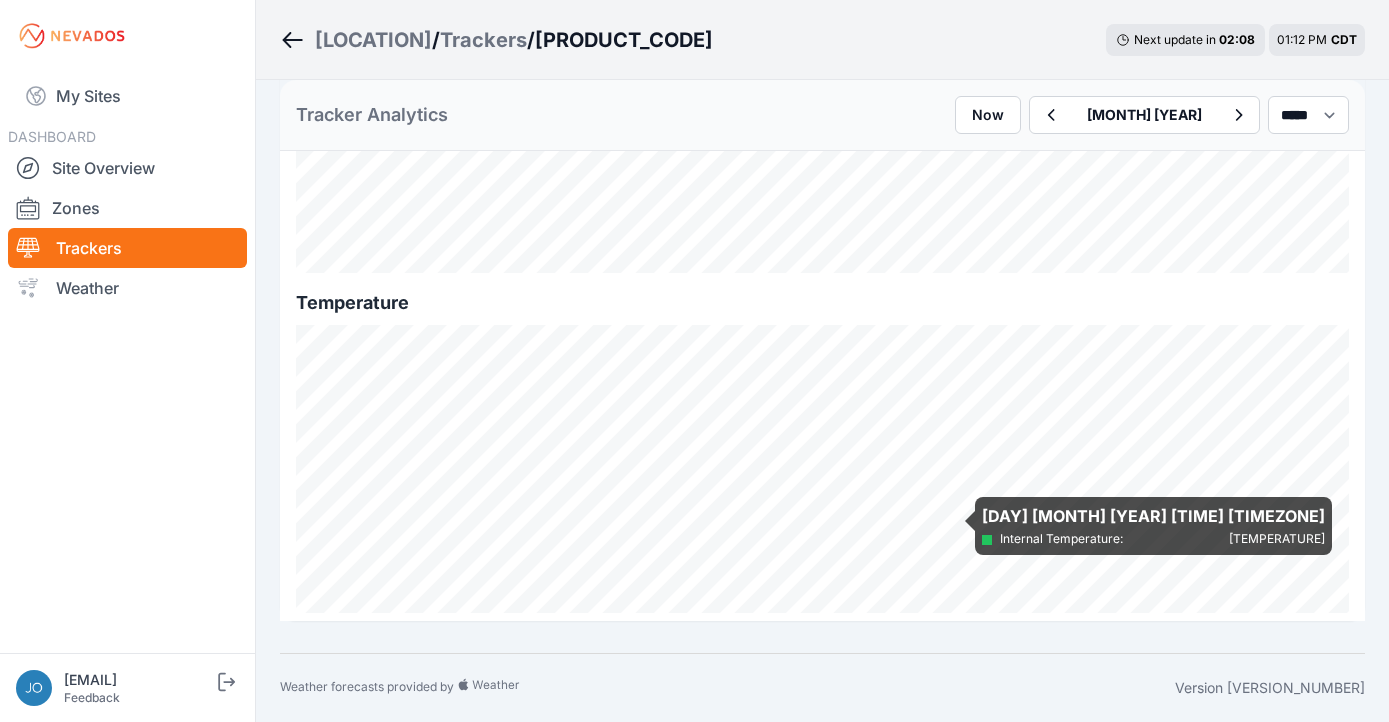 scroll, scrollTop: 2321, scrollLeft: 0, axis: vertical 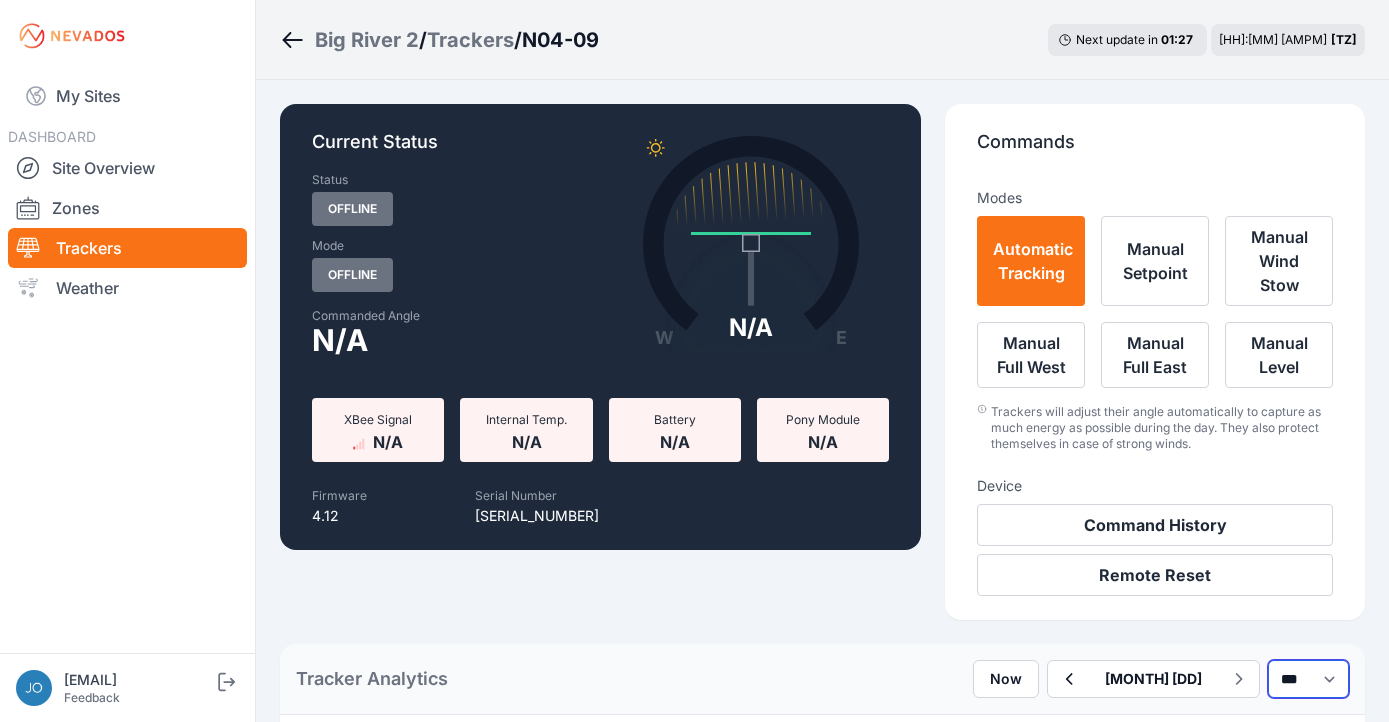 select on "*******" 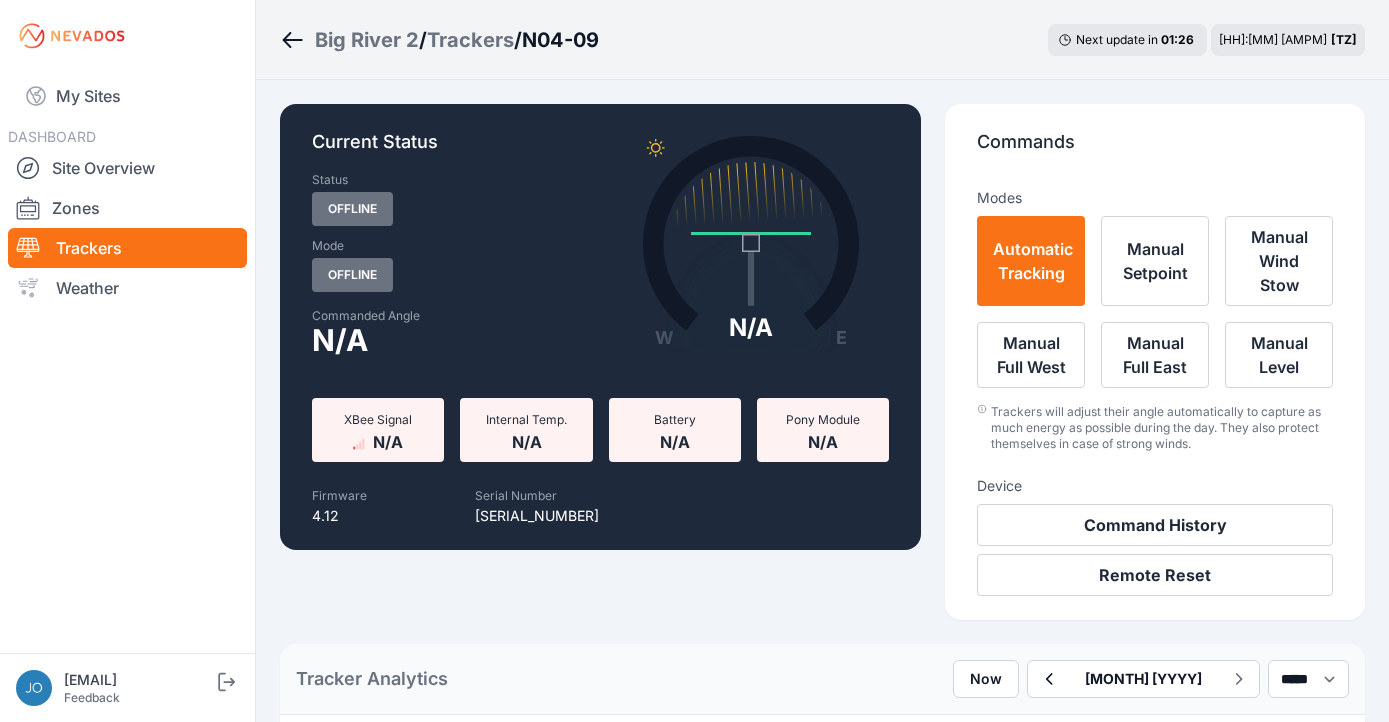 click at bounding box center [1048, 679] 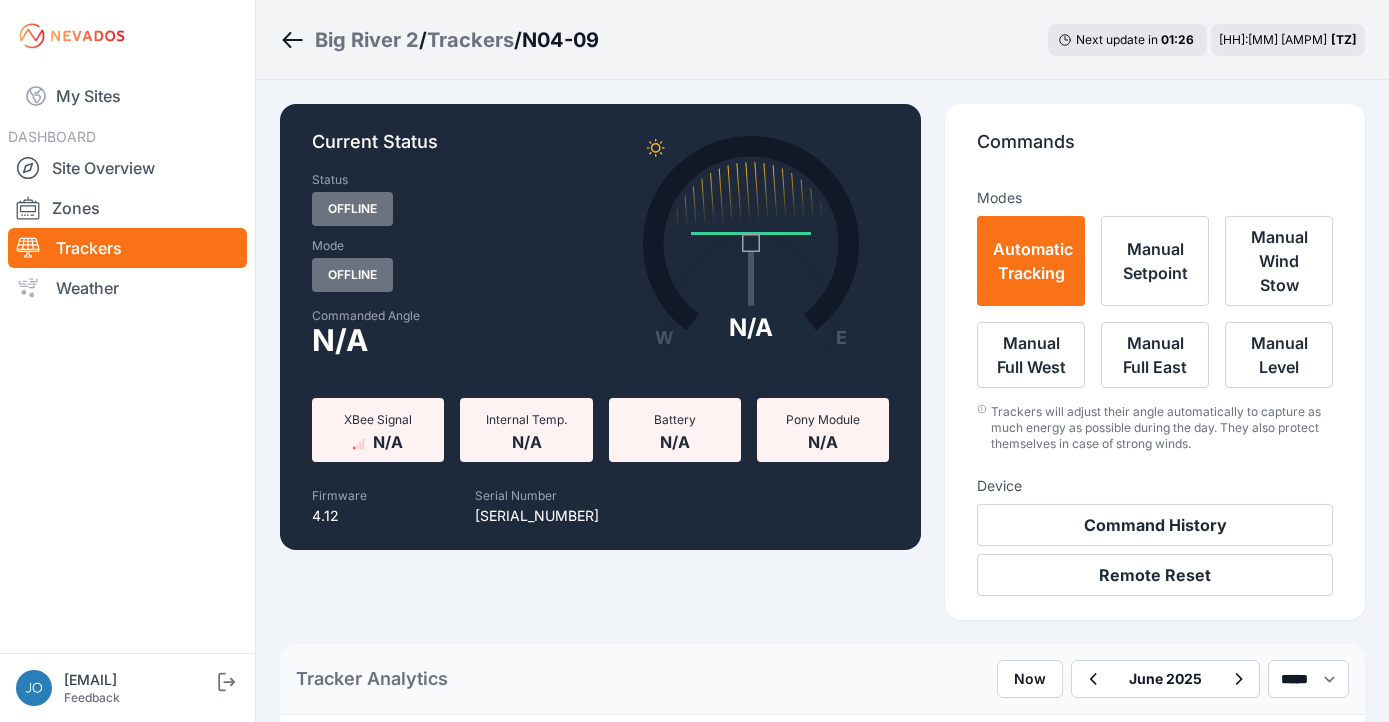 click at bounding box center [1092, 679] 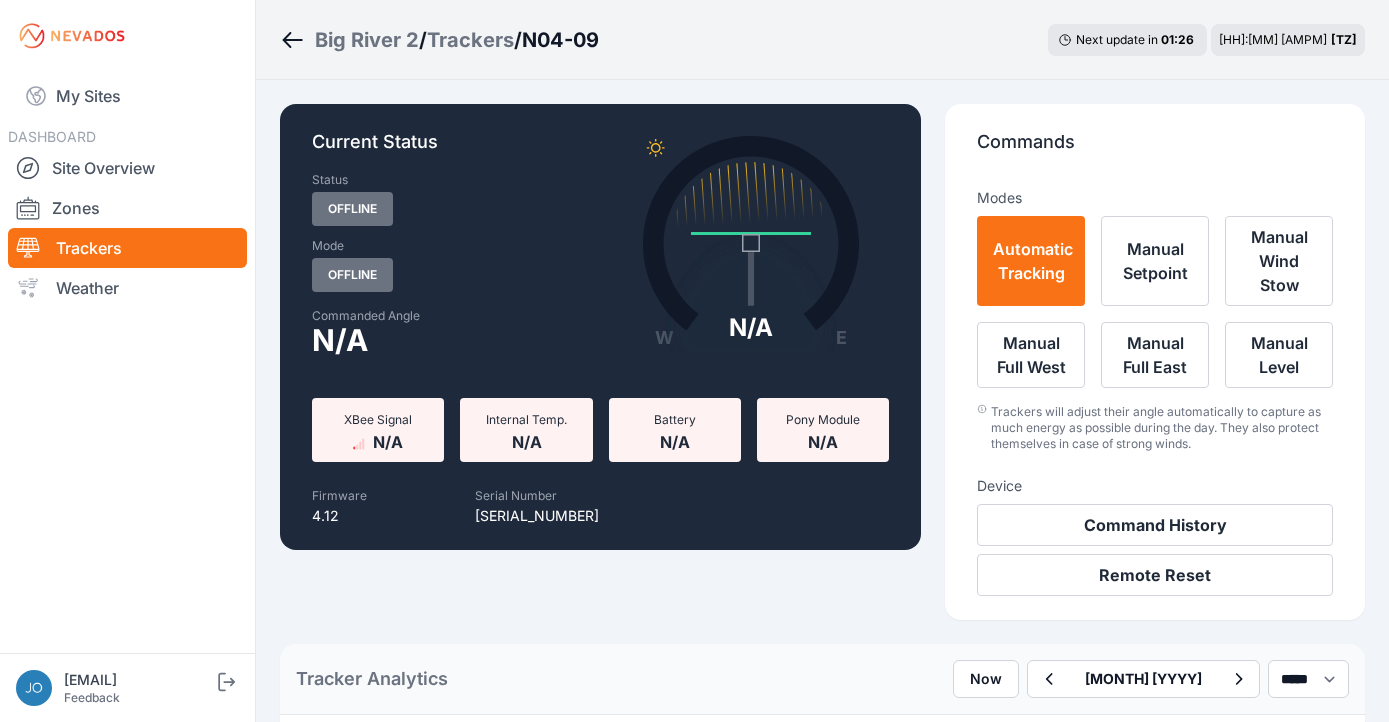 click at bounding box center (1048, 679) 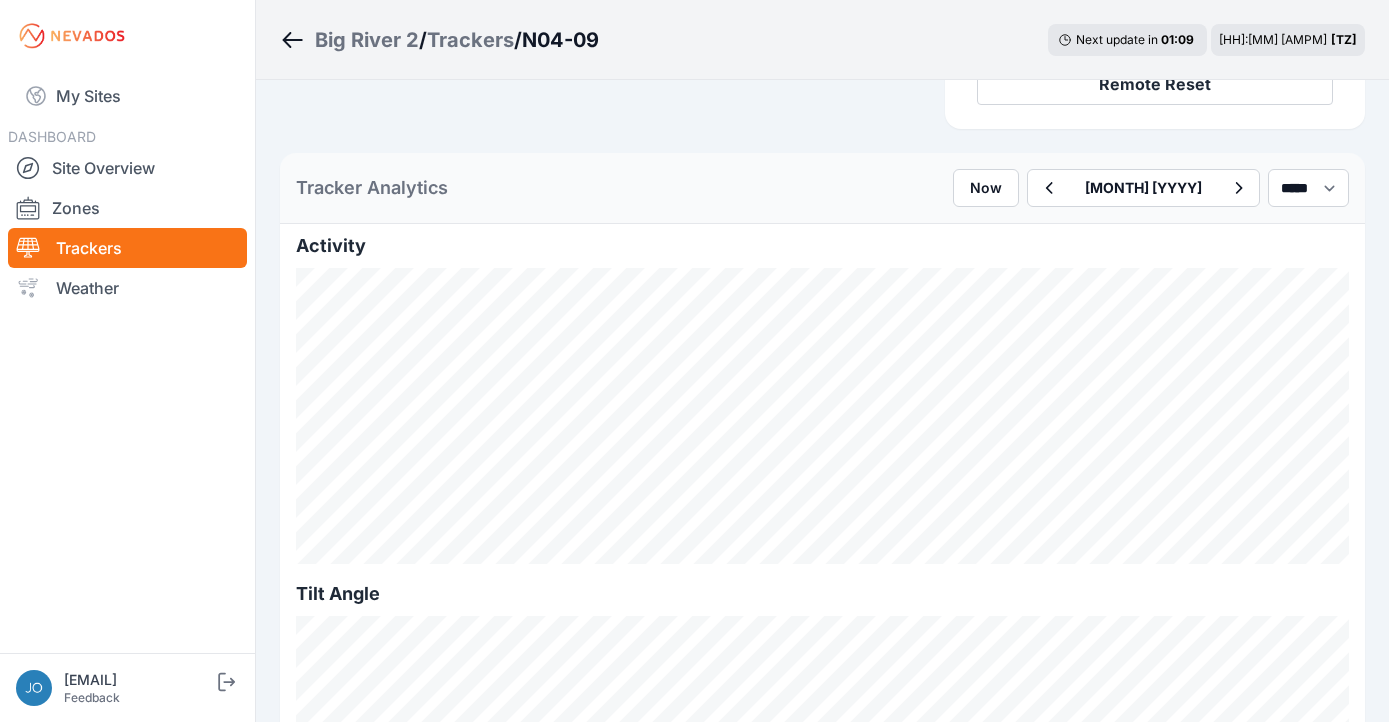 scroll, scrollTop: 0, scrollLeft: 0, axis: both 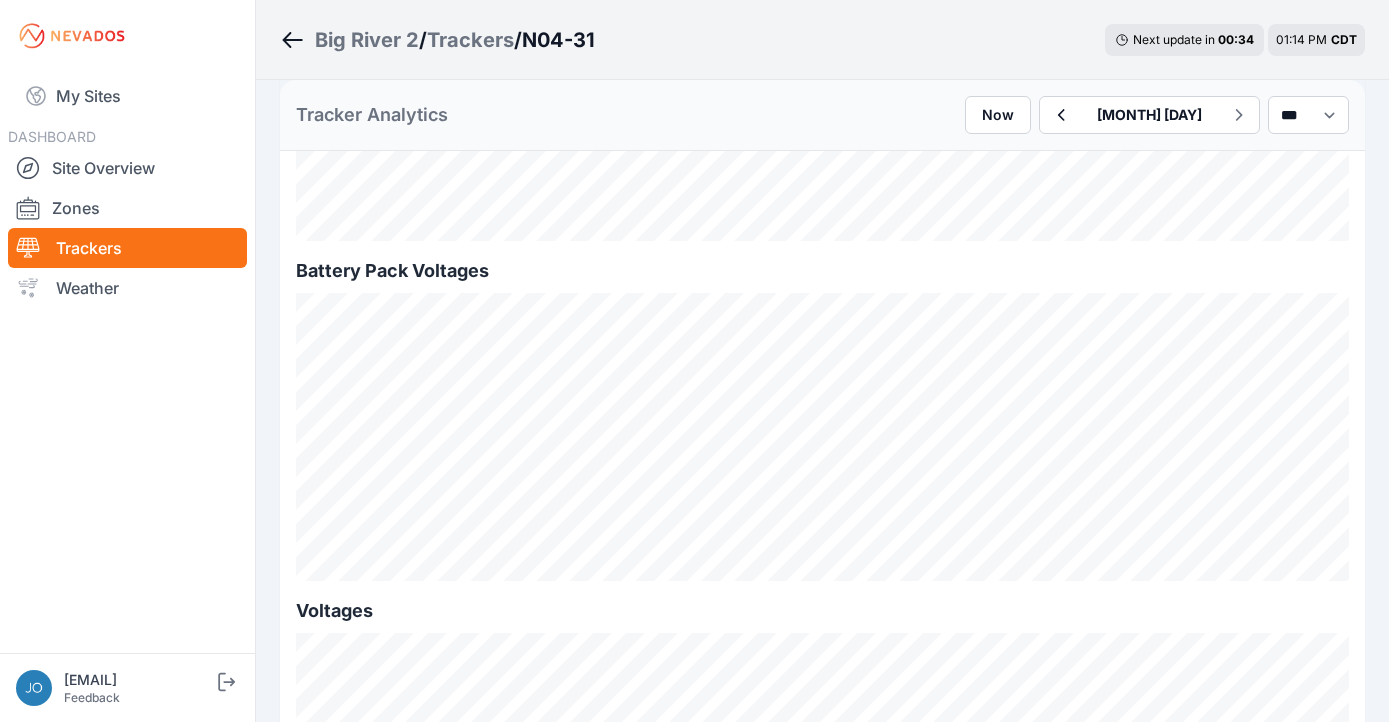 click at bounding box center [1060, 115] 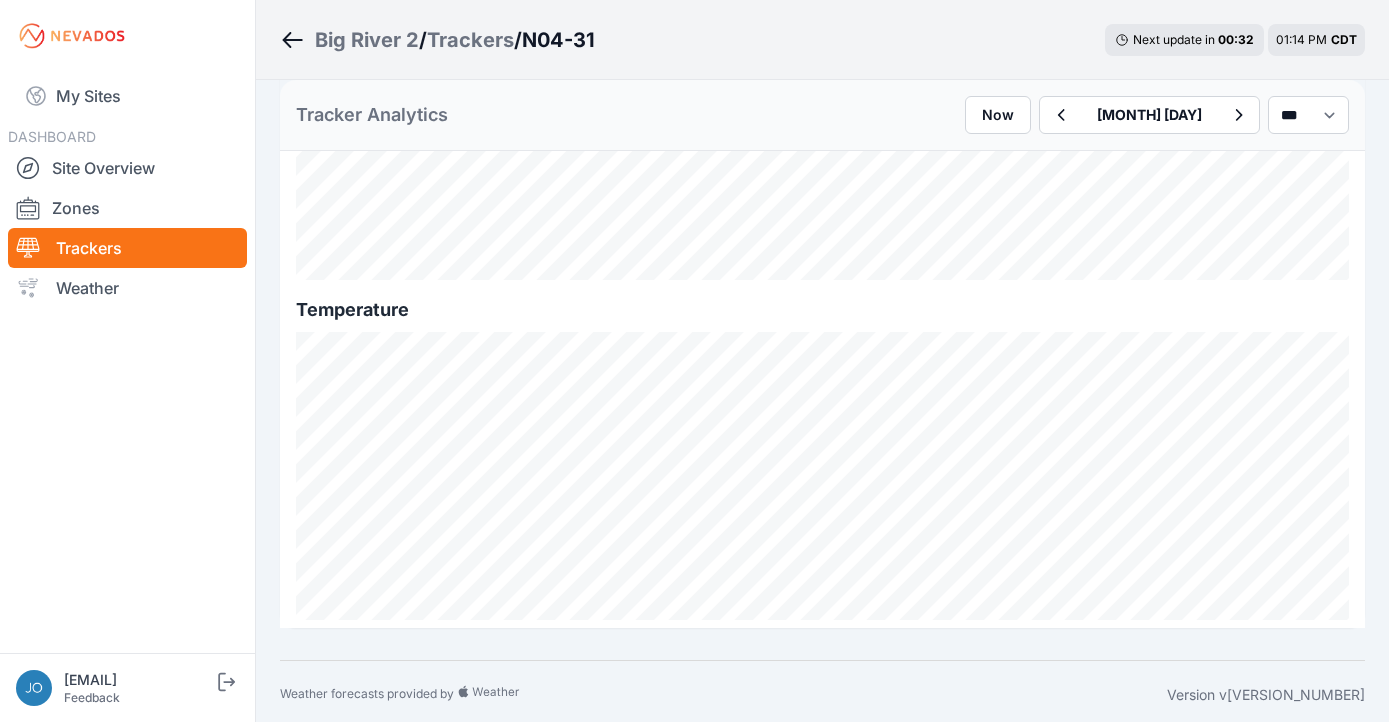 scroll, scrollTop: 2482, scrollLeft: 0, axis: vertical 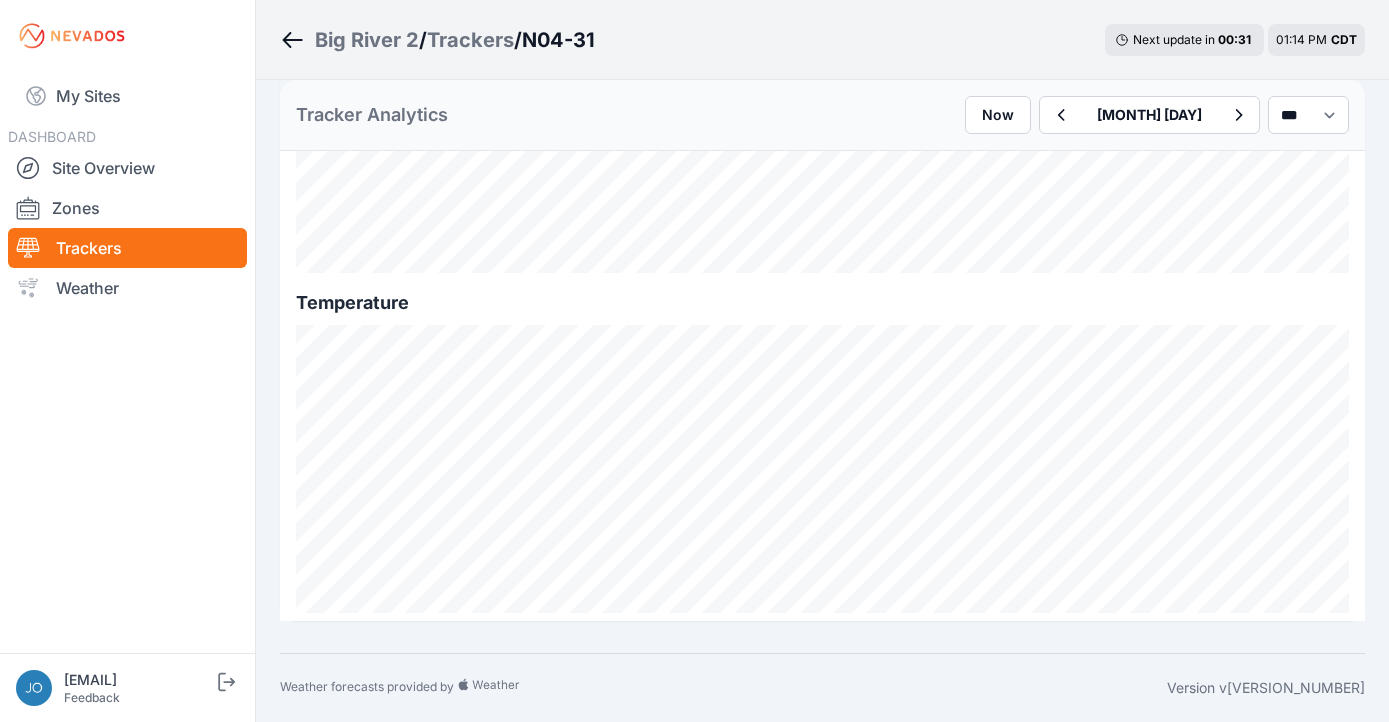 click at bounding box center [1060, 115] 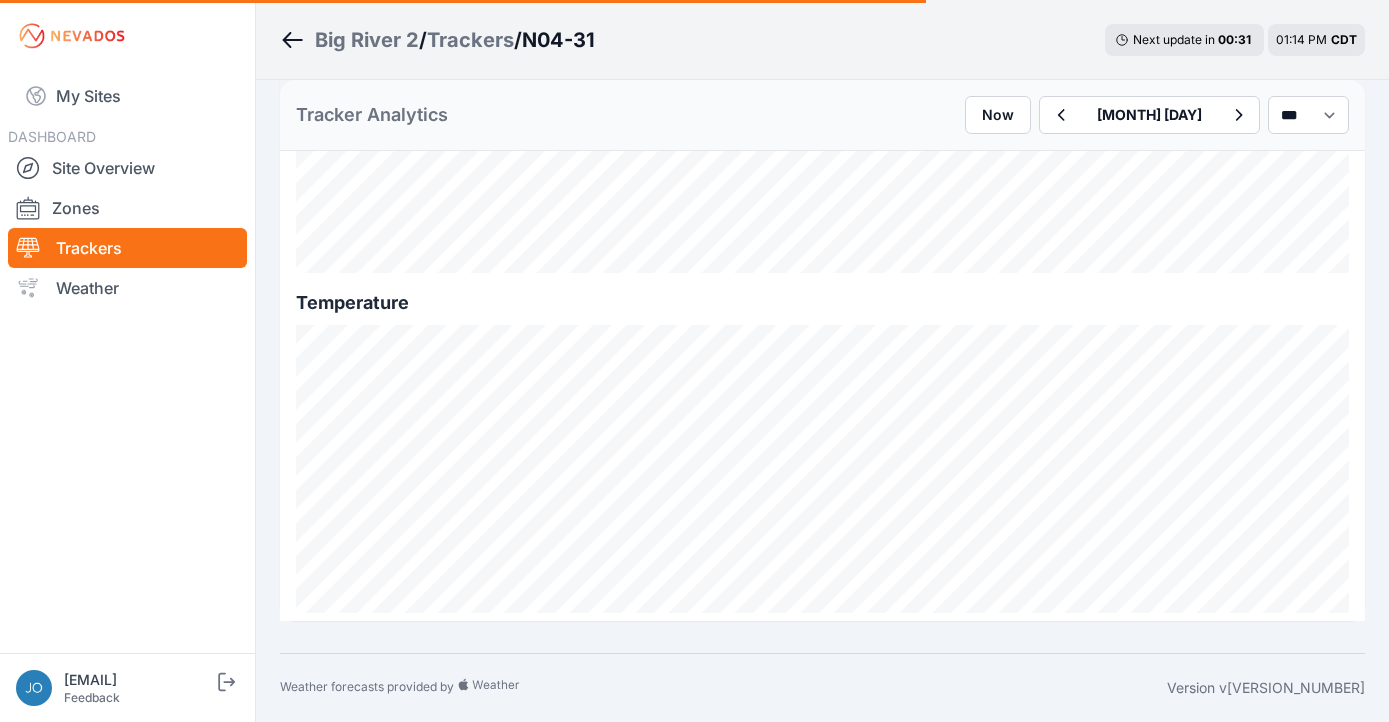 scroll, scrollTop: 222, scrollLeft: 0, axis: vertical 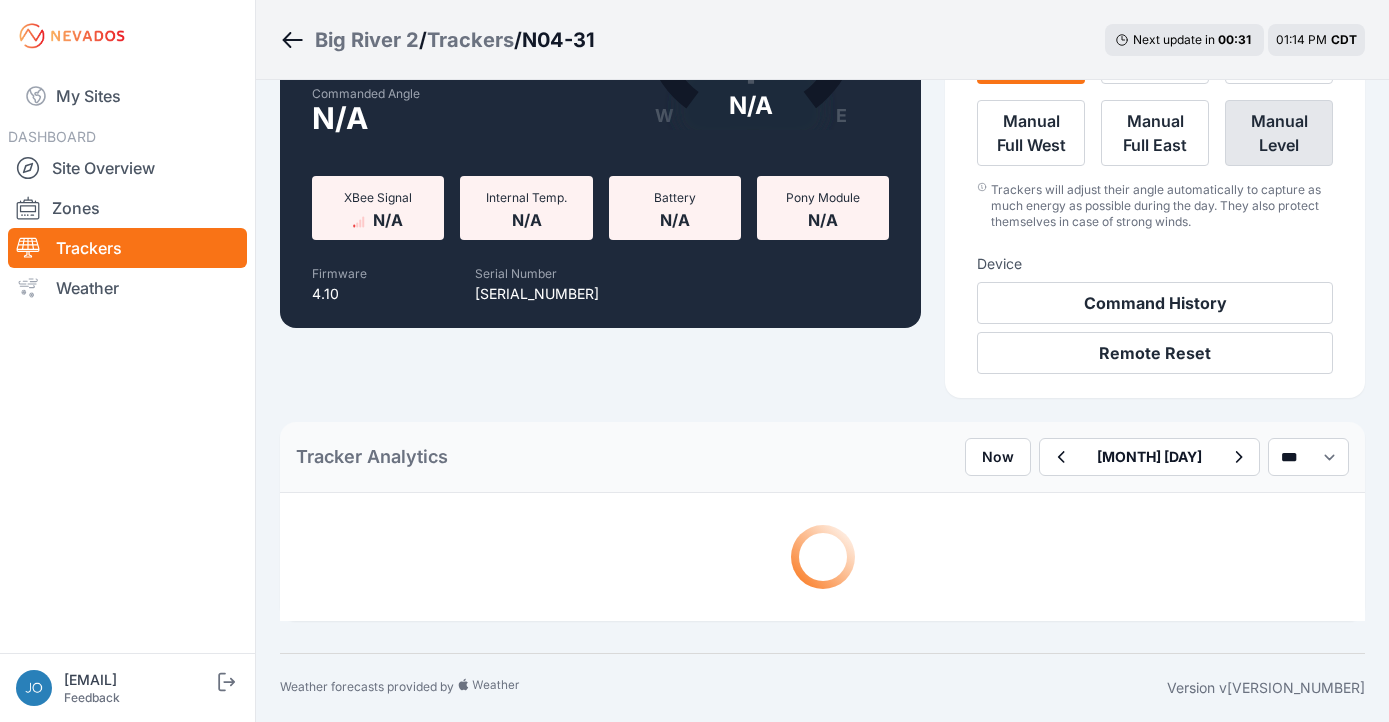 click on "Manual Level" at bounding box center (1279, 133) 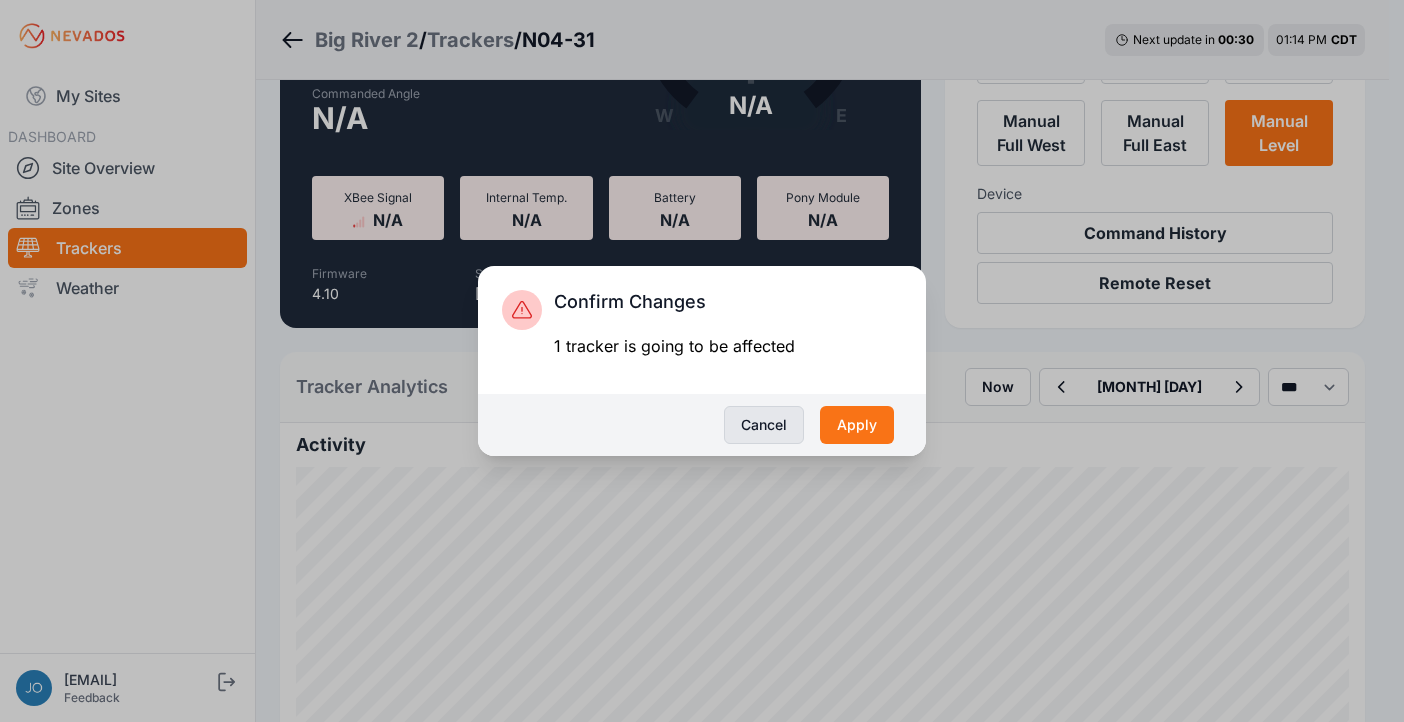 click on "Cancel" at bounding box center [764, 425] 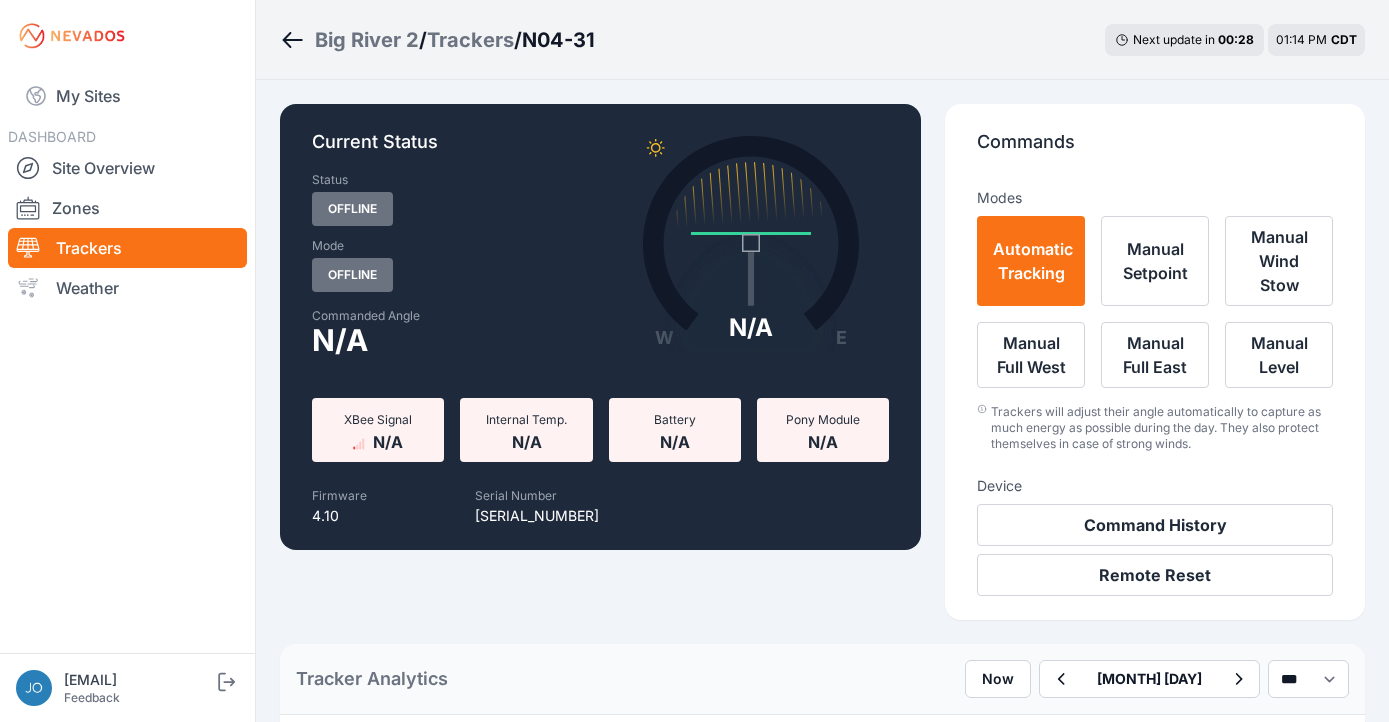 scroll, scrollTop: 85, scrollLeft: 0, axis: vertical 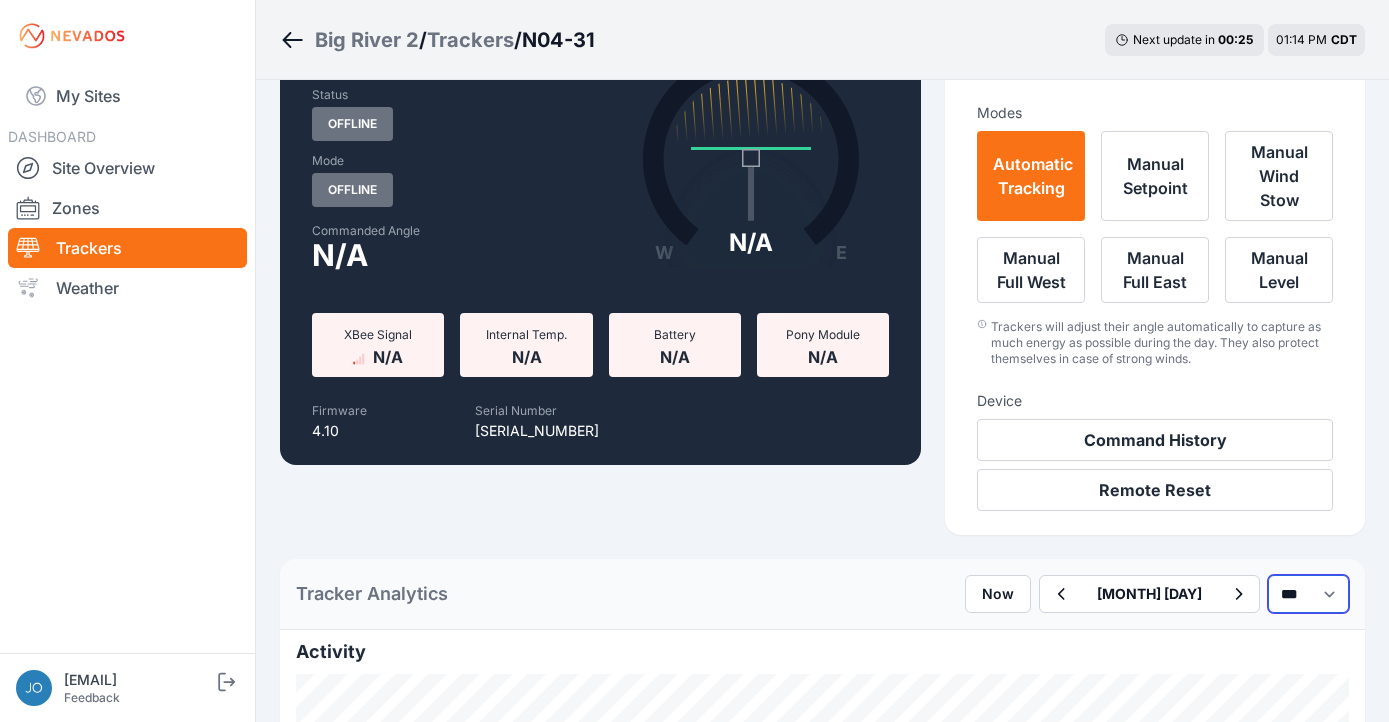 select on "*******" 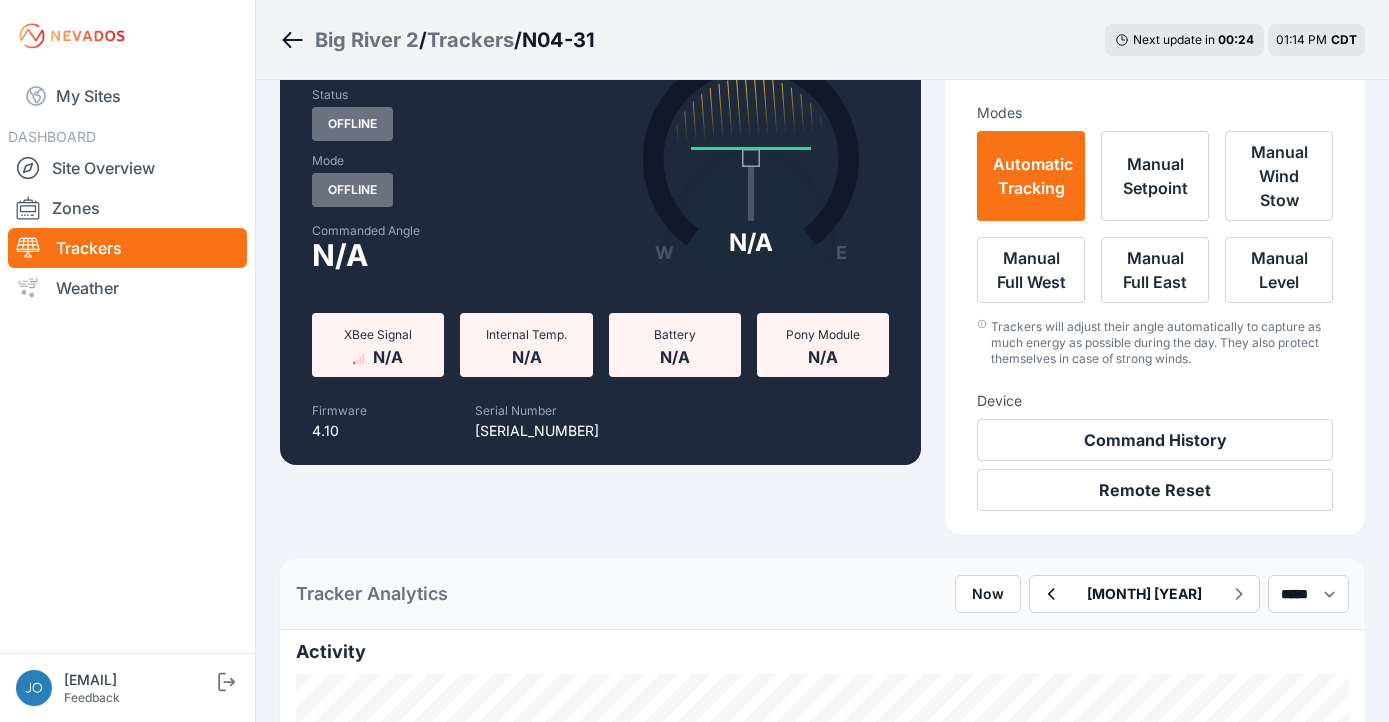 click at bounding box center (1051, 594) 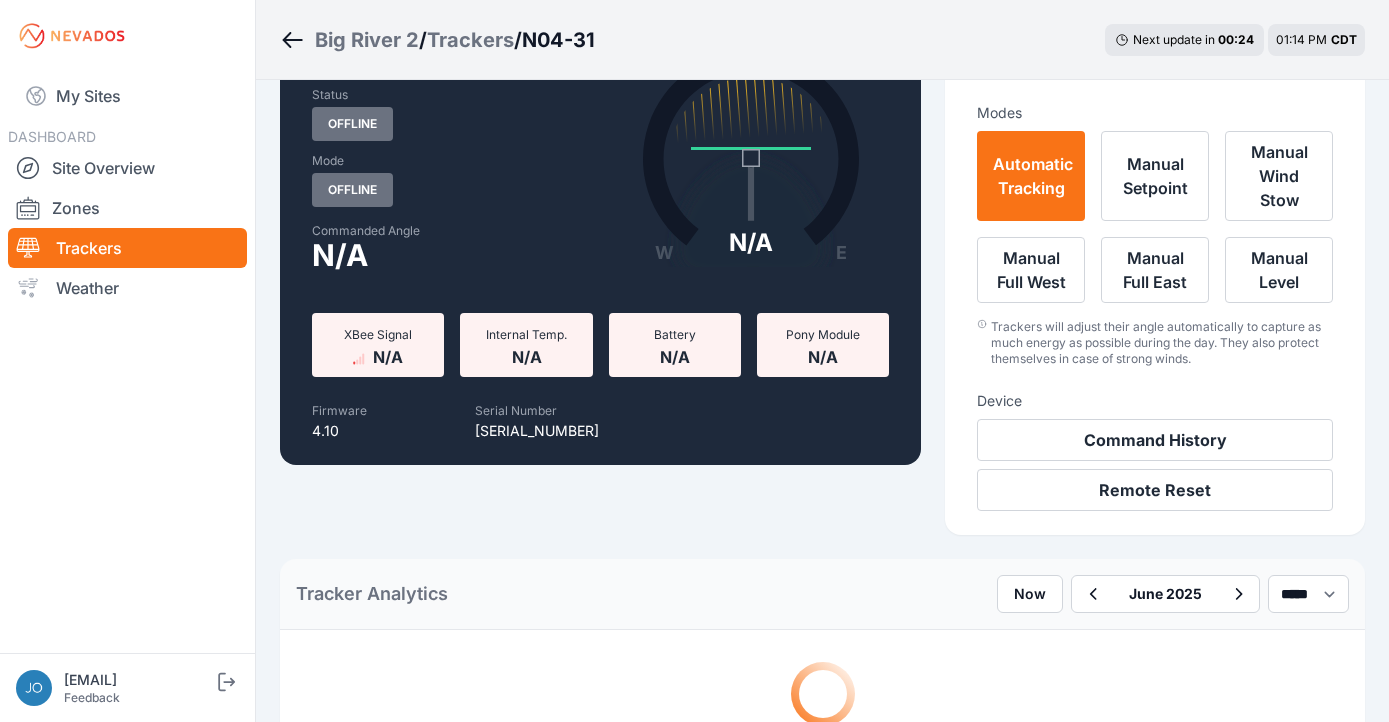 click at bounding box center [1092, 594] 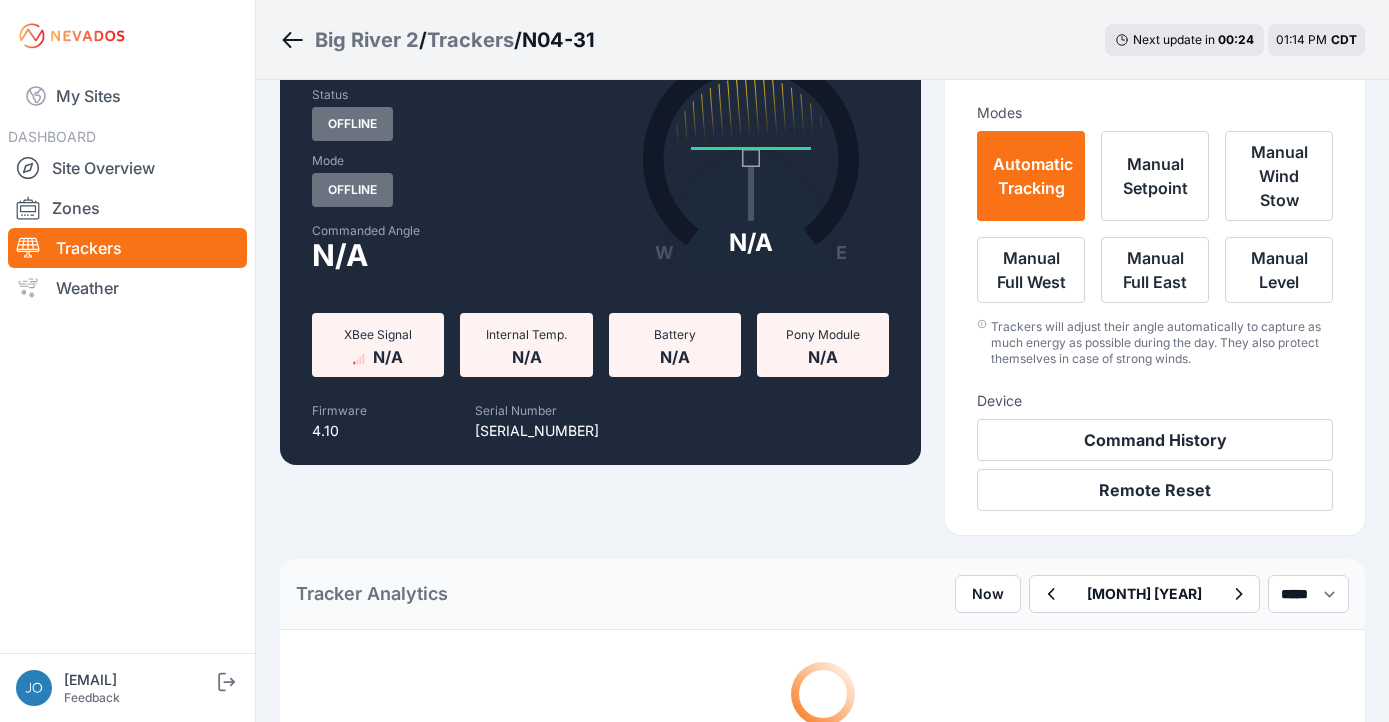click at bounding box center [1051, 594] 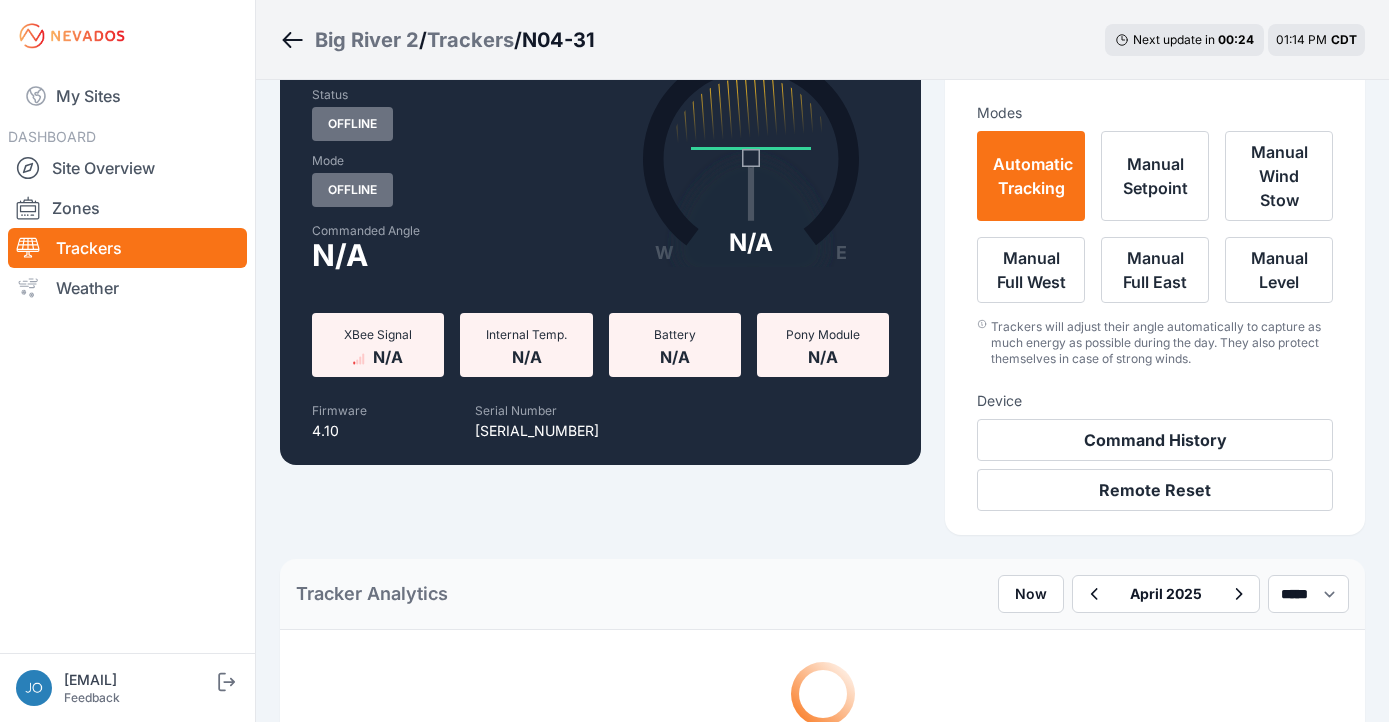 click at bounding box center [1093, 594] 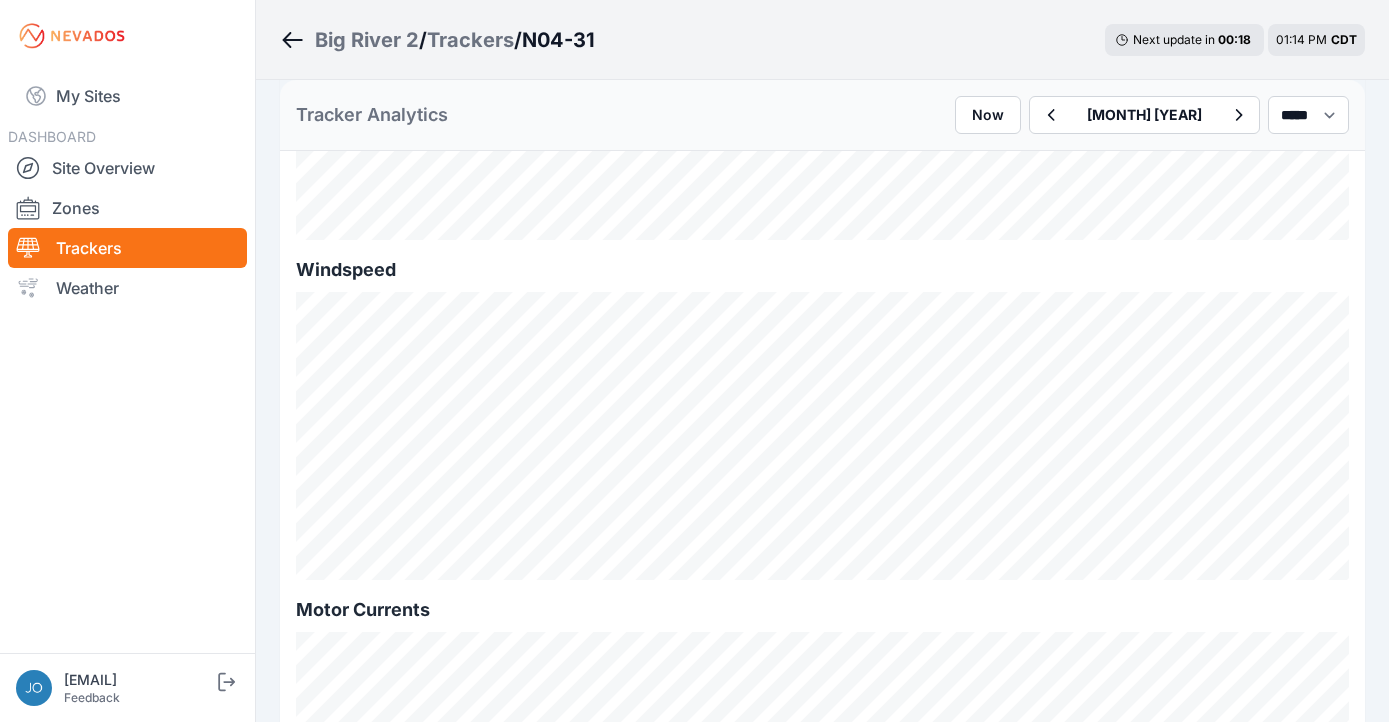 scroll, scrollTop: 153, scrollLeft: 0, axis: vertical 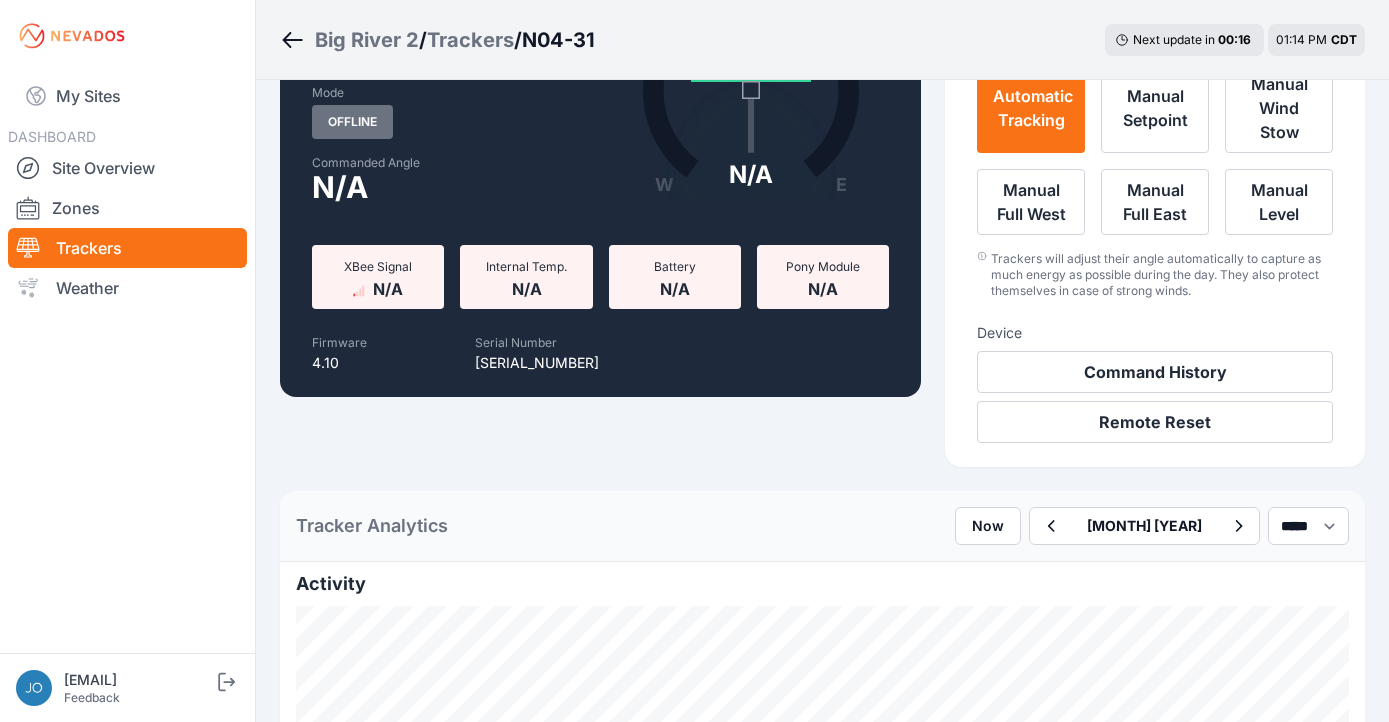 click at bounding box center (1238, 526) 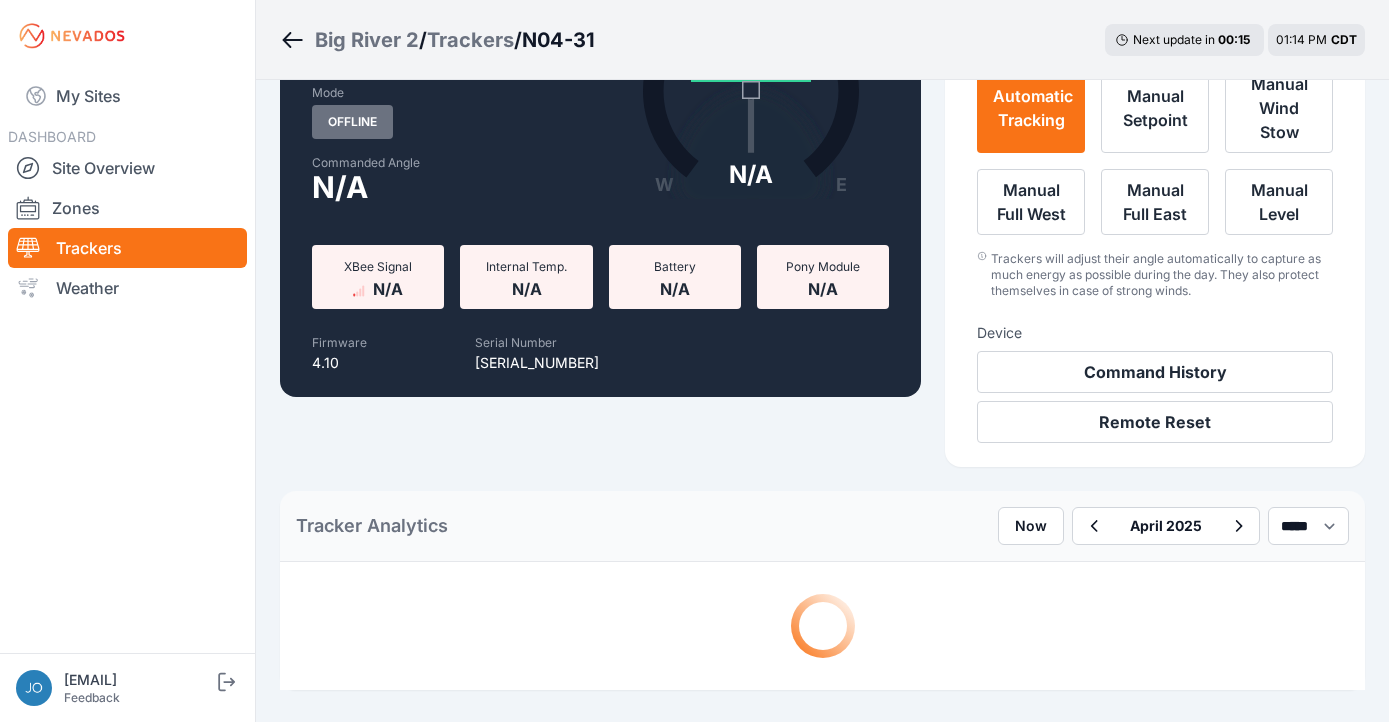 scroll, scrollTop: 222, scrollLeft: 0, axis: vertical 